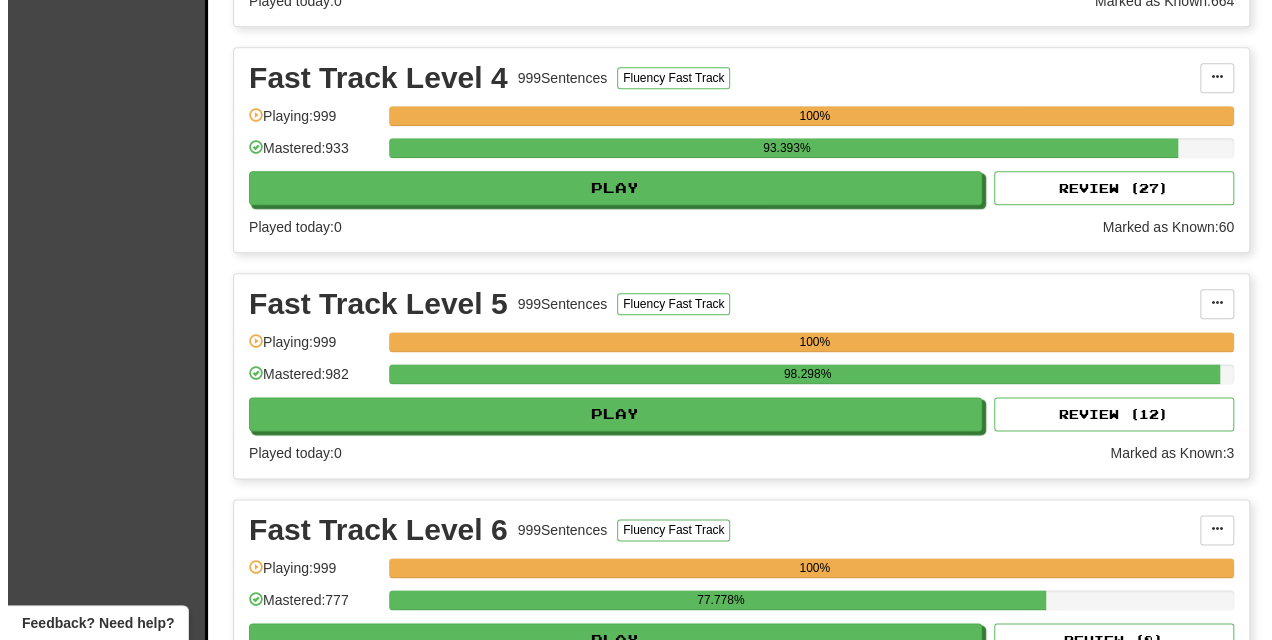 scroll, scrollTop: 1560, scrollLeft: 0, axis: vertical 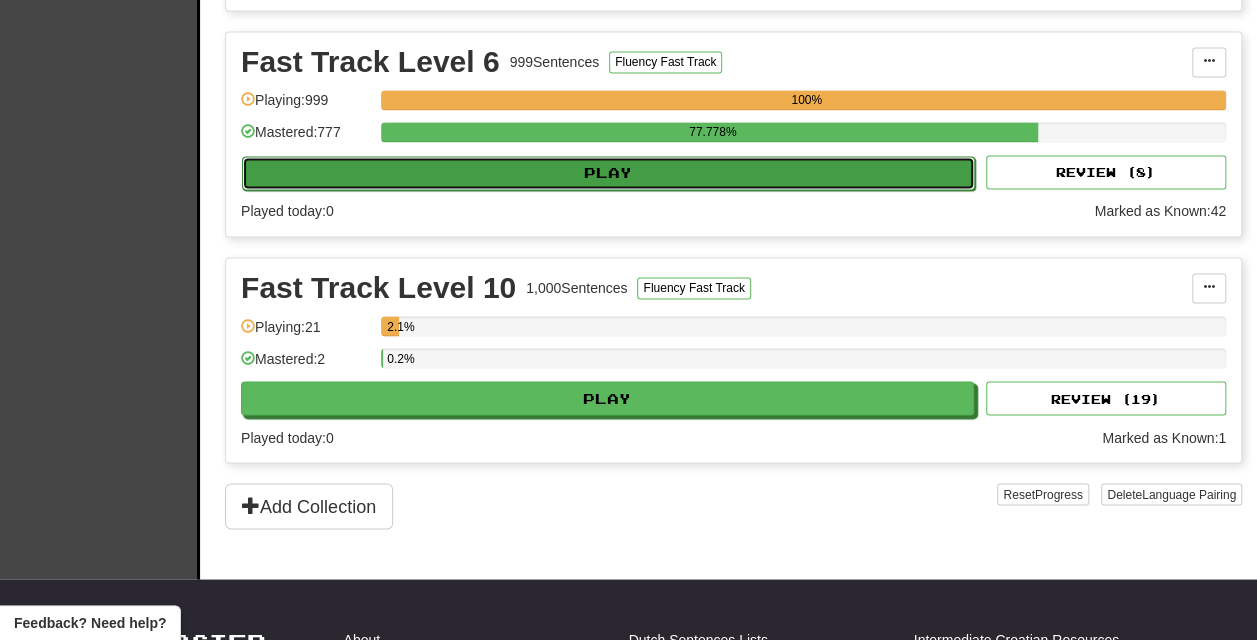 click on "Play" at bounding box center [608, 173] 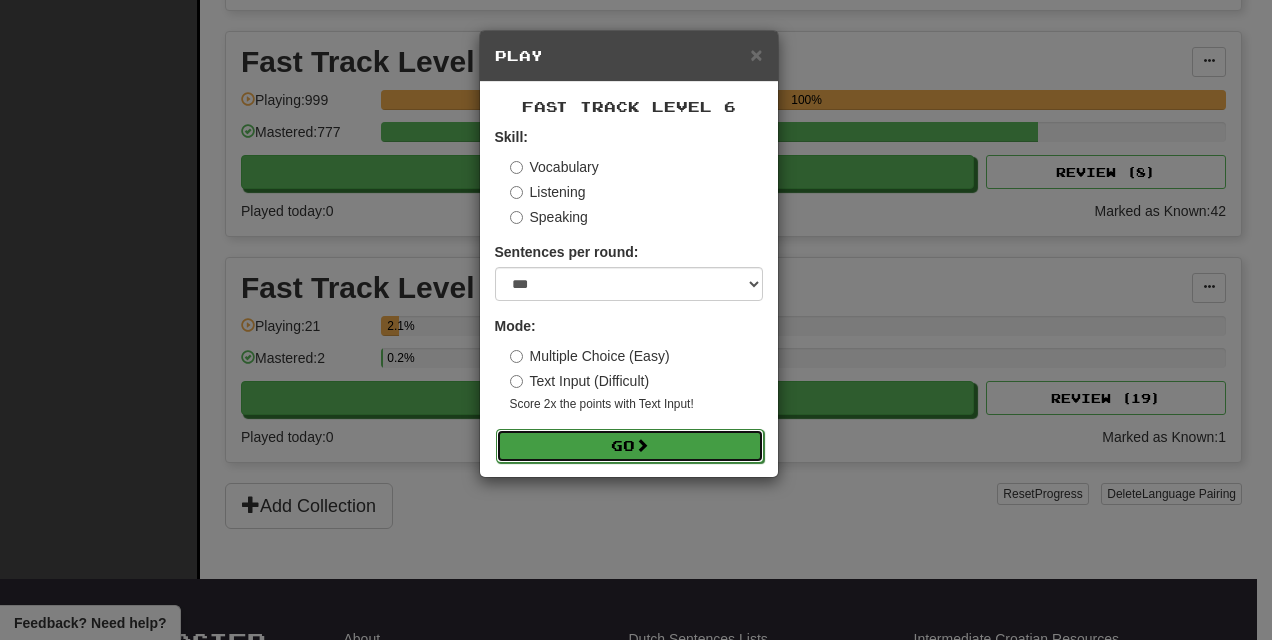 click on "Go" at bounding box center [630, 446] 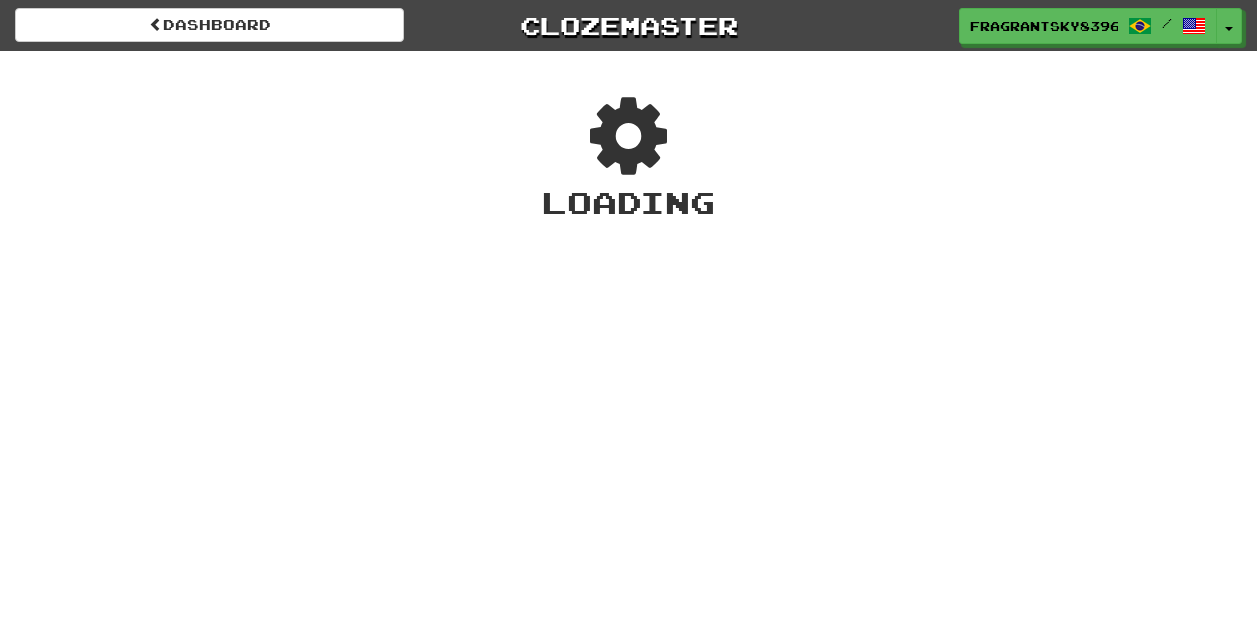 scroll, scrollTop: 0, scrollLeft: 0, axis: both 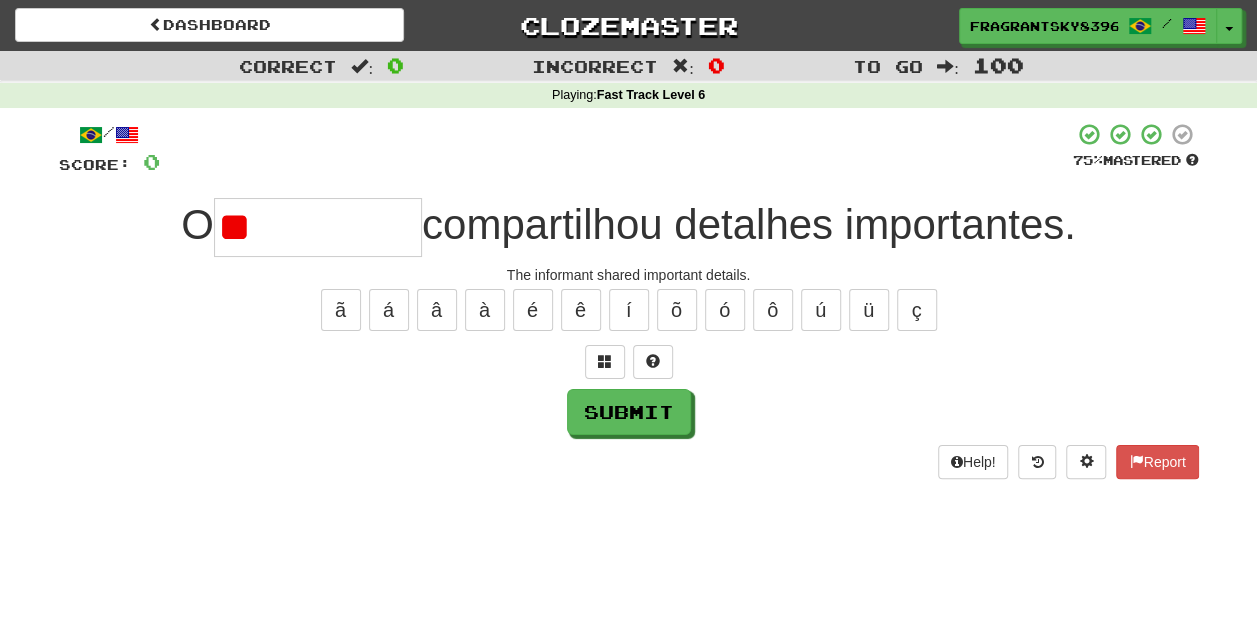 type on "*" 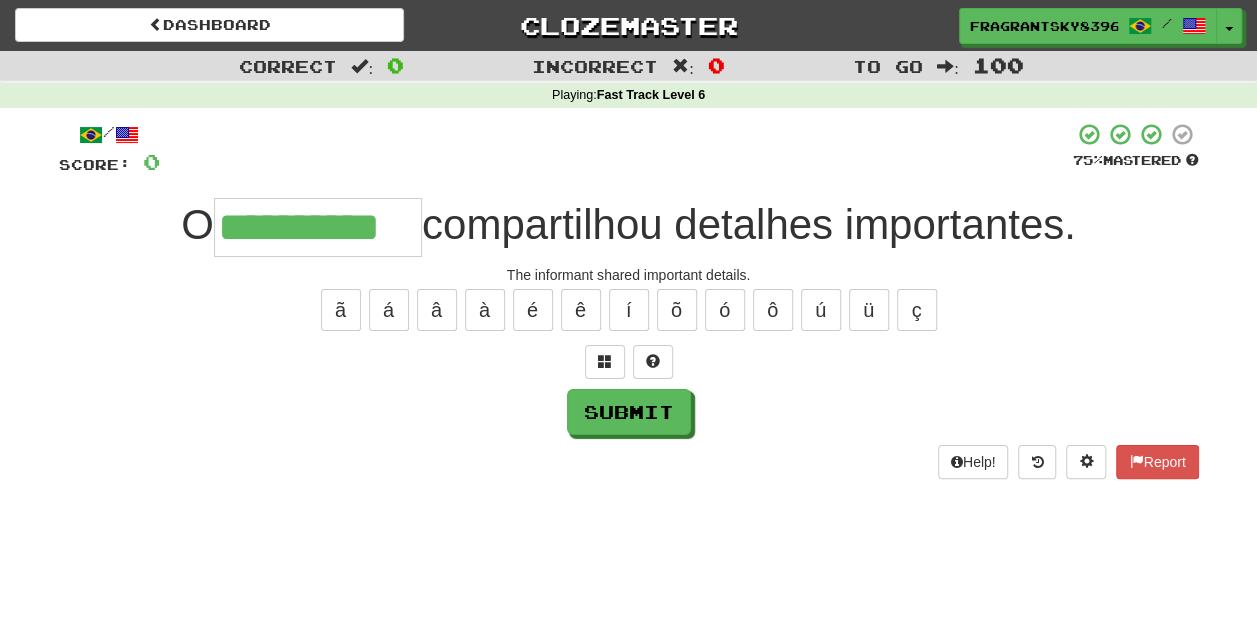 type on "**********" 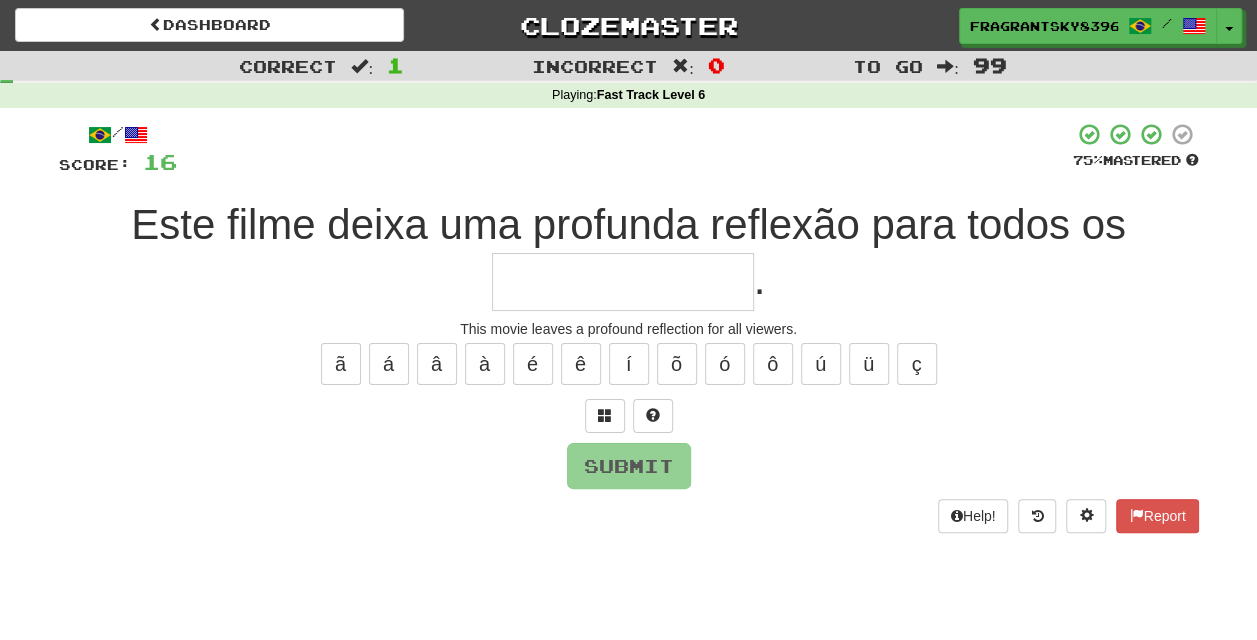 type on "*" 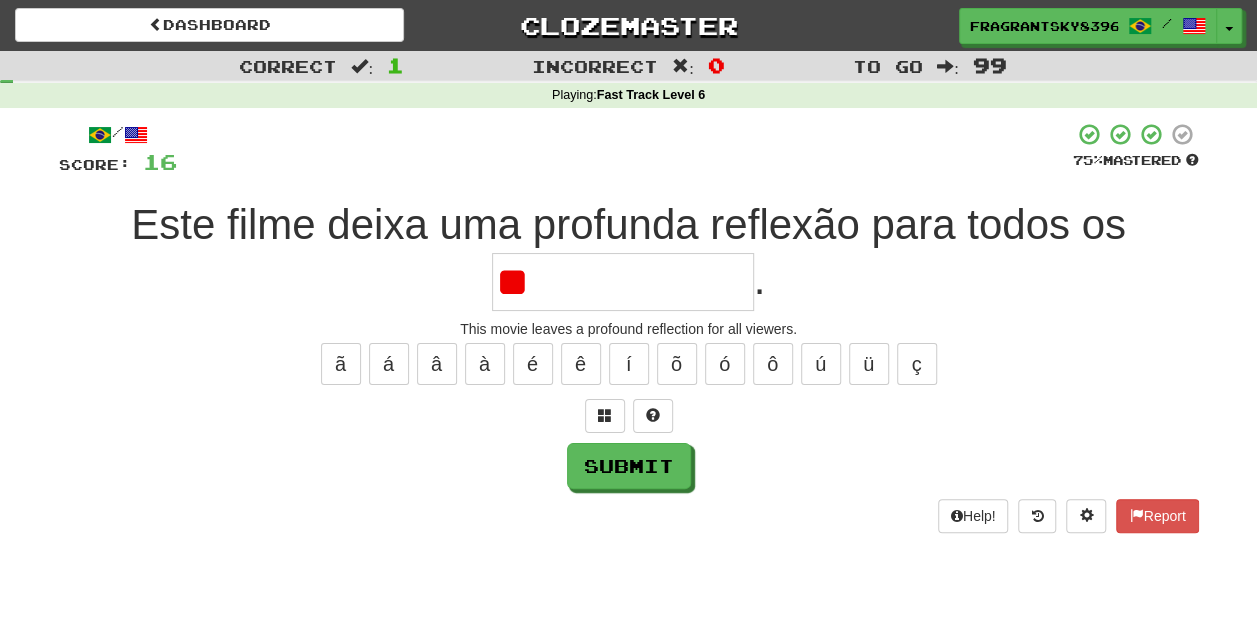 type on "*" 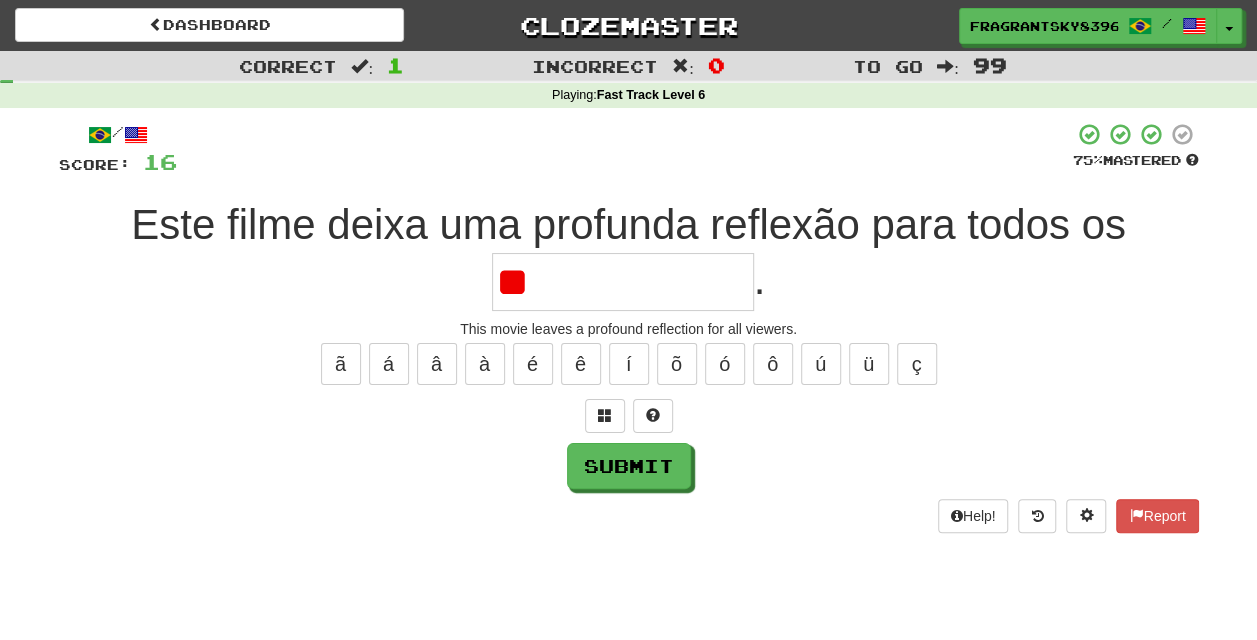 type on "*" 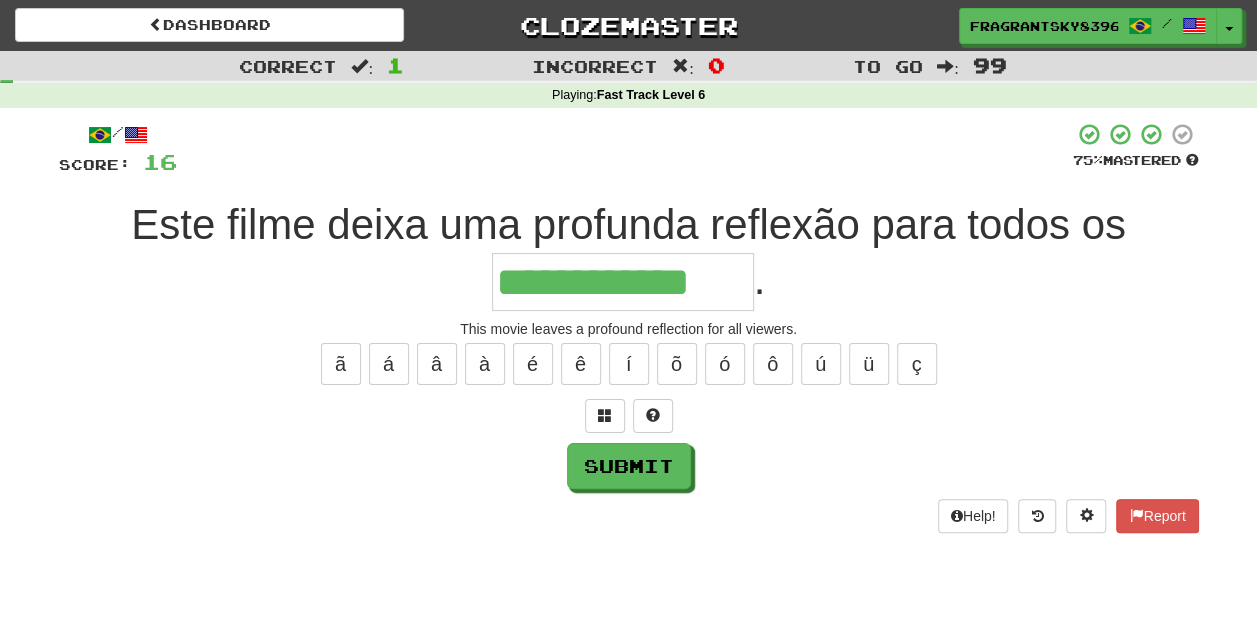type on "**********" 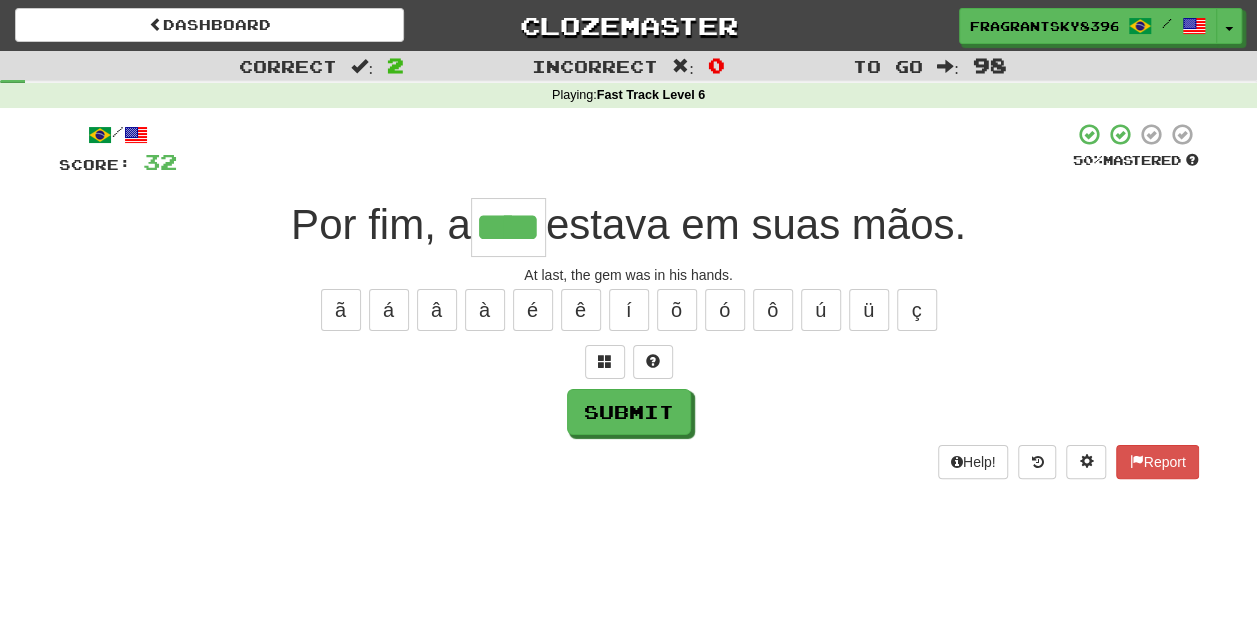 type on "****" 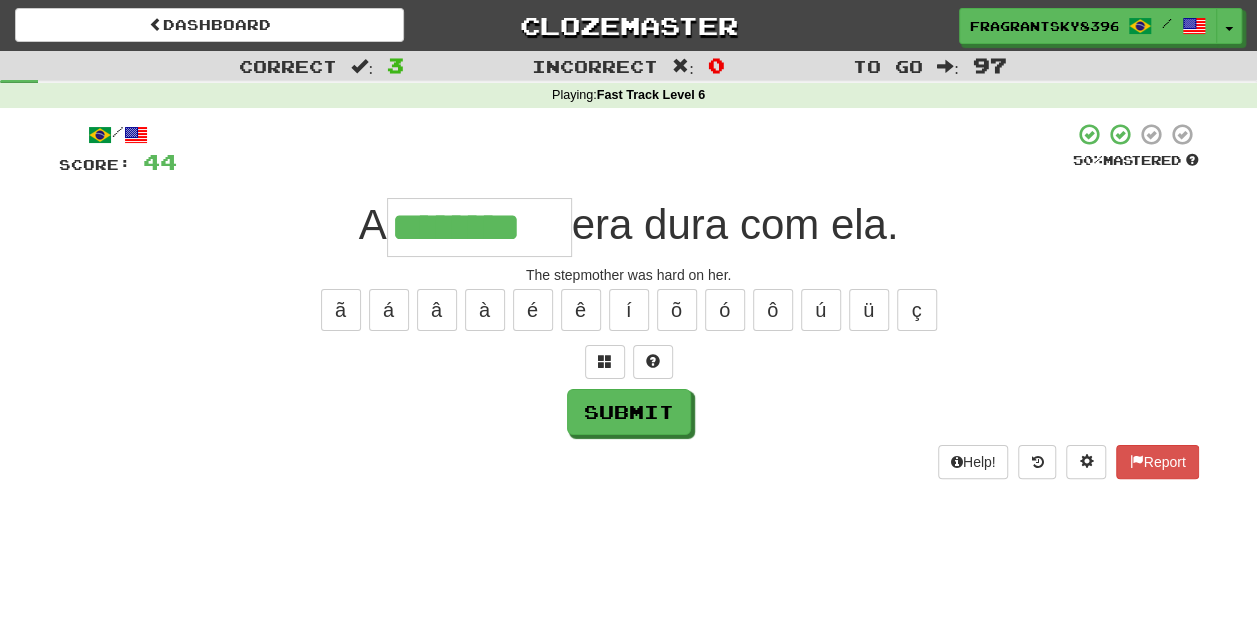 type on "********" 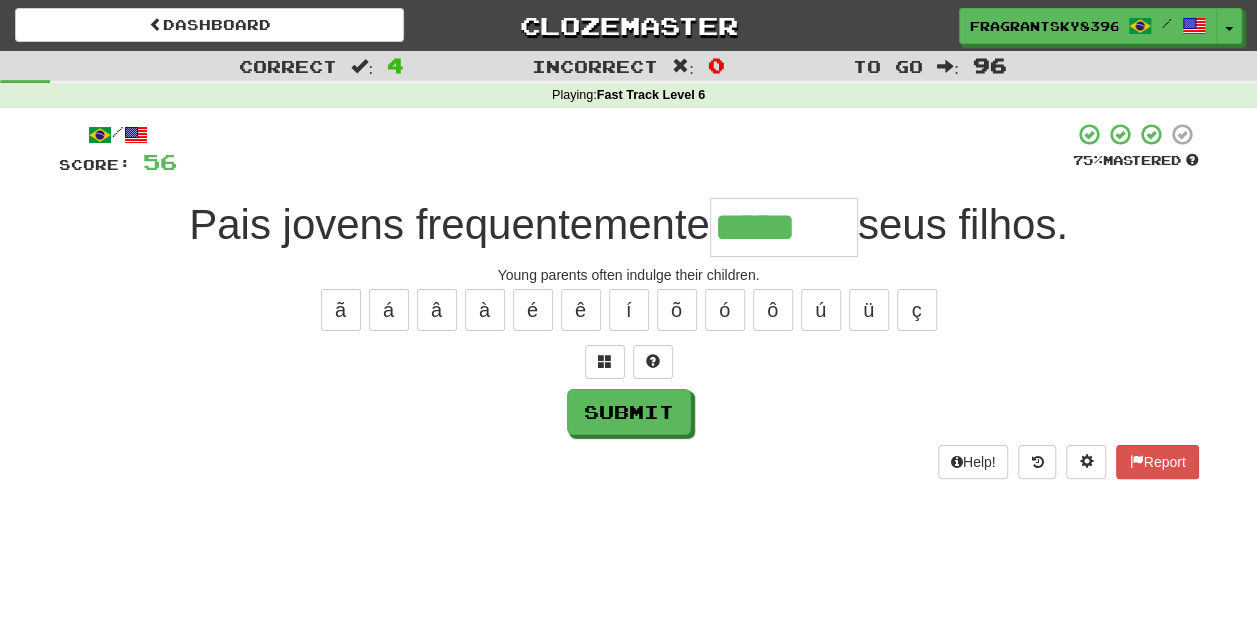 type on "*****" 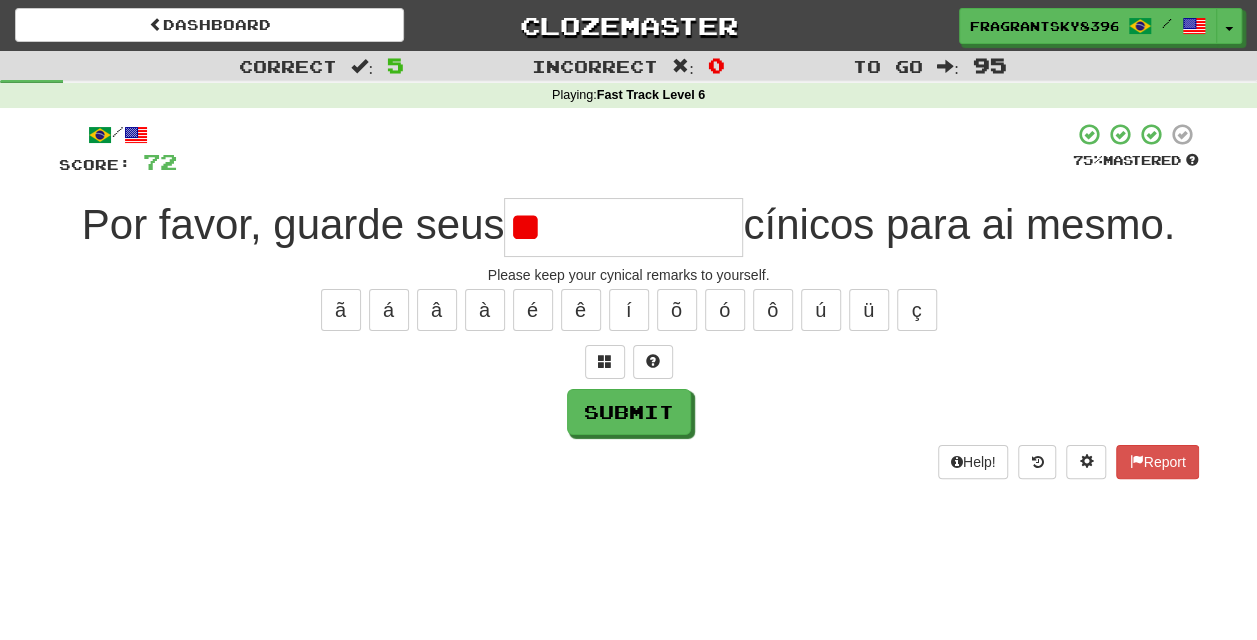 type on "*" 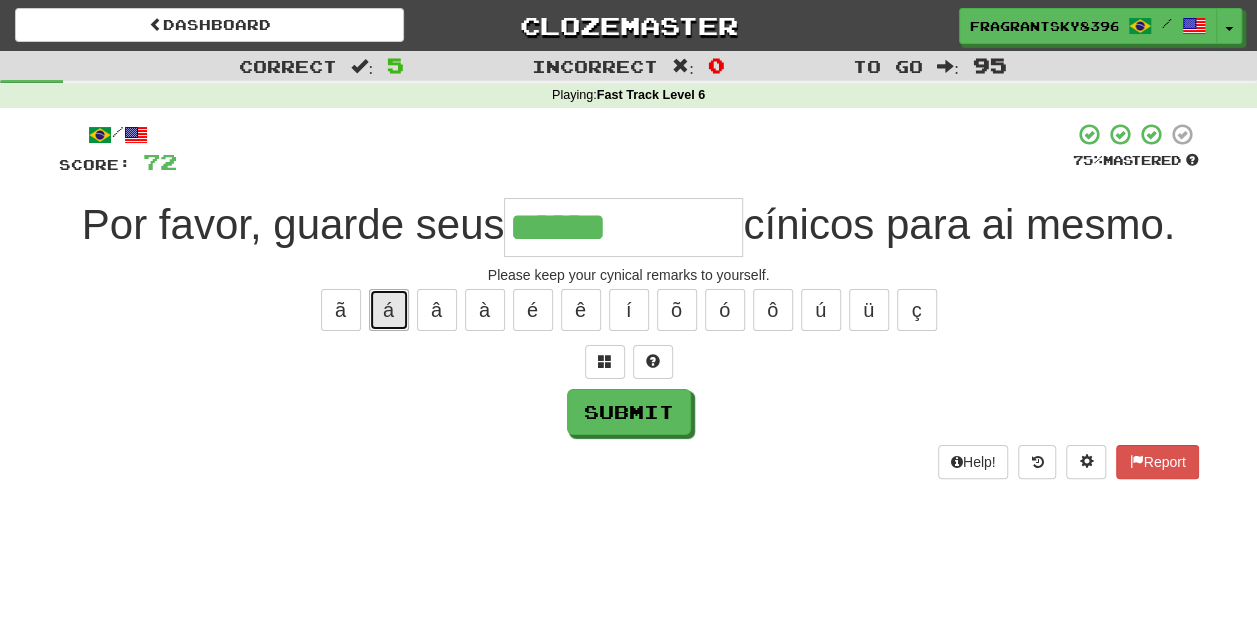 click on "á" at bounding box center (389, 310) 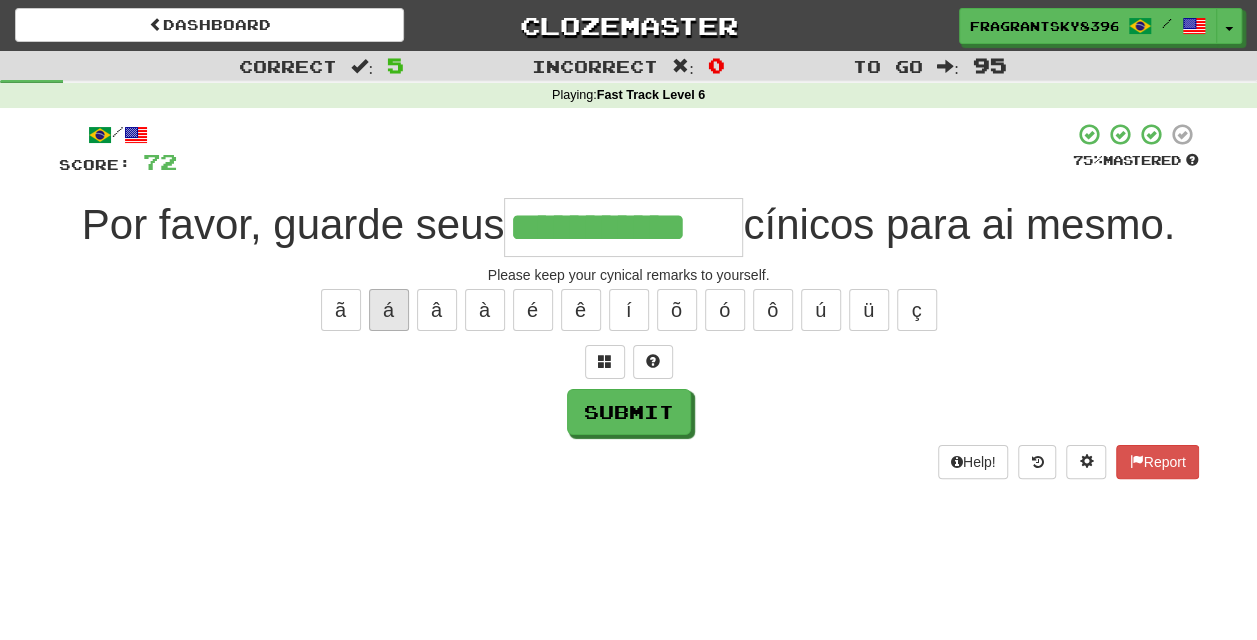 type on "**********" 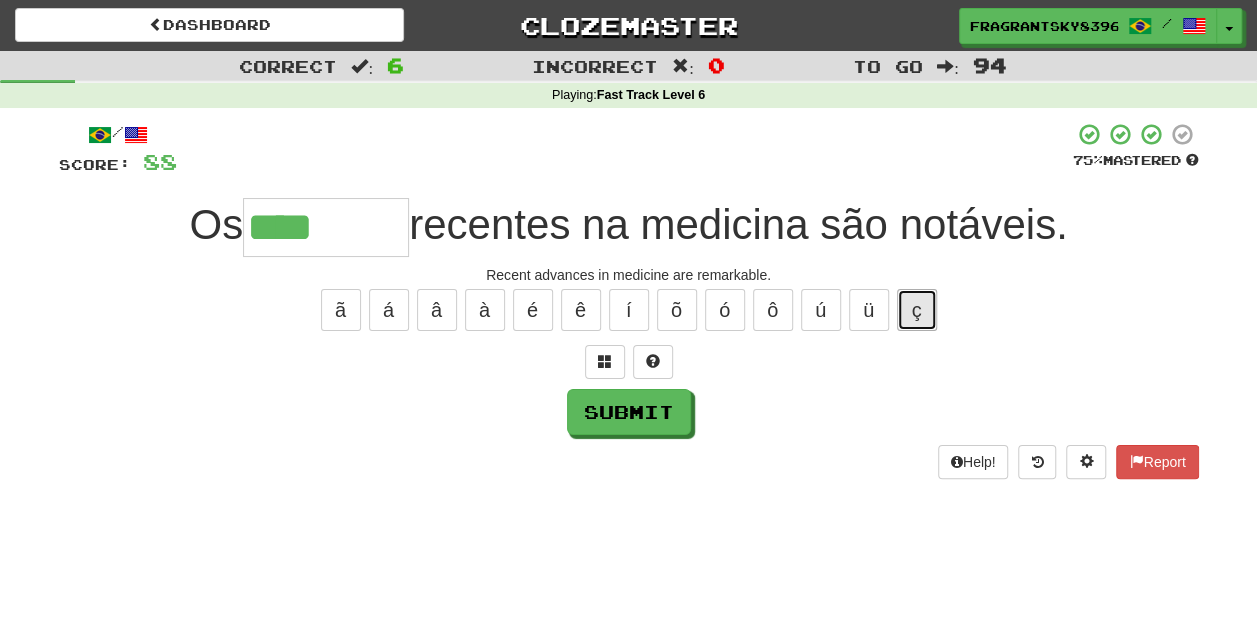 click on "ç" at bounding box center (917, 310) 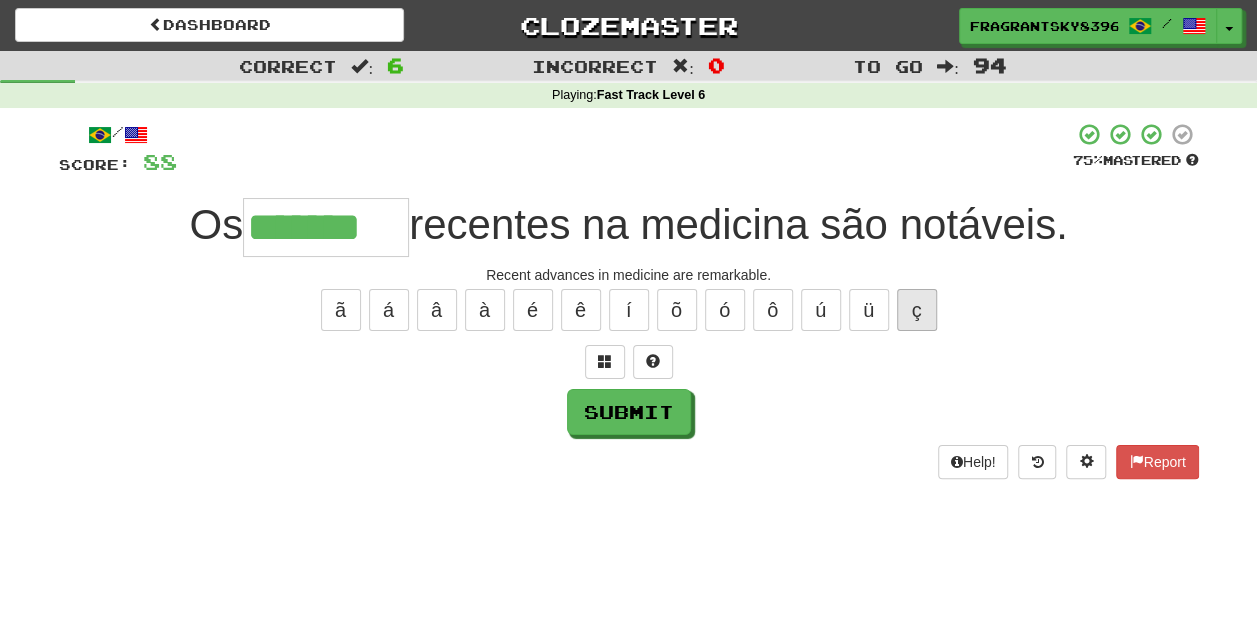 type on "*******" 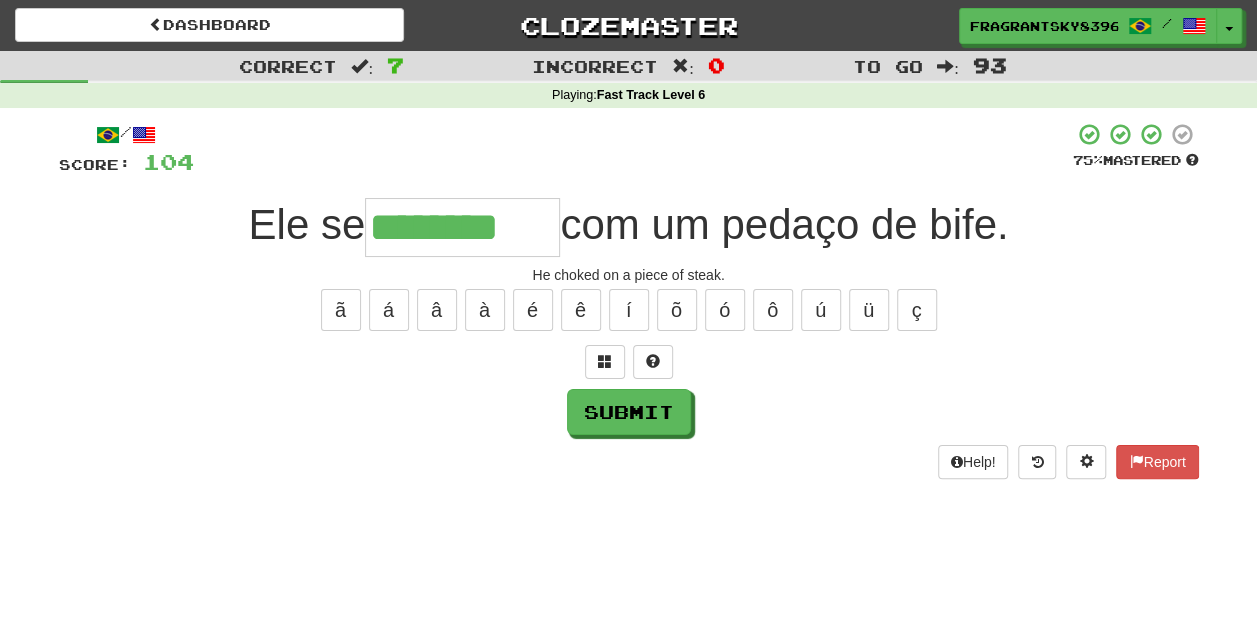 type on "********" 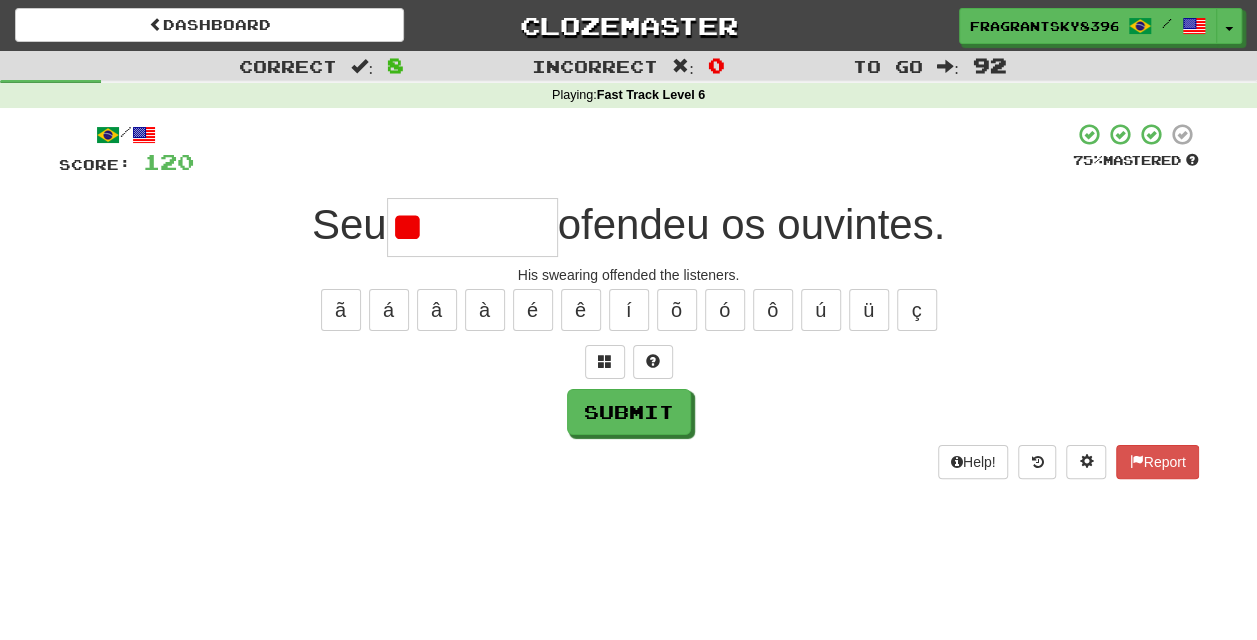 type on "*" 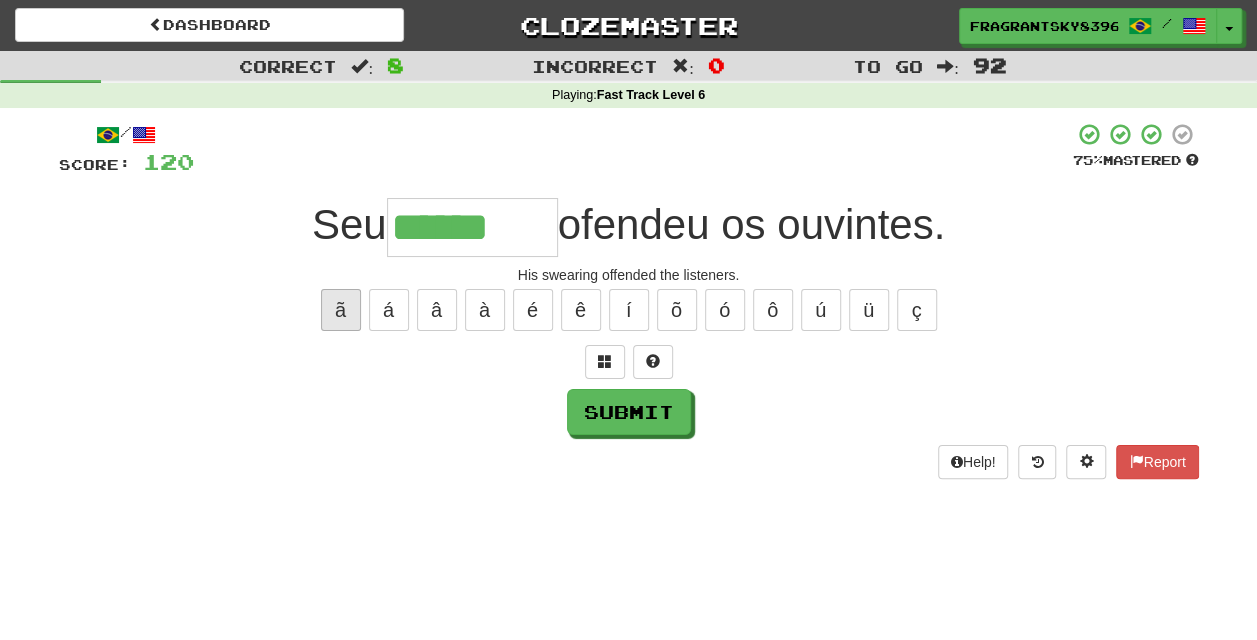 drag, startPoint x: 336, startPoint y: 286, endPoint x: 342, endPoint y: 304, distance: 18.973665 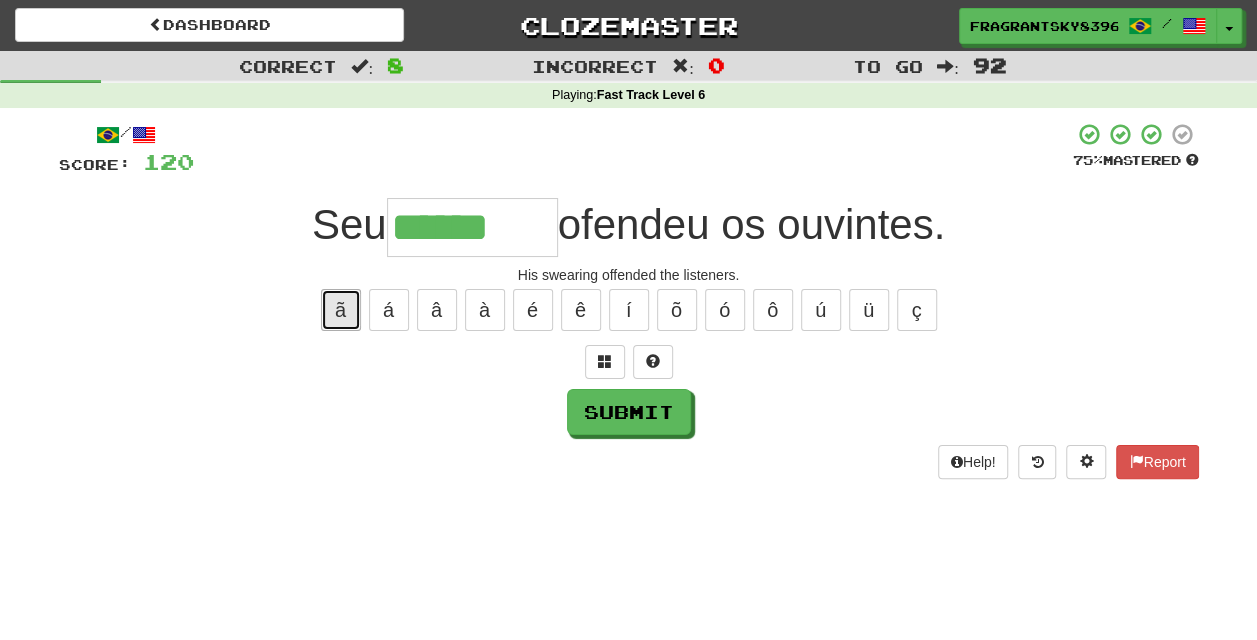 click on "ã" at bounding box center [341, 310] 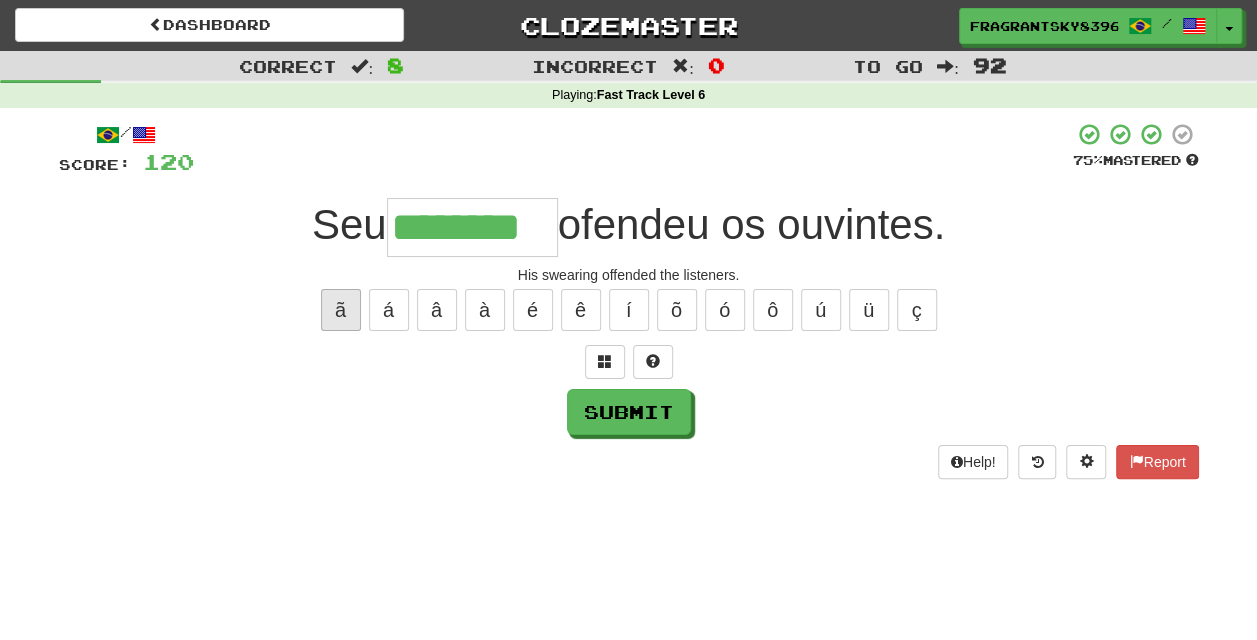 type on "********" 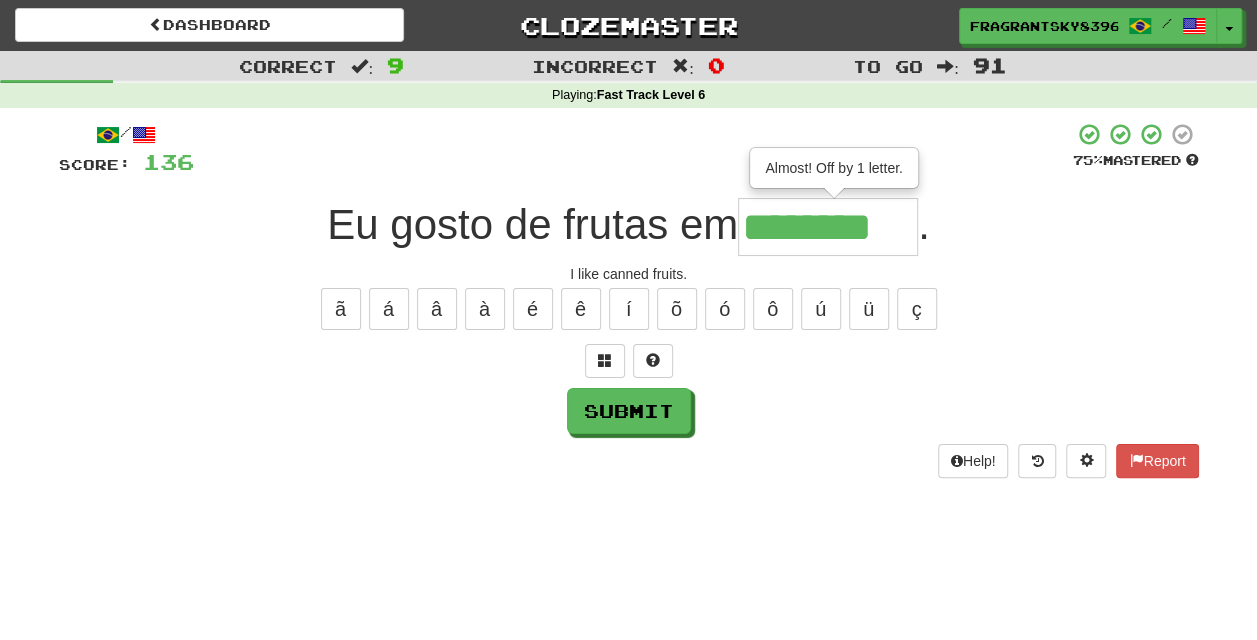 scroll, scrollTop: 0, scrollLeft: 0, axis: both 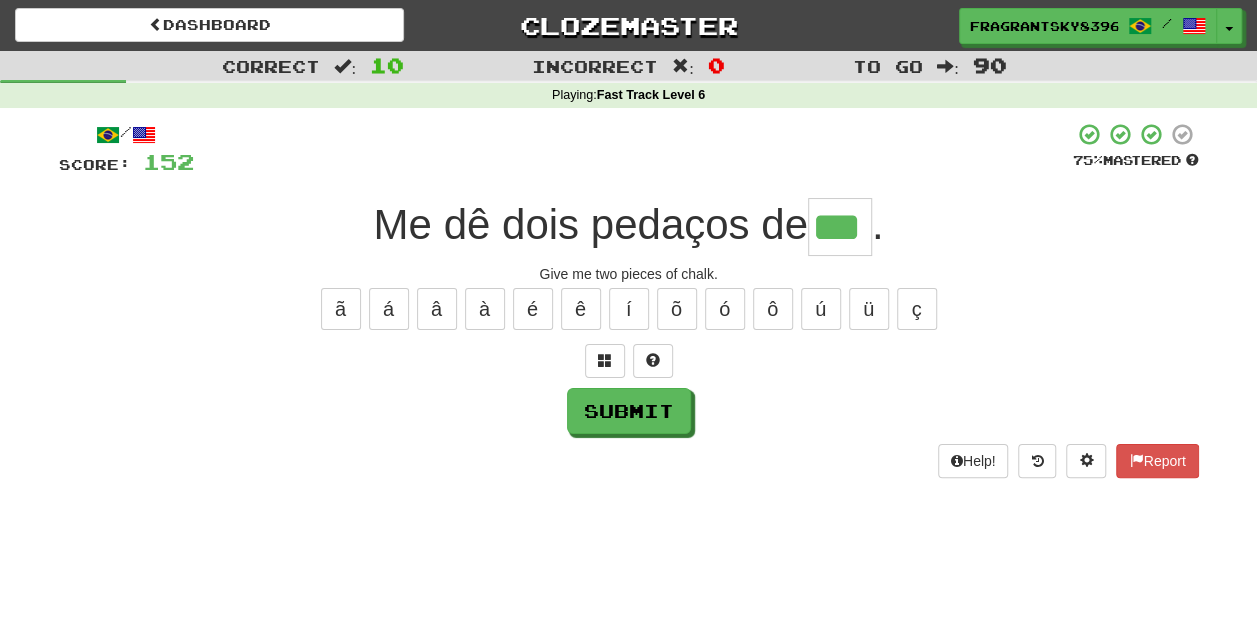 type on "***" 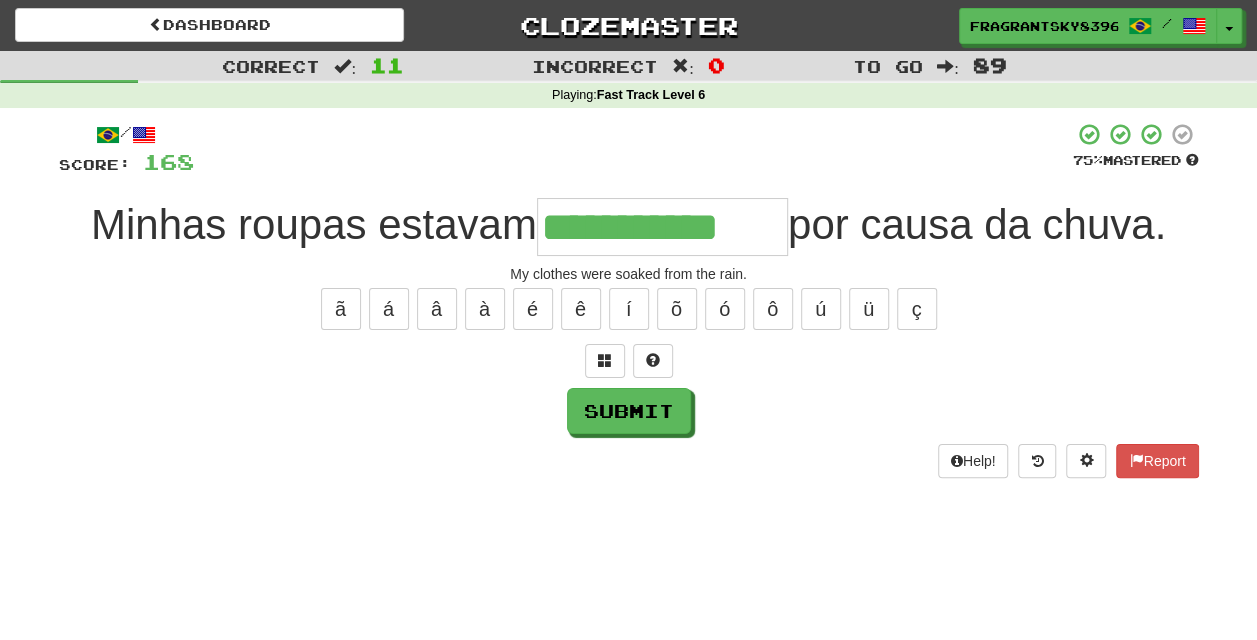 type on "**********" 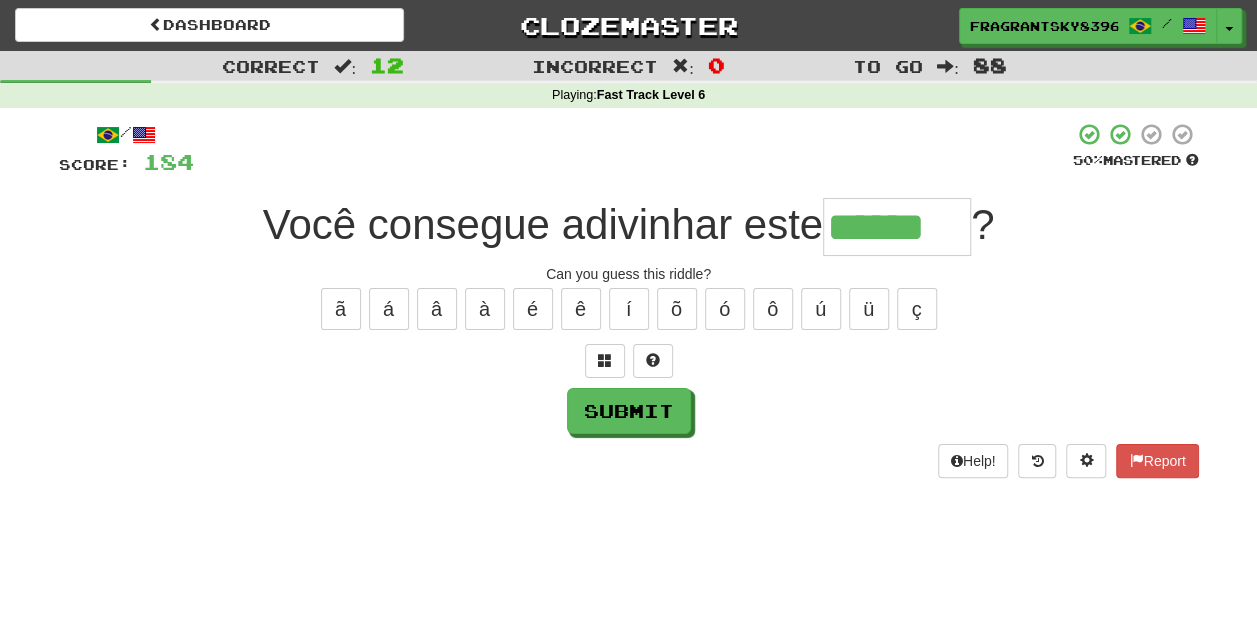 type on "******" 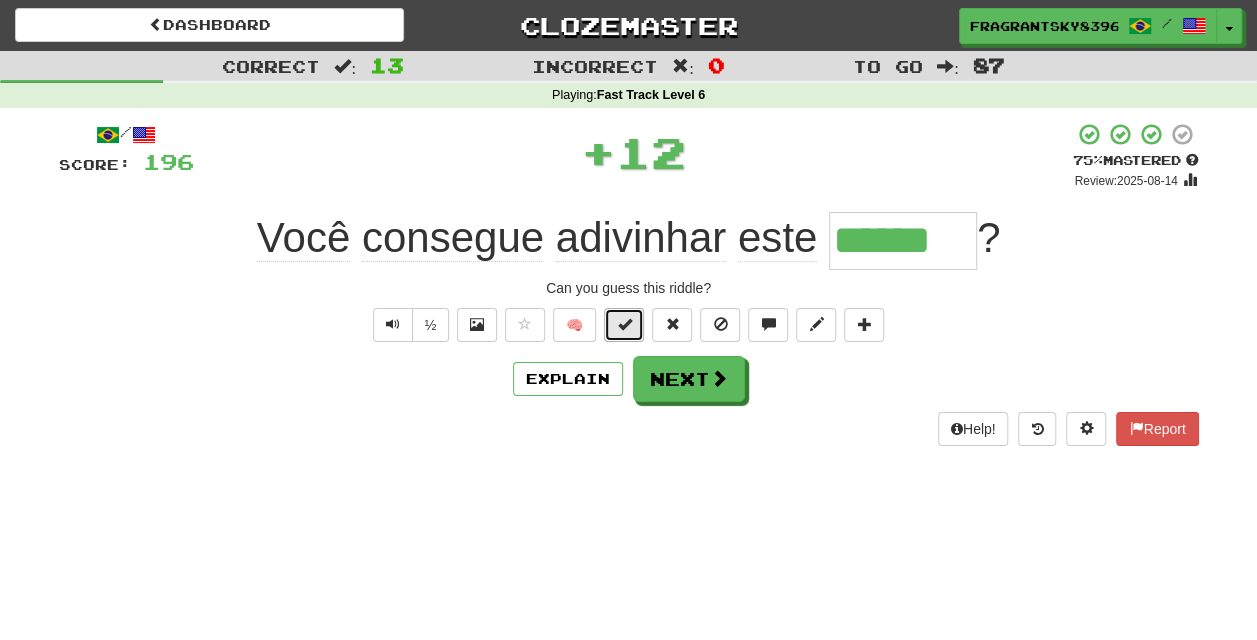 click at bounding box center (624, 324) 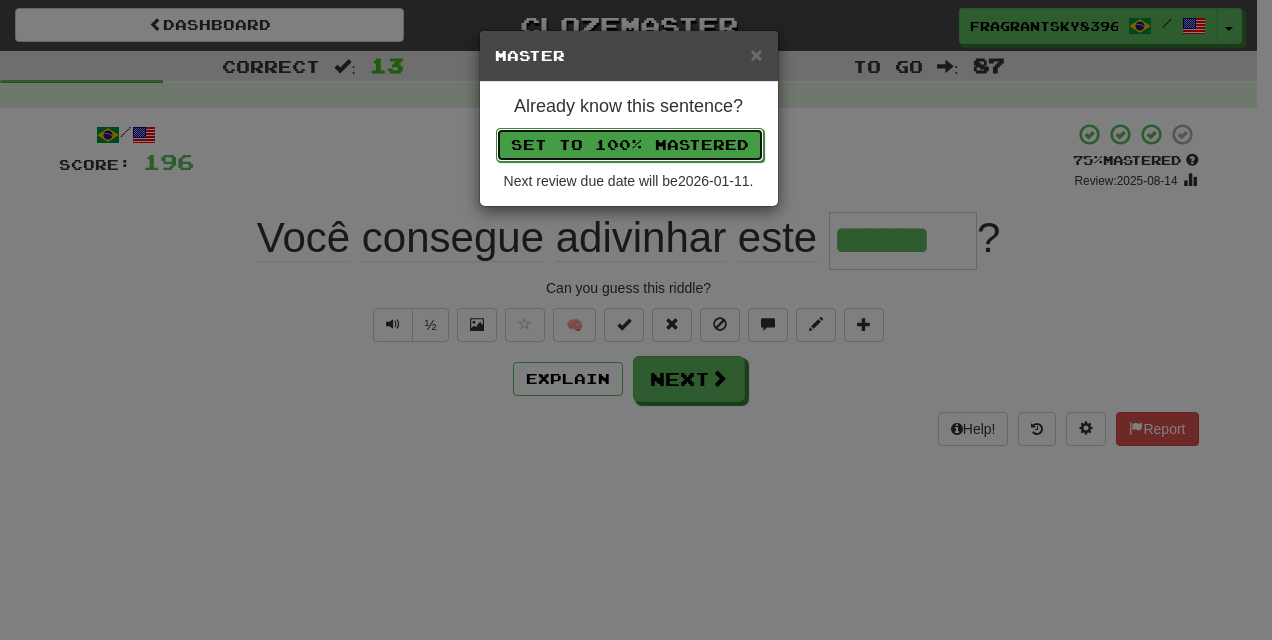 click on "Set to 100% Mastered" at bounding box center [630, 145] 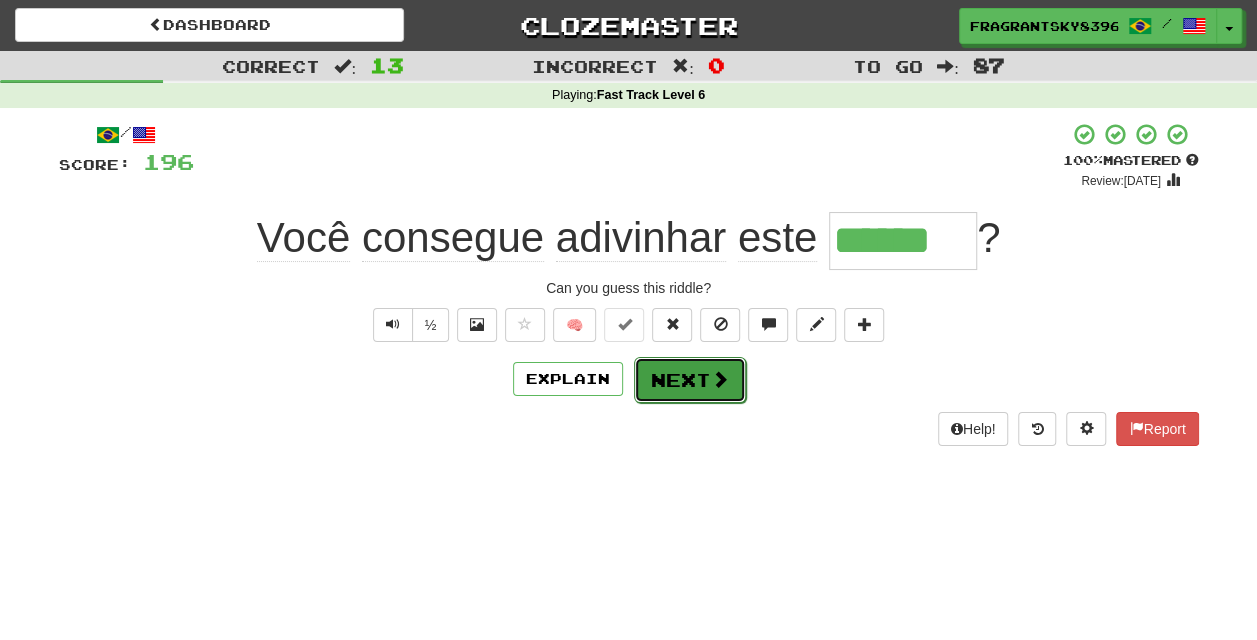 click on "Next" at bounding box center (690, 380) 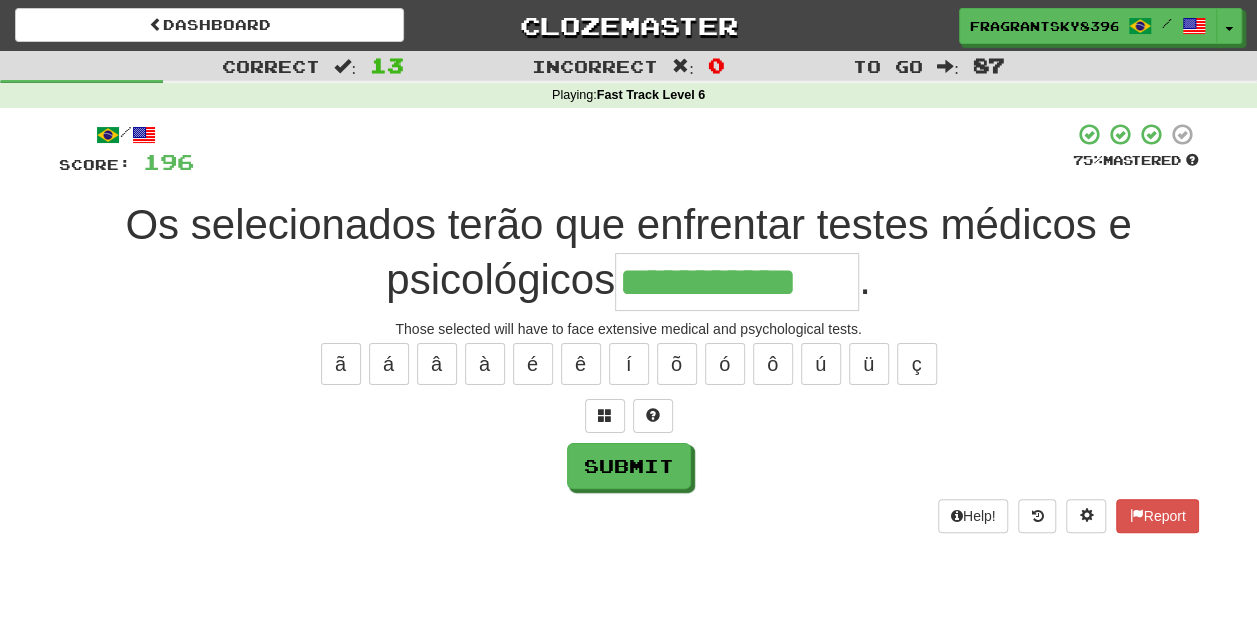 type on "**********" 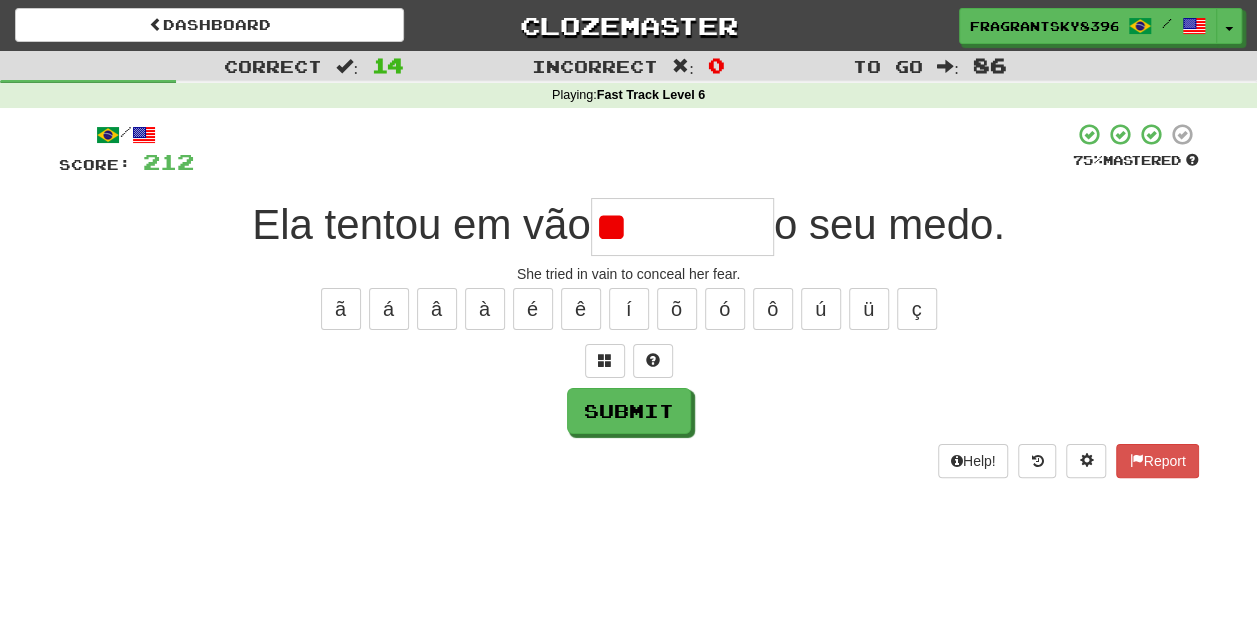 type on "*" 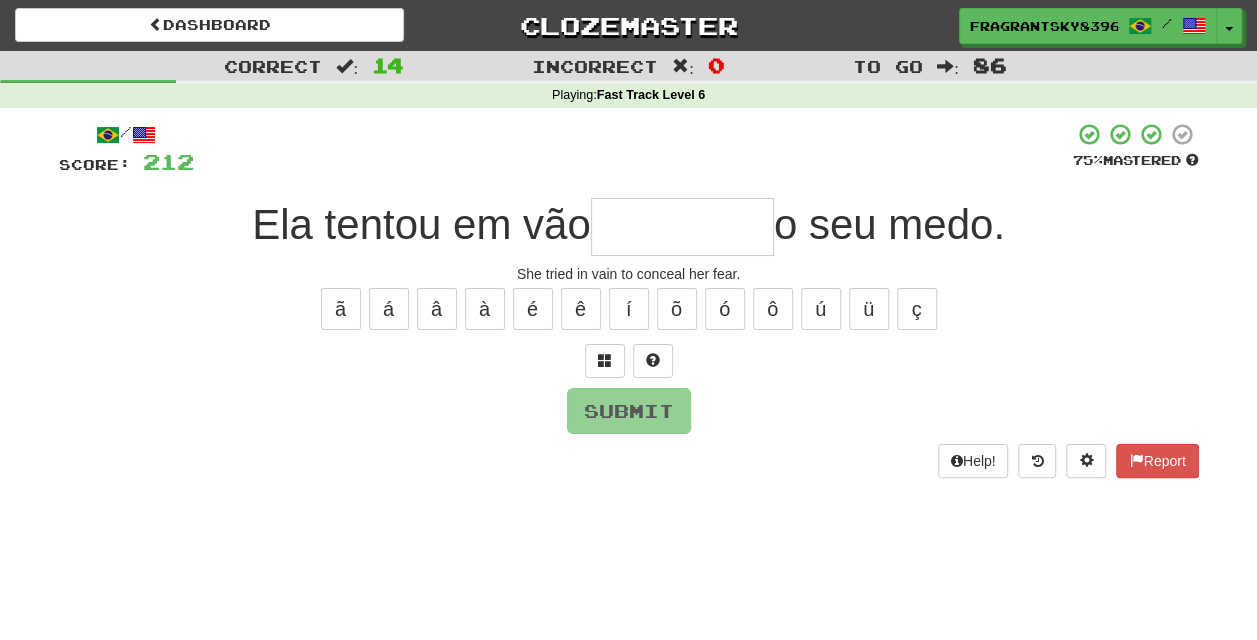 type on "*" 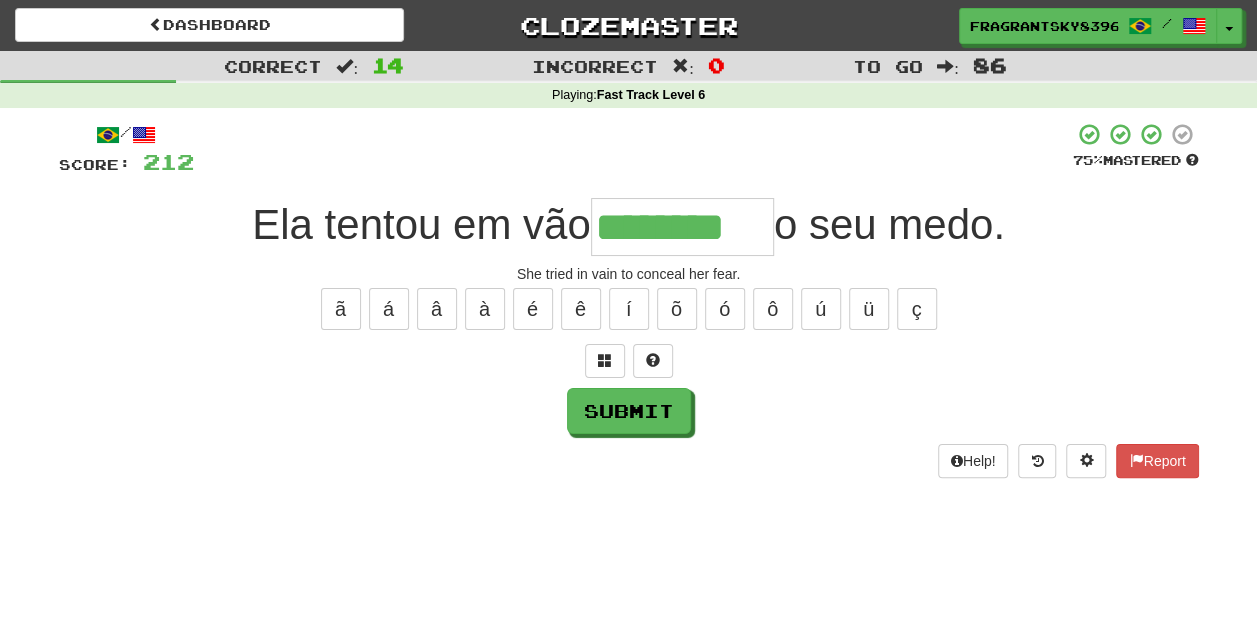 type on "********" 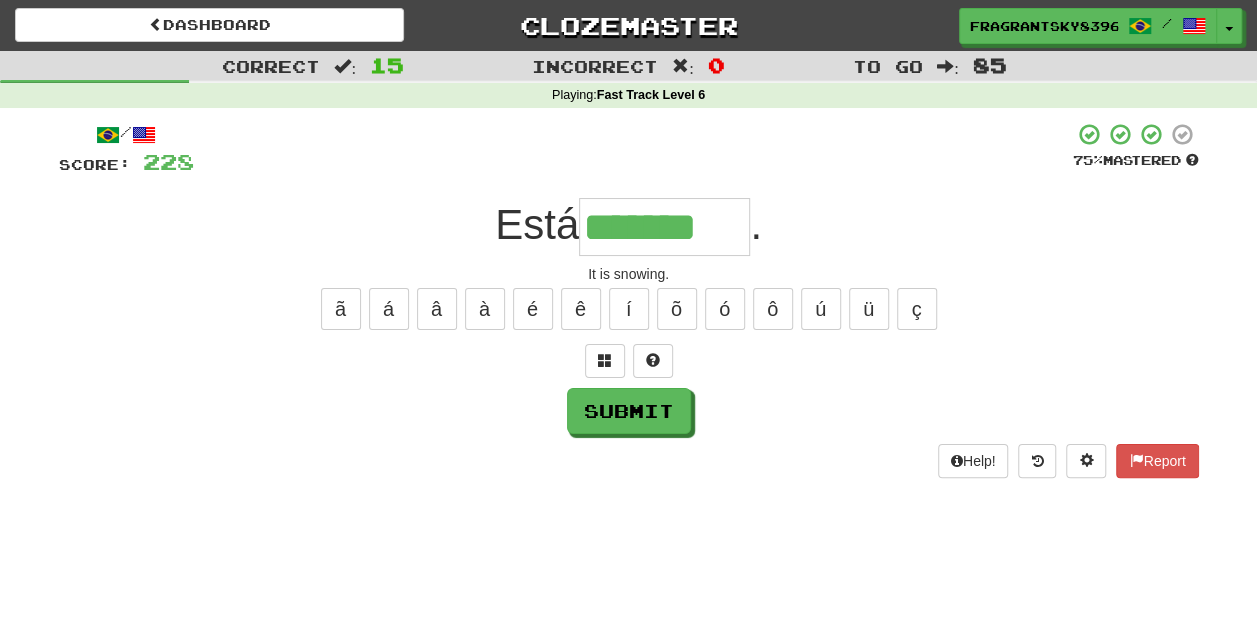 type on "*******" 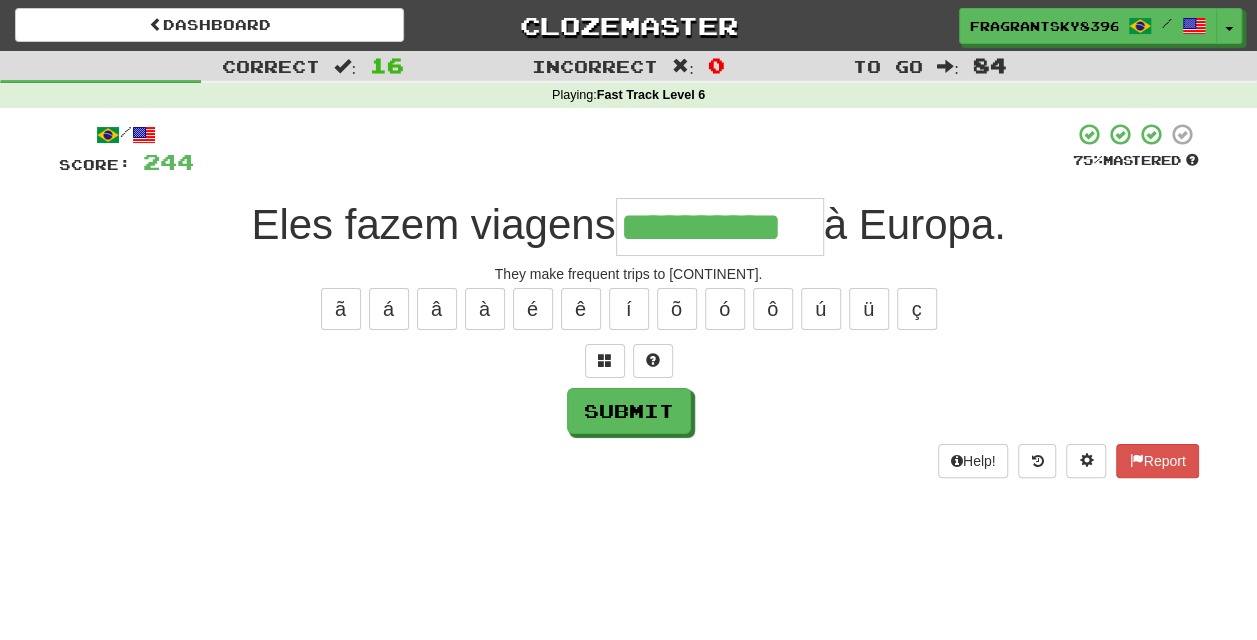 type on "**********" 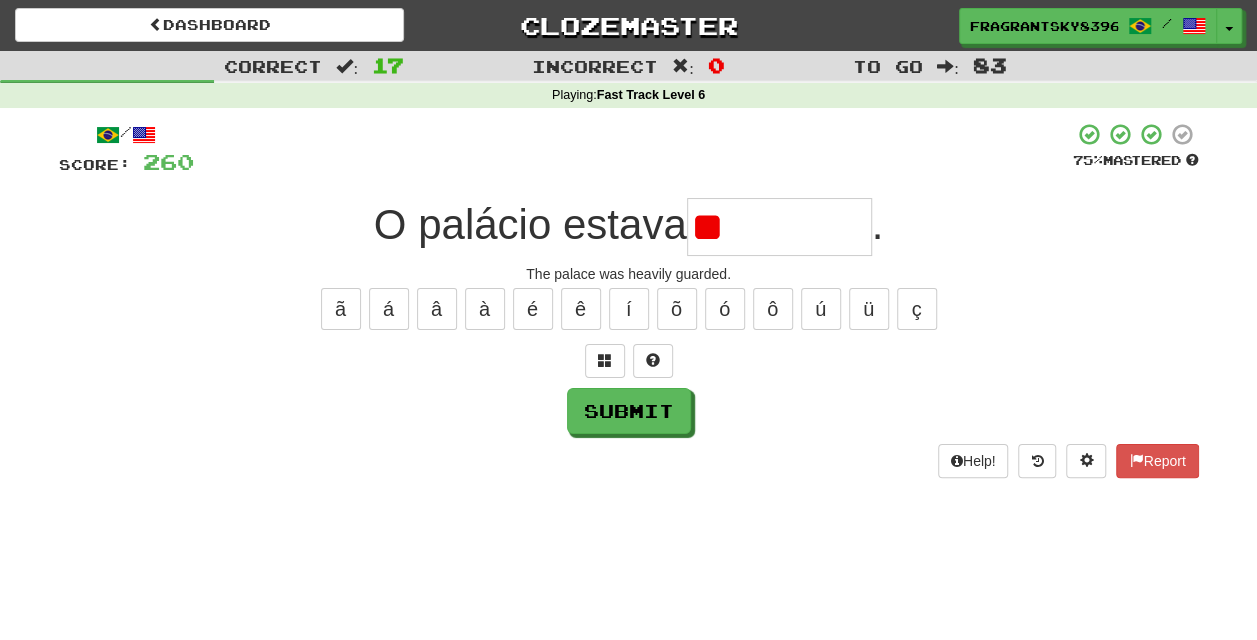 type on "*" 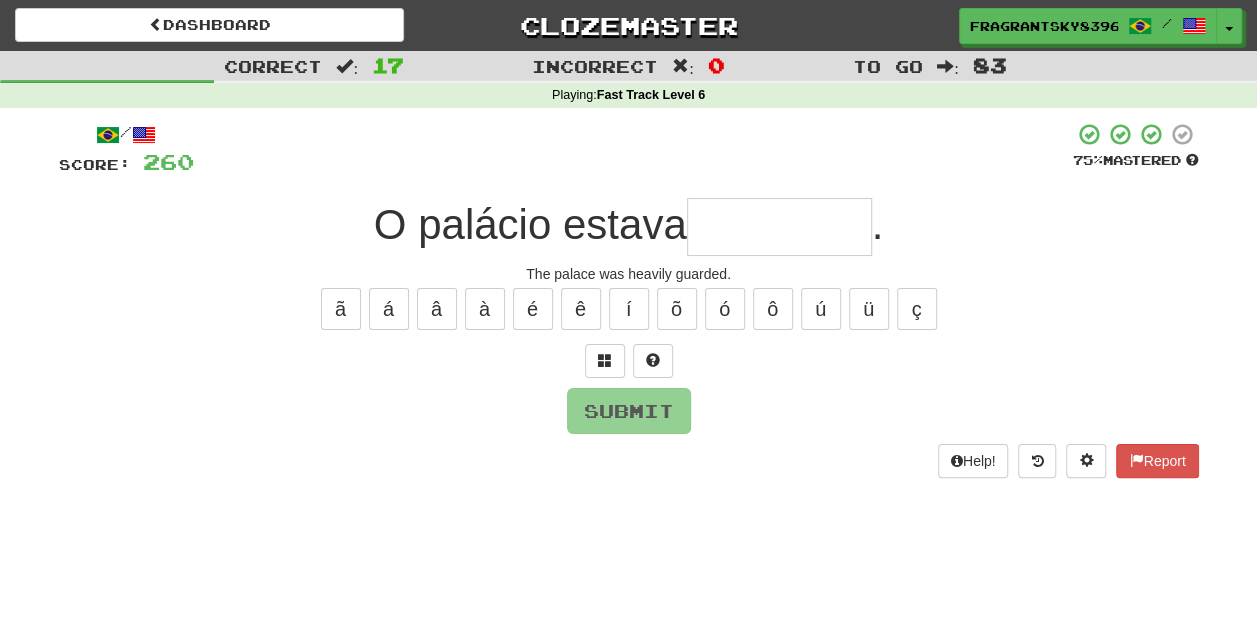 type on "*" 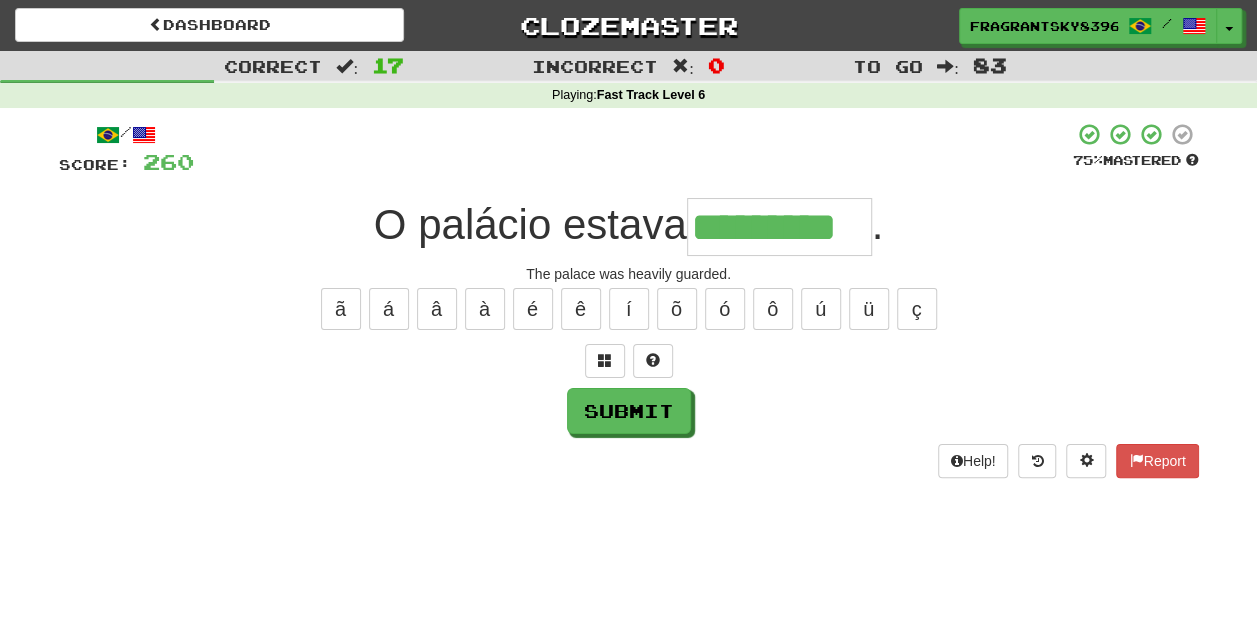 type on "*********" 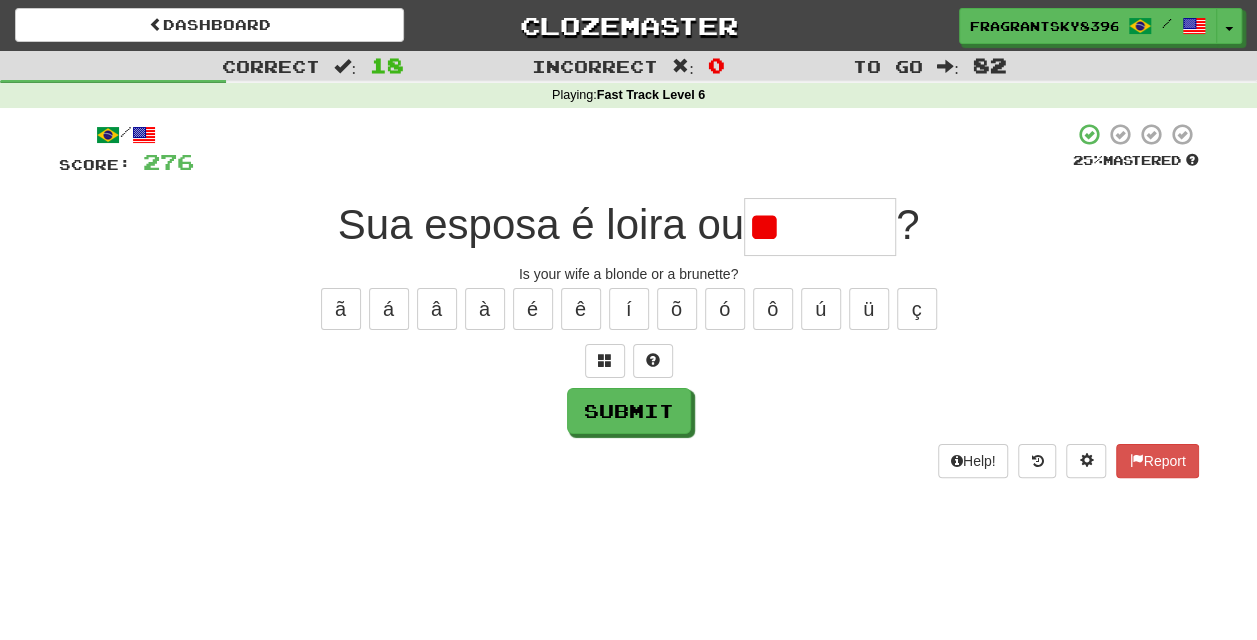 type on "*" 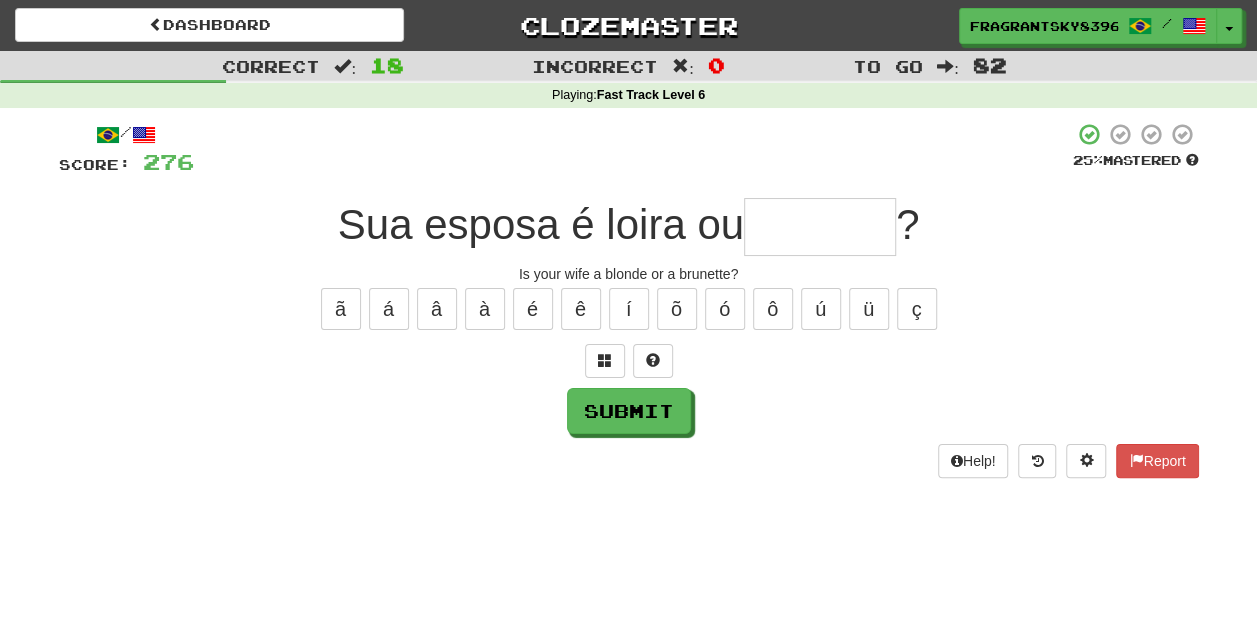 type on "*" 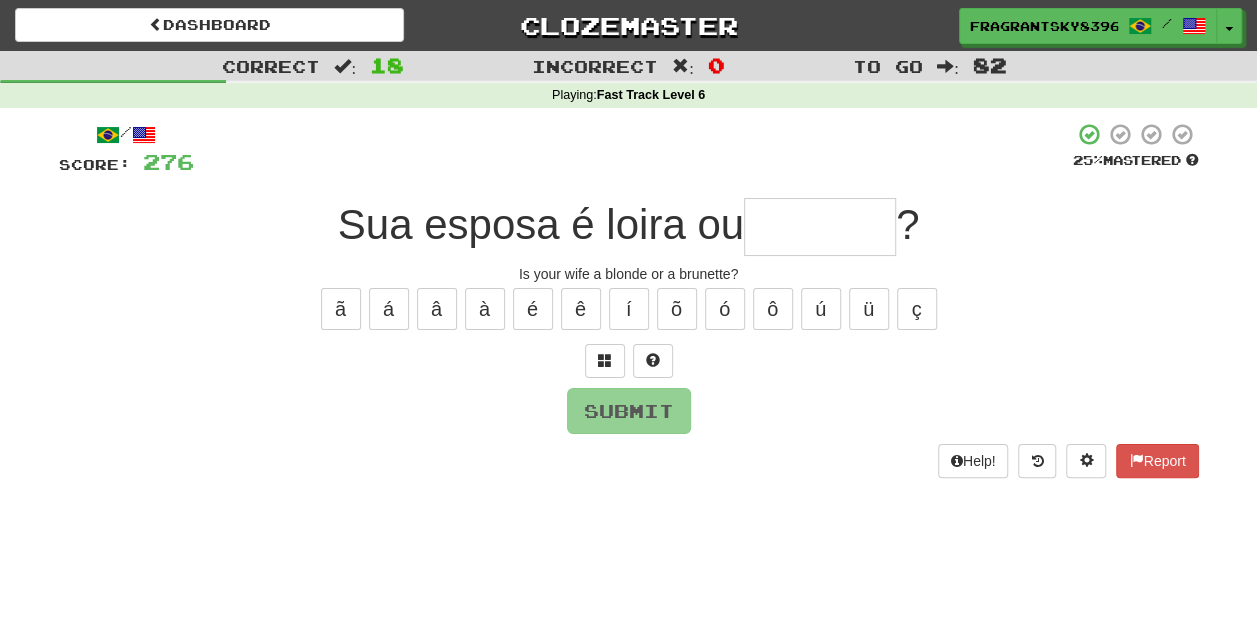 type on "*" 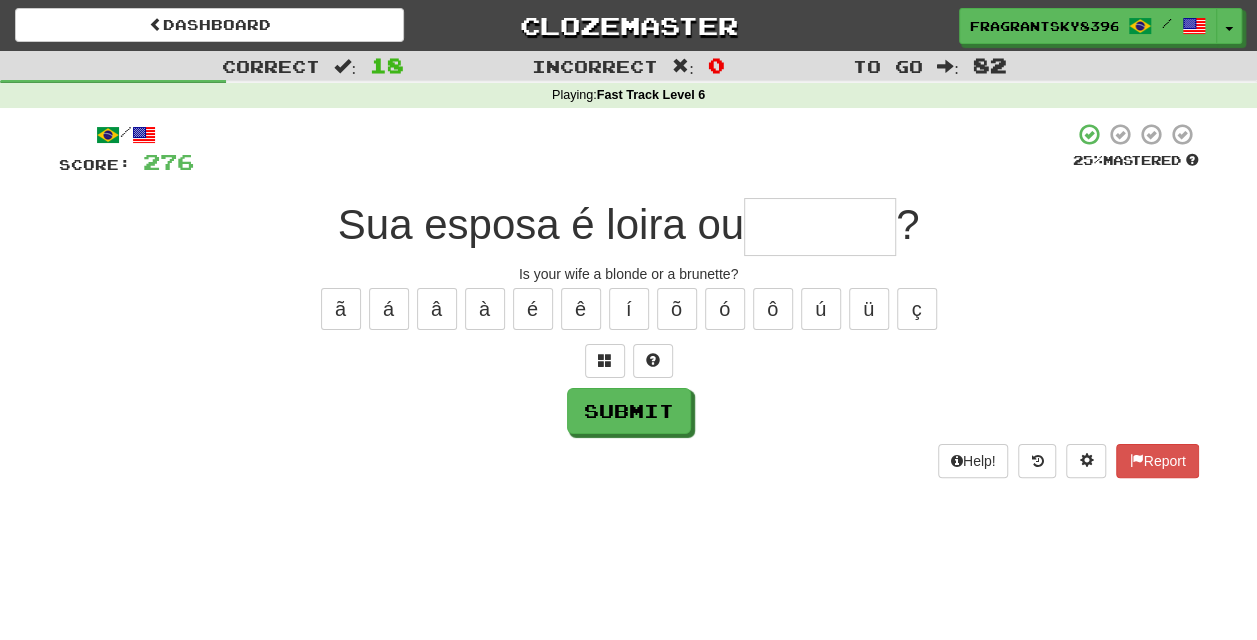 type on "*" 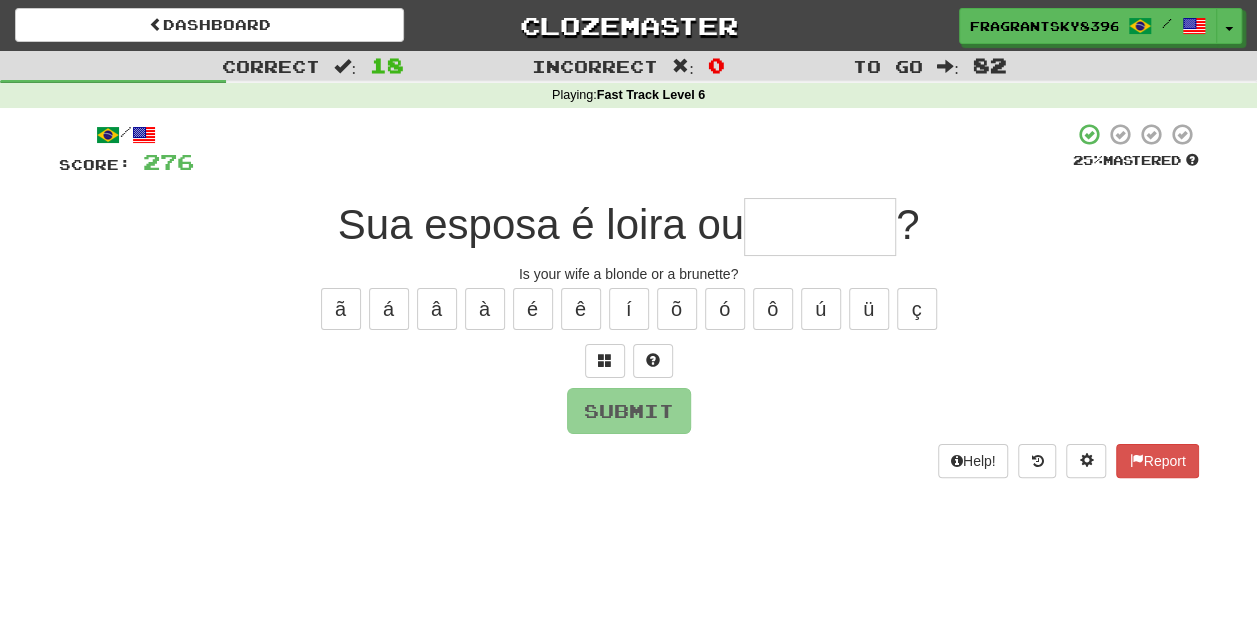 type on "*" 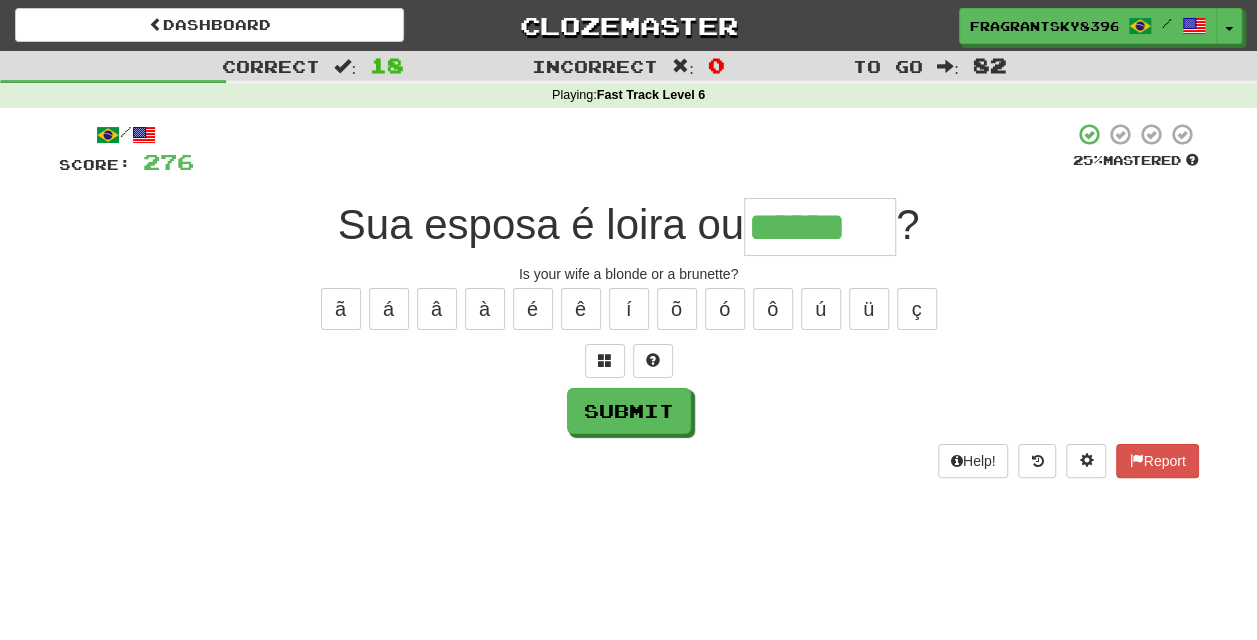 type on "******" 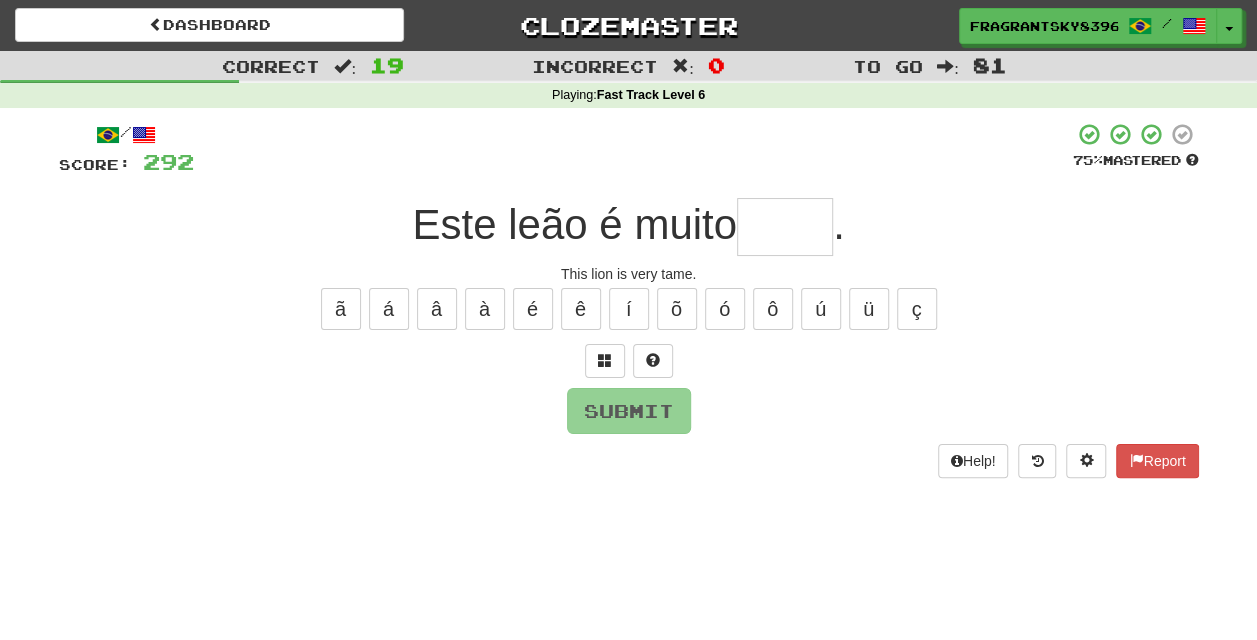 type on "*" 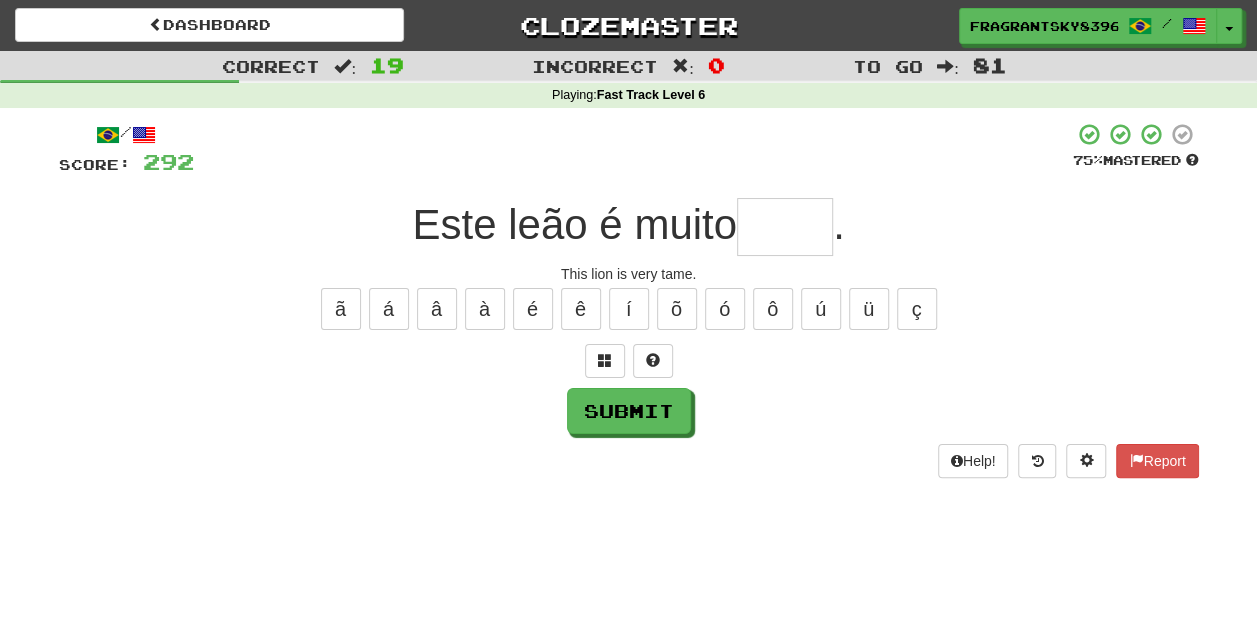type on "*" 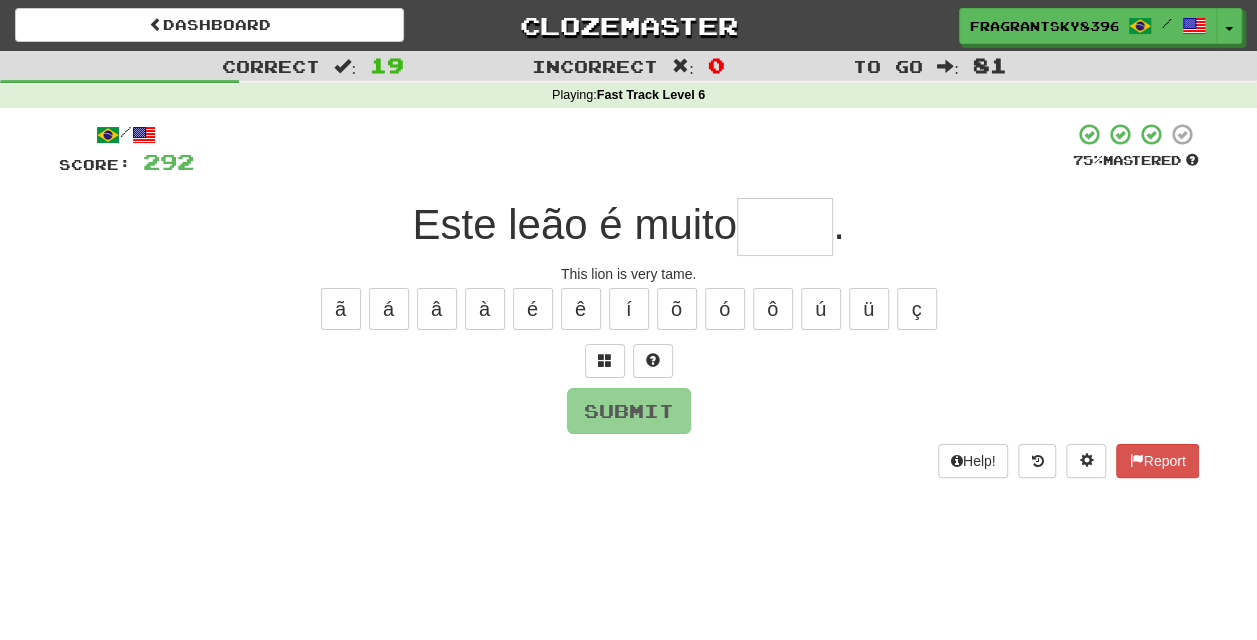 type on "*" 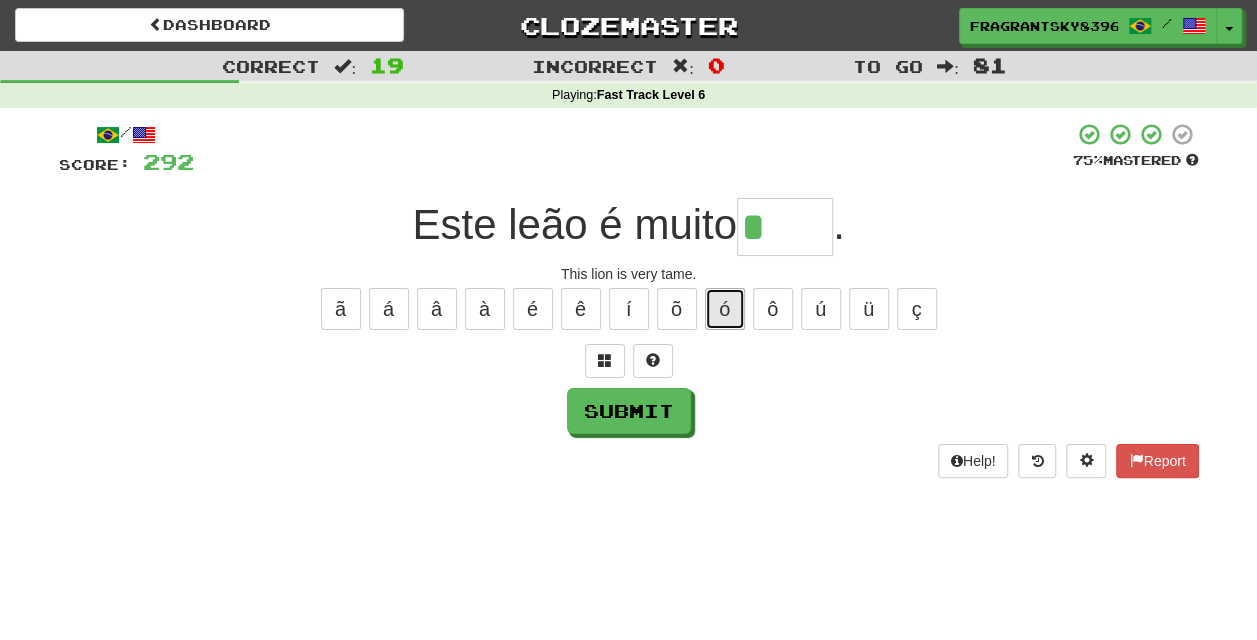 click on "ó" at bounding box center [725, 309] 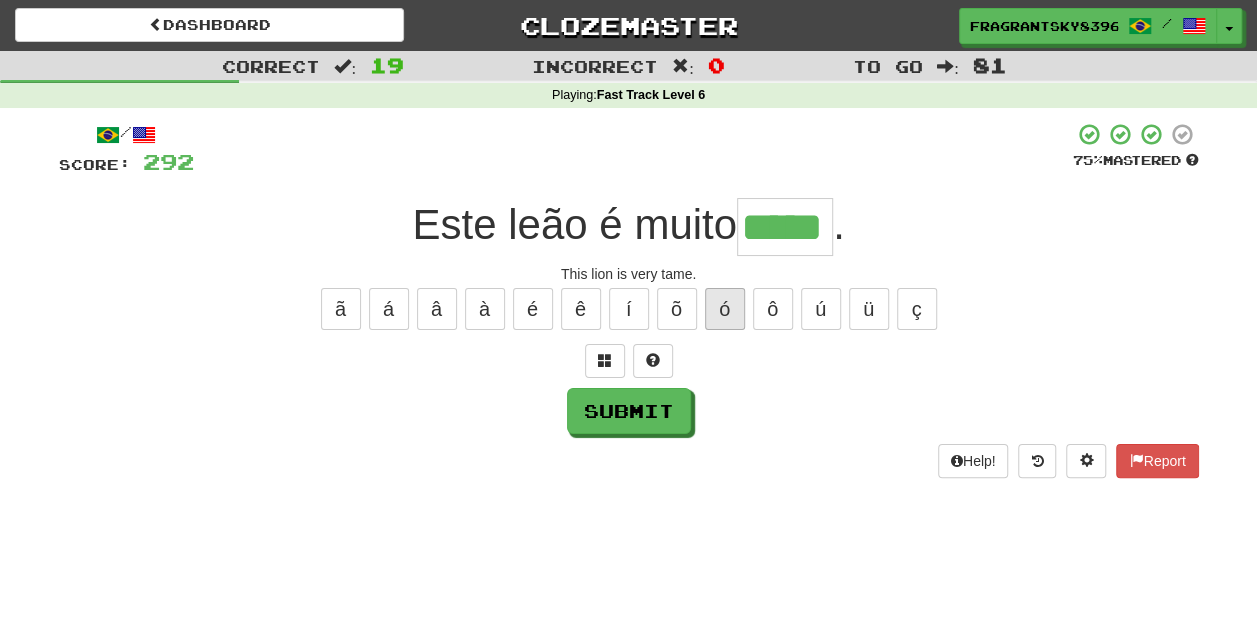 type on "*****" 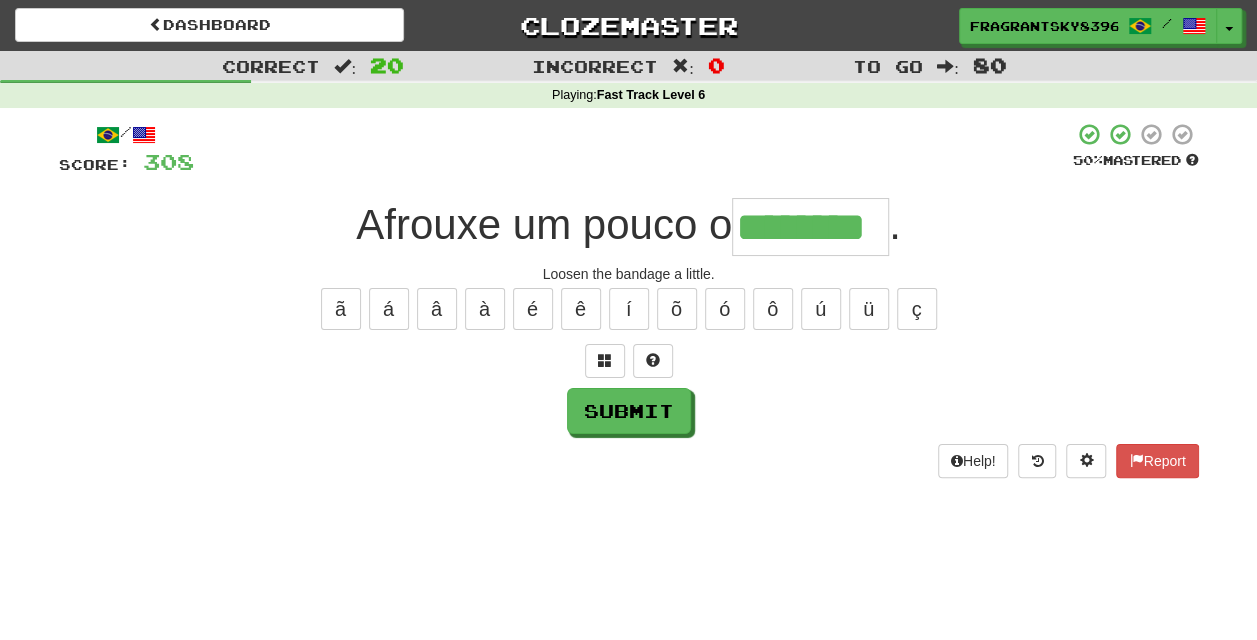 type on "********" 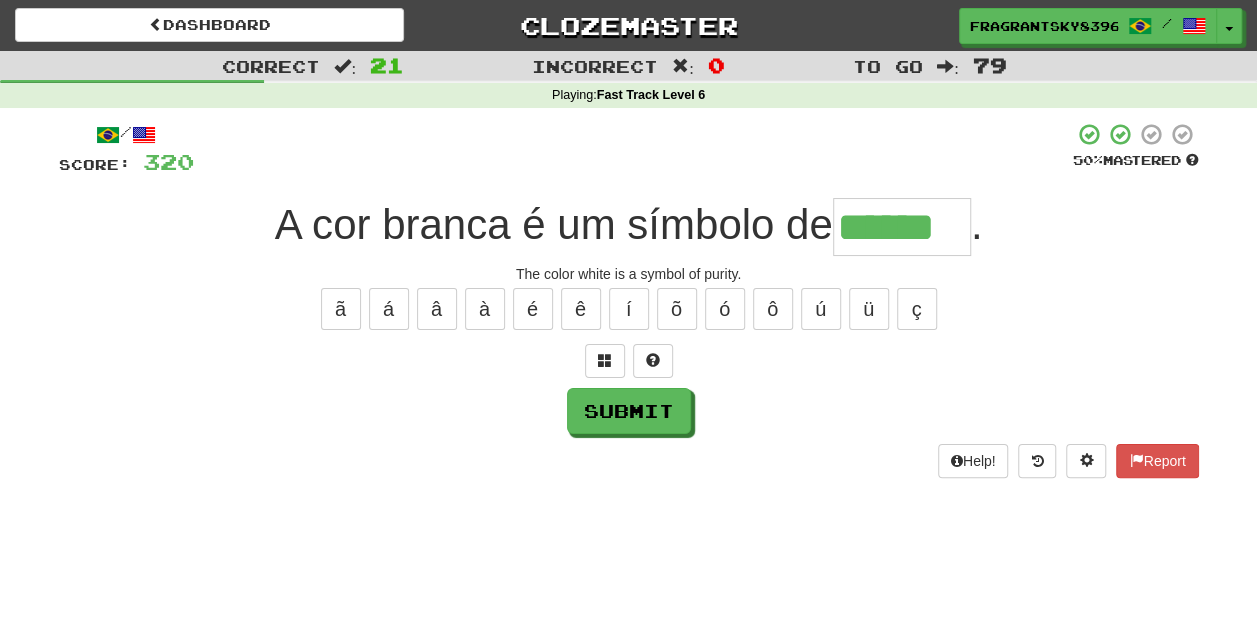 type on "******" 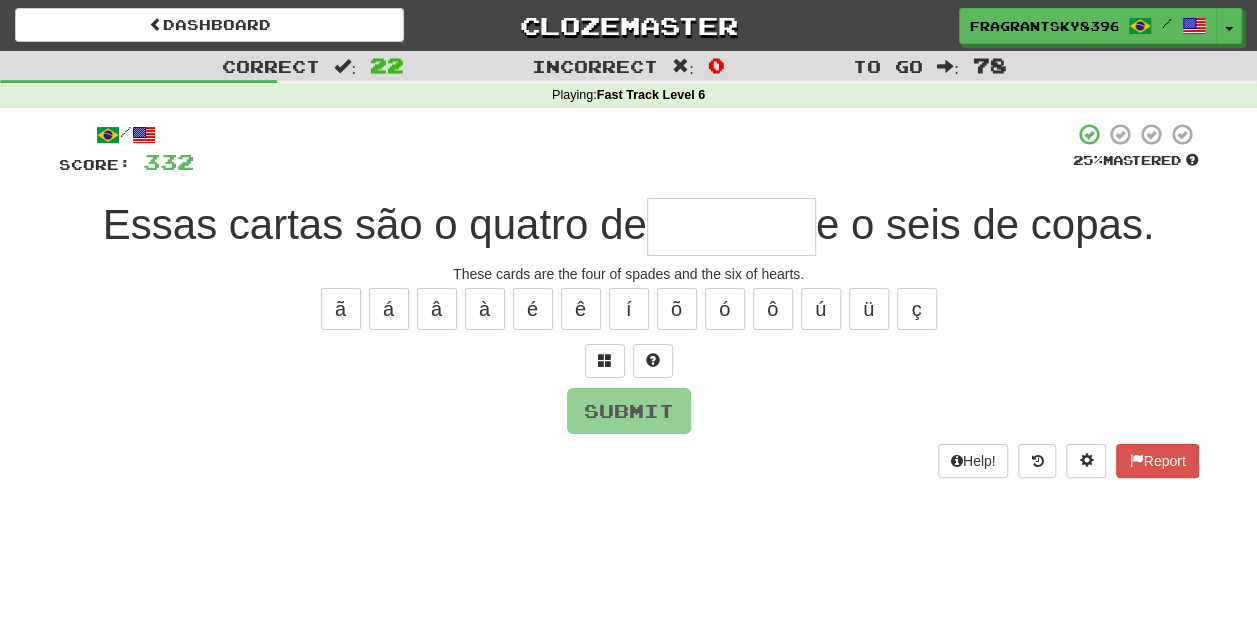 type on "*******" 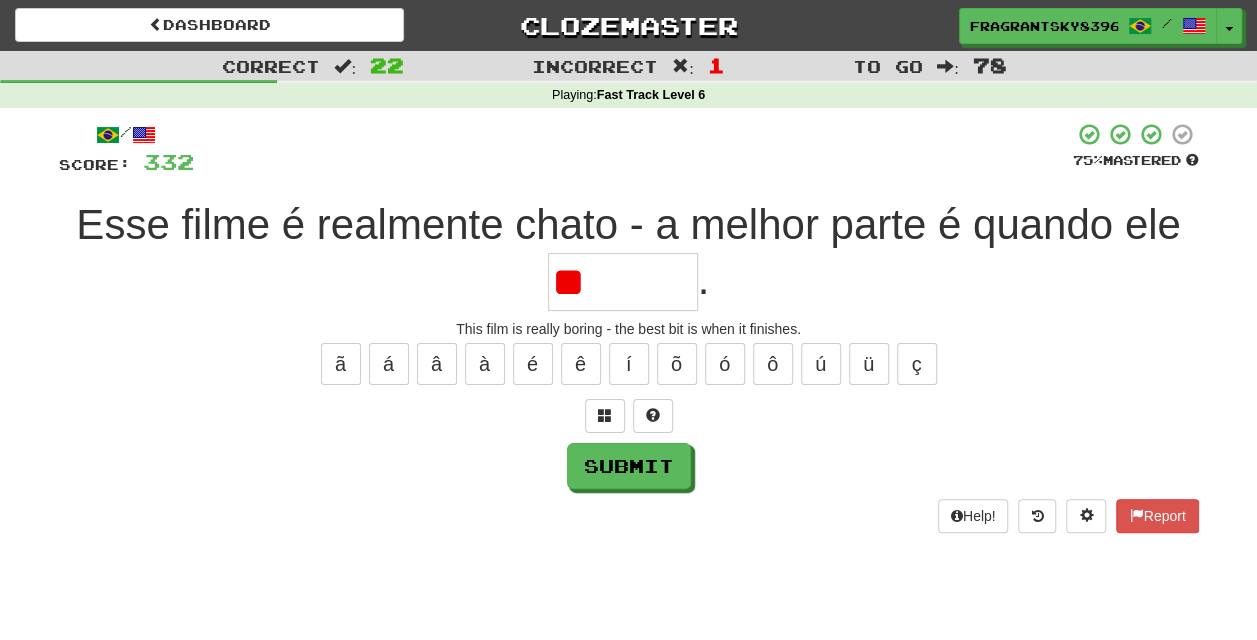 type on "*" 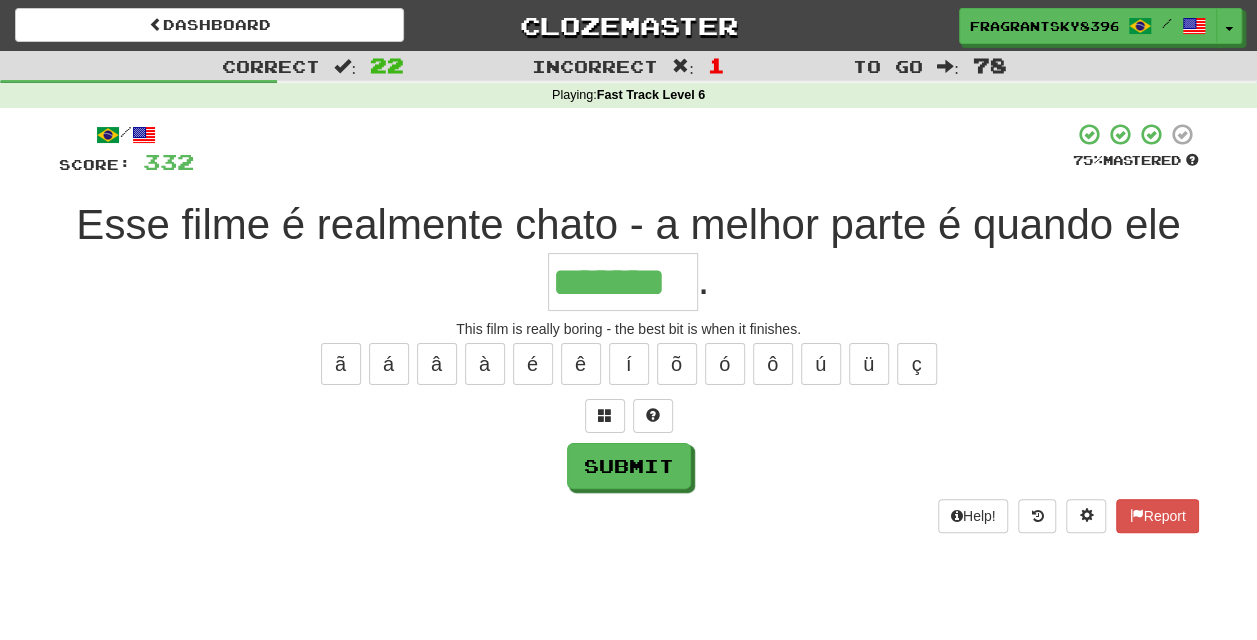type on "*******" 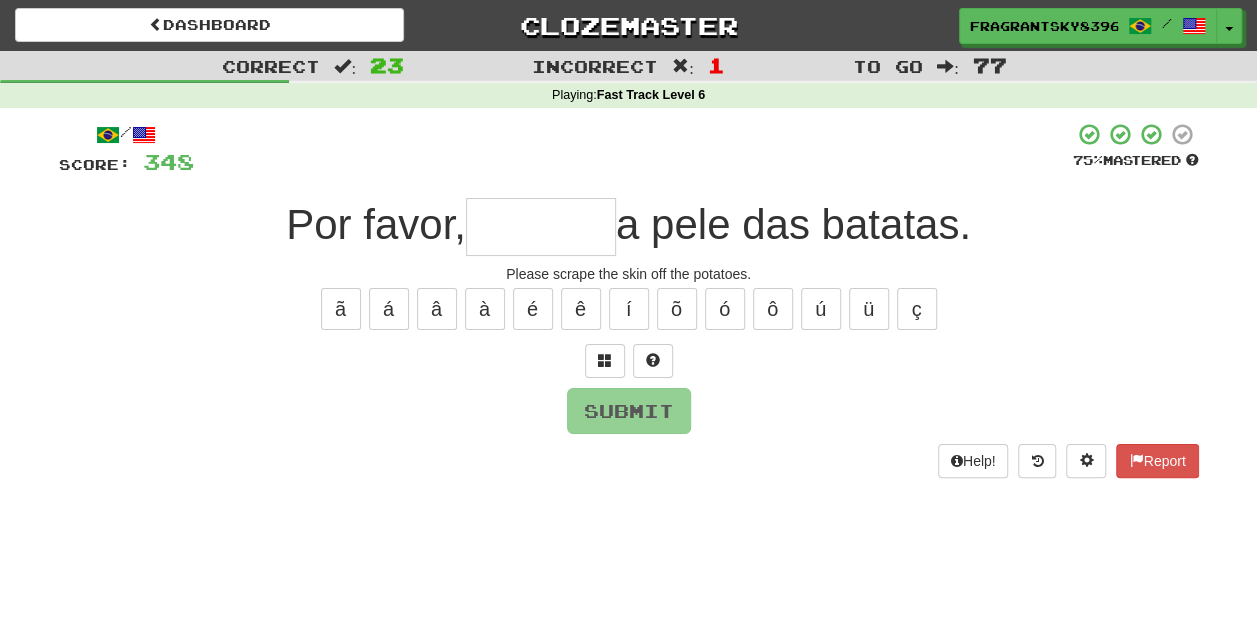 type on "*" 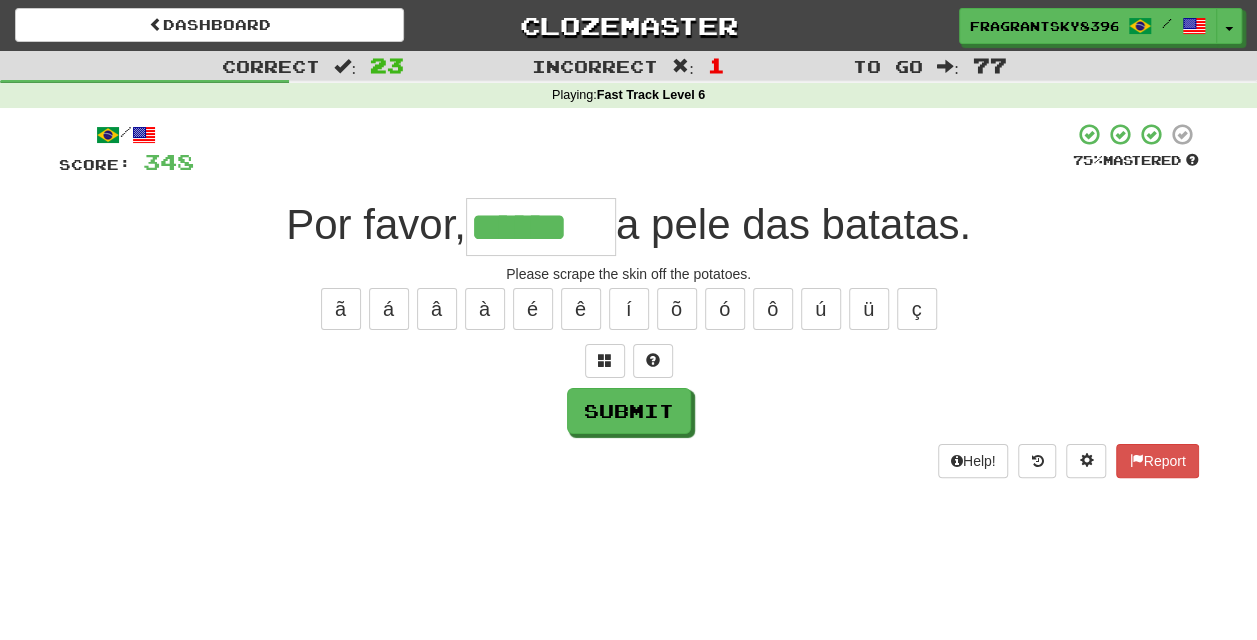 type on "******" 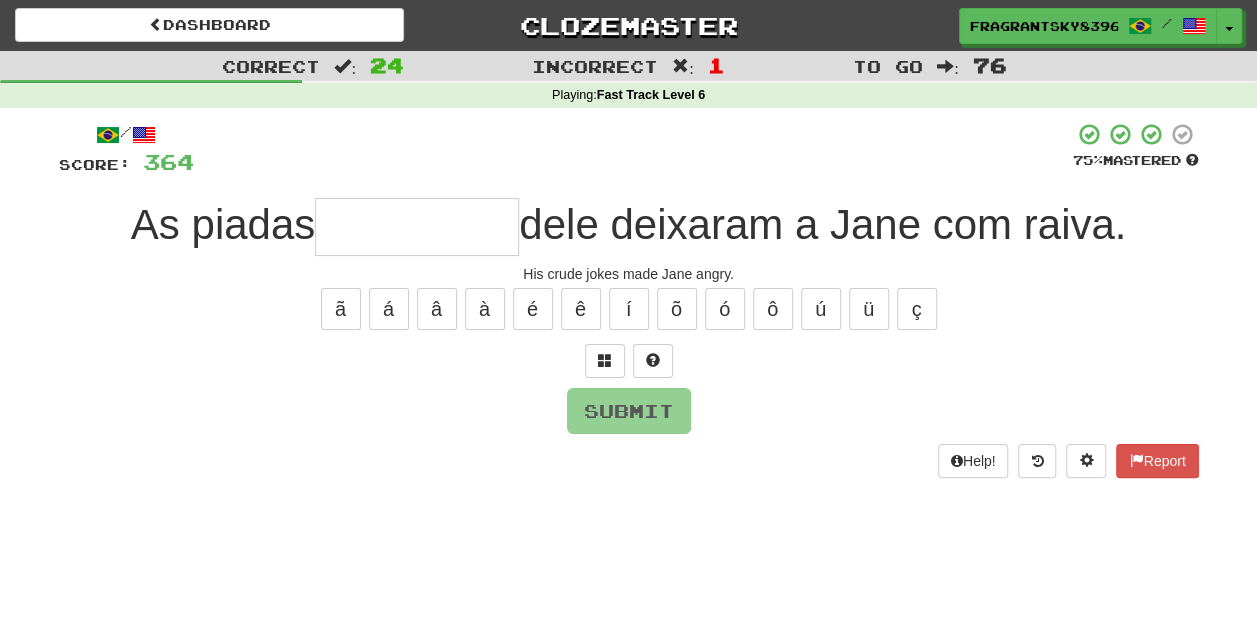 type on "*" 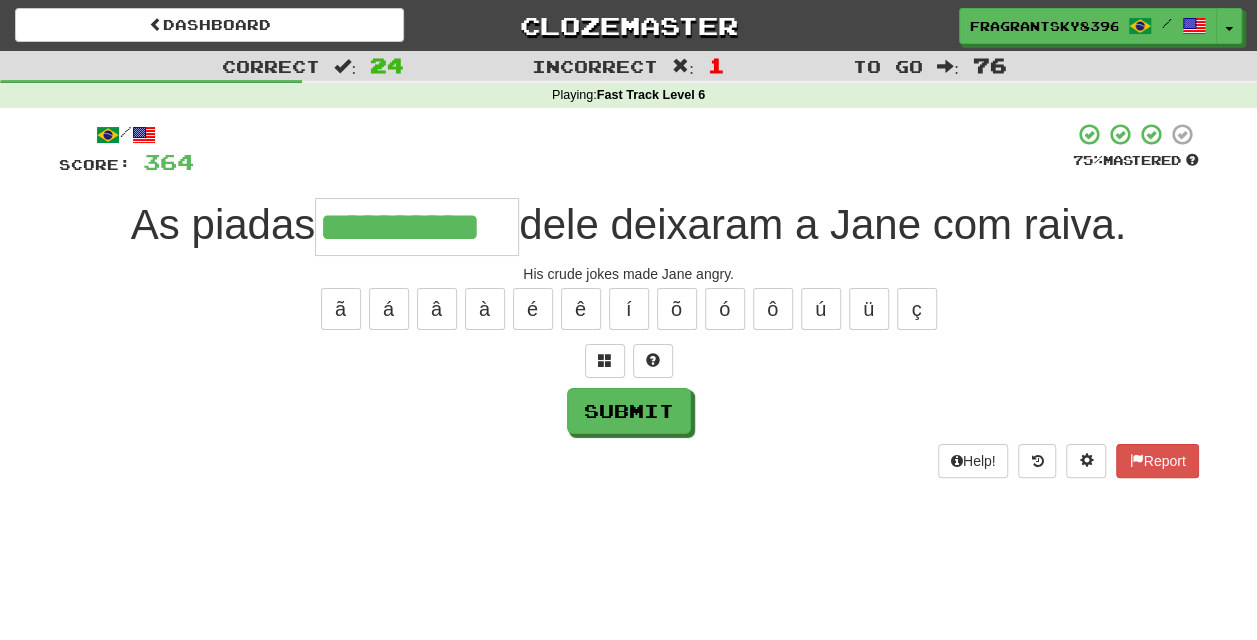 type on "**********" 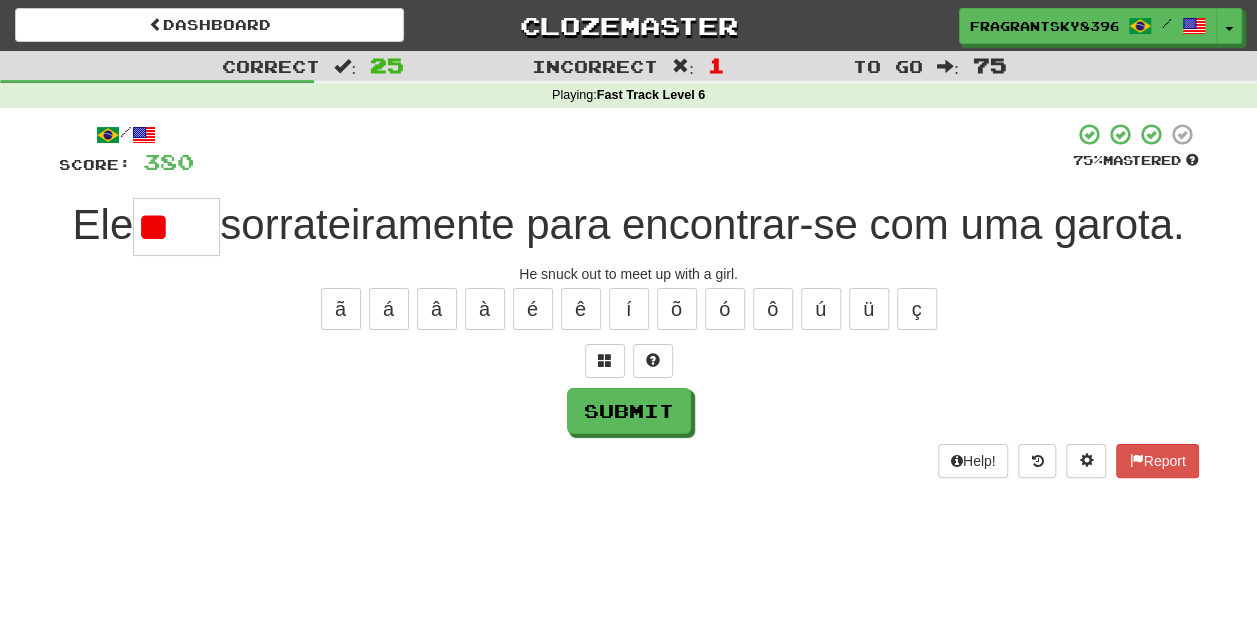 type on "*" 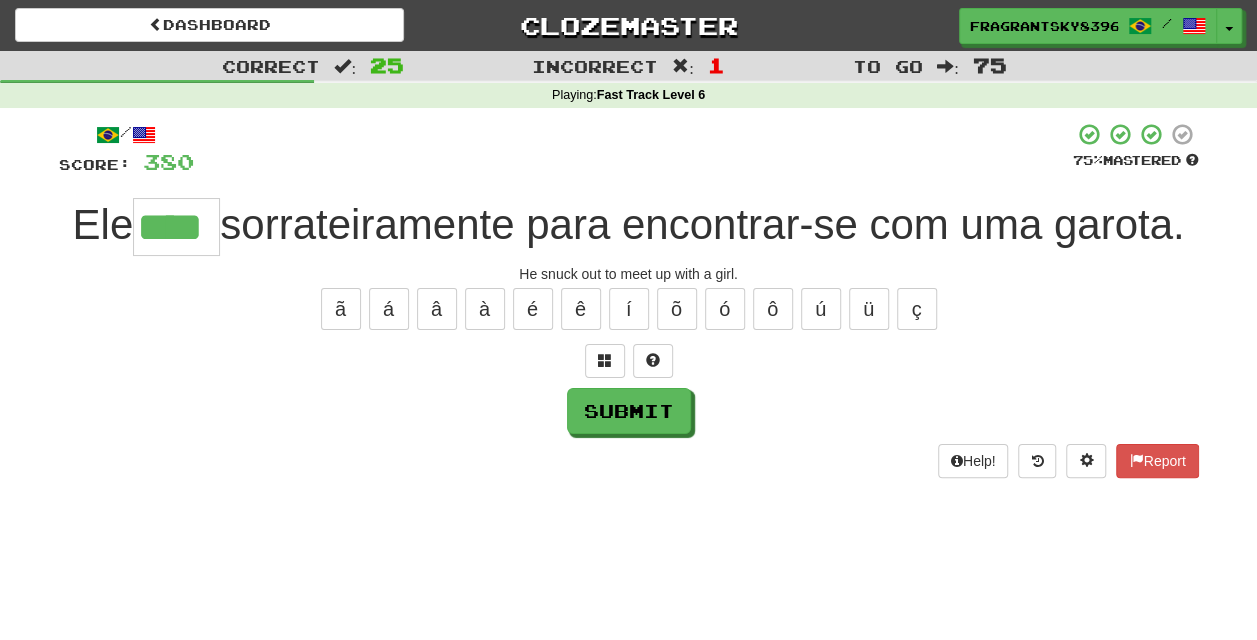 type on "****" 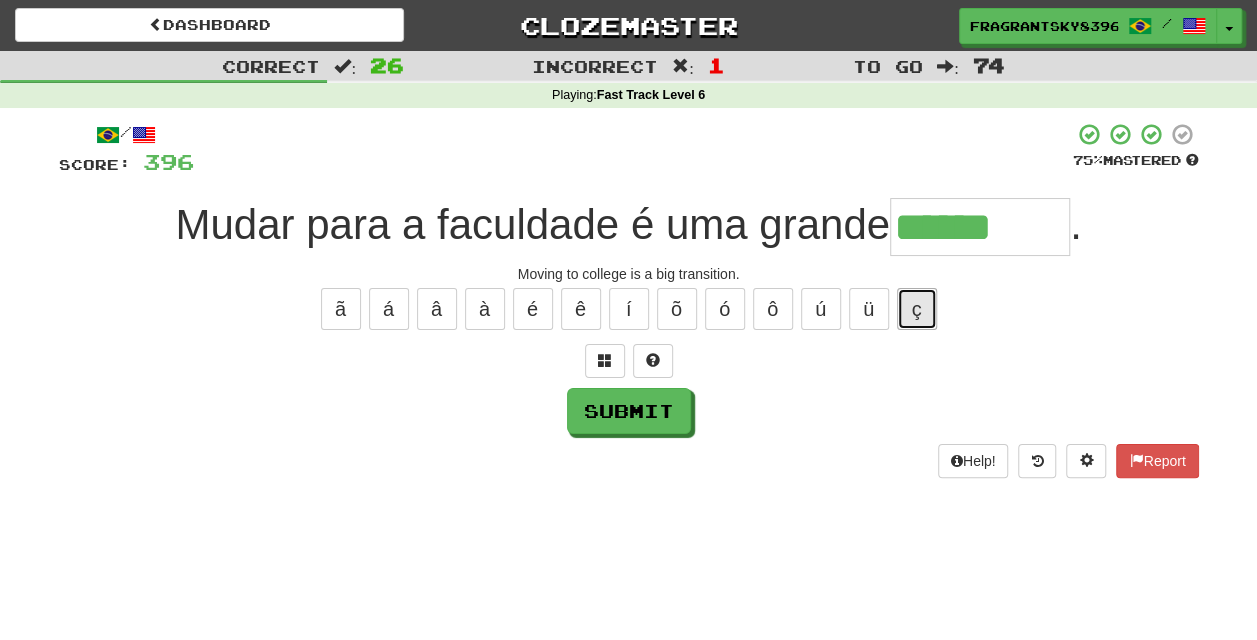click on "ç" at bounding box center (917, 309) 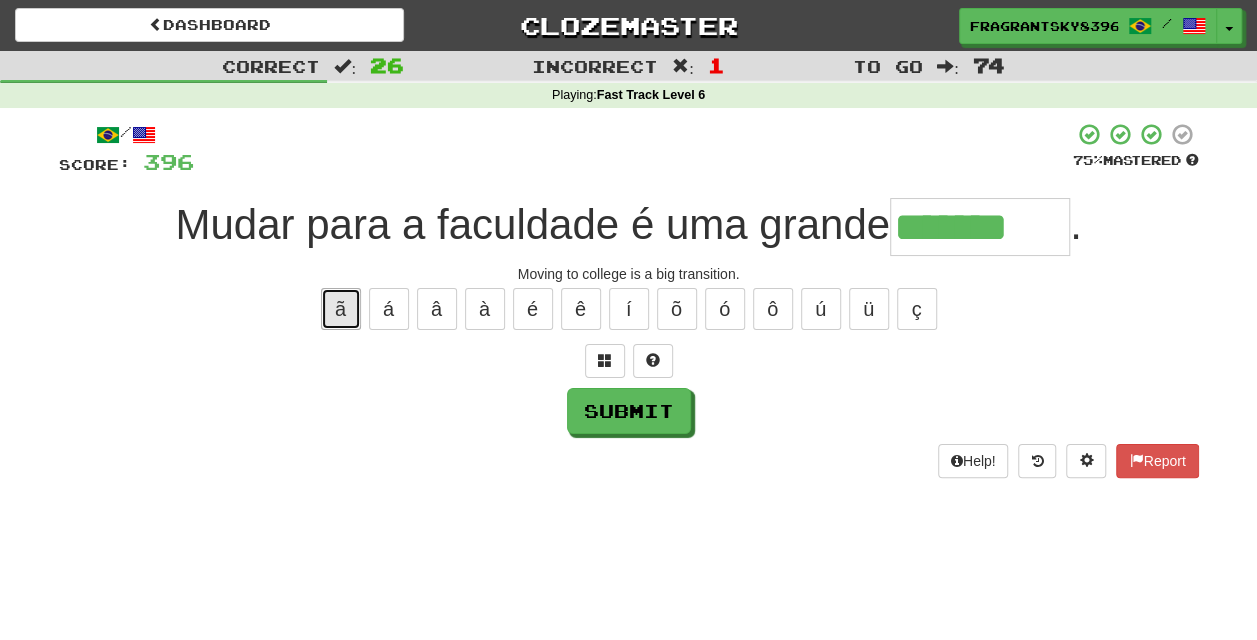 click on "ã" at bounding box center [341, 309] 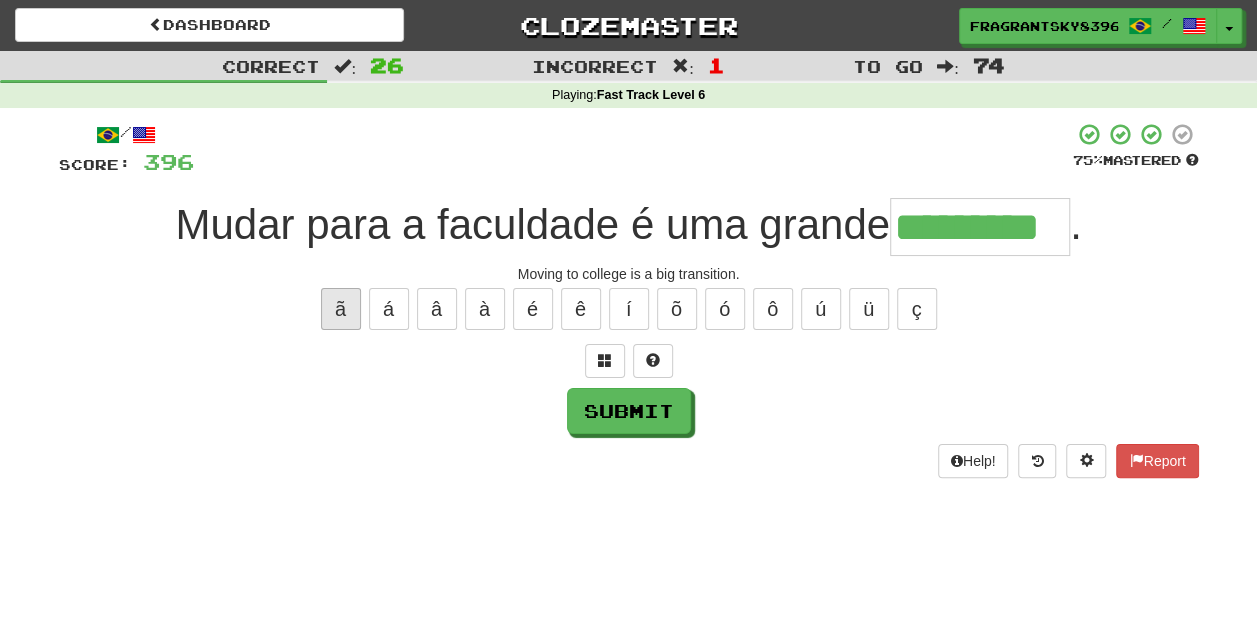 type on "*********" 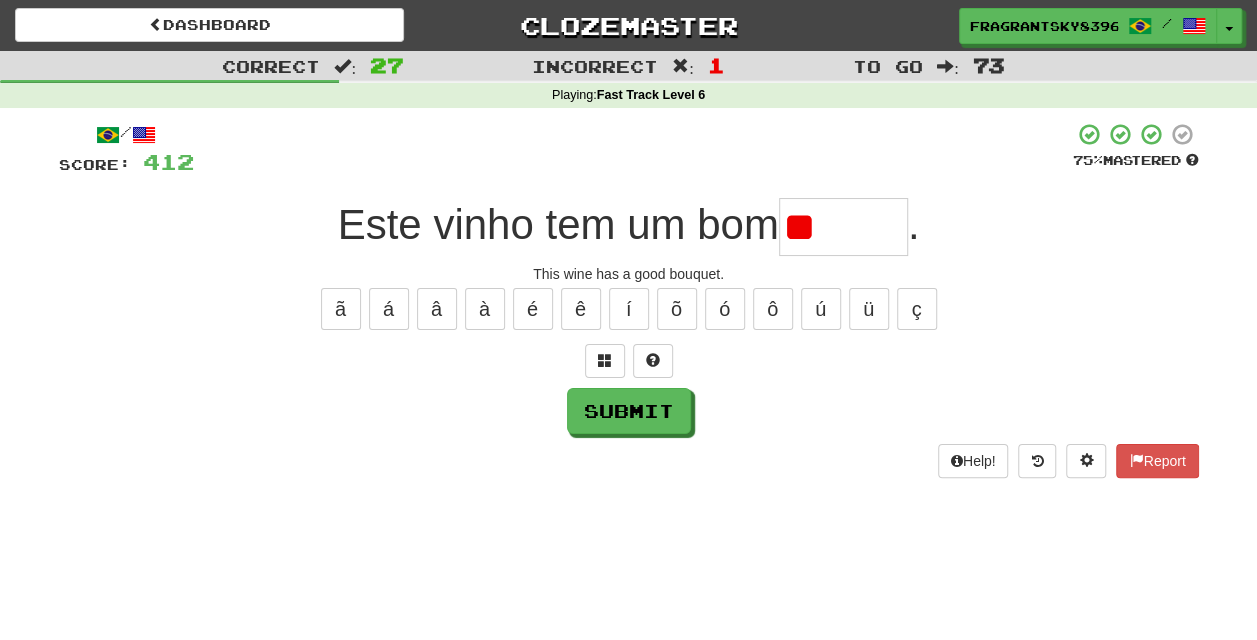 type on "*" 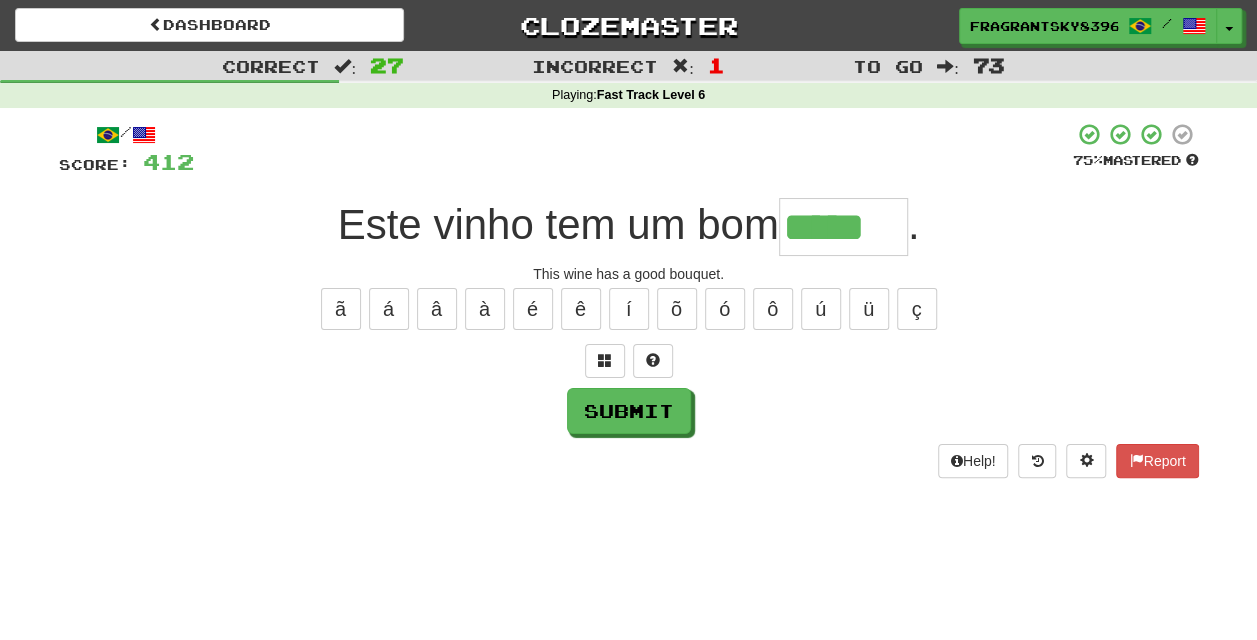 type on "*****" 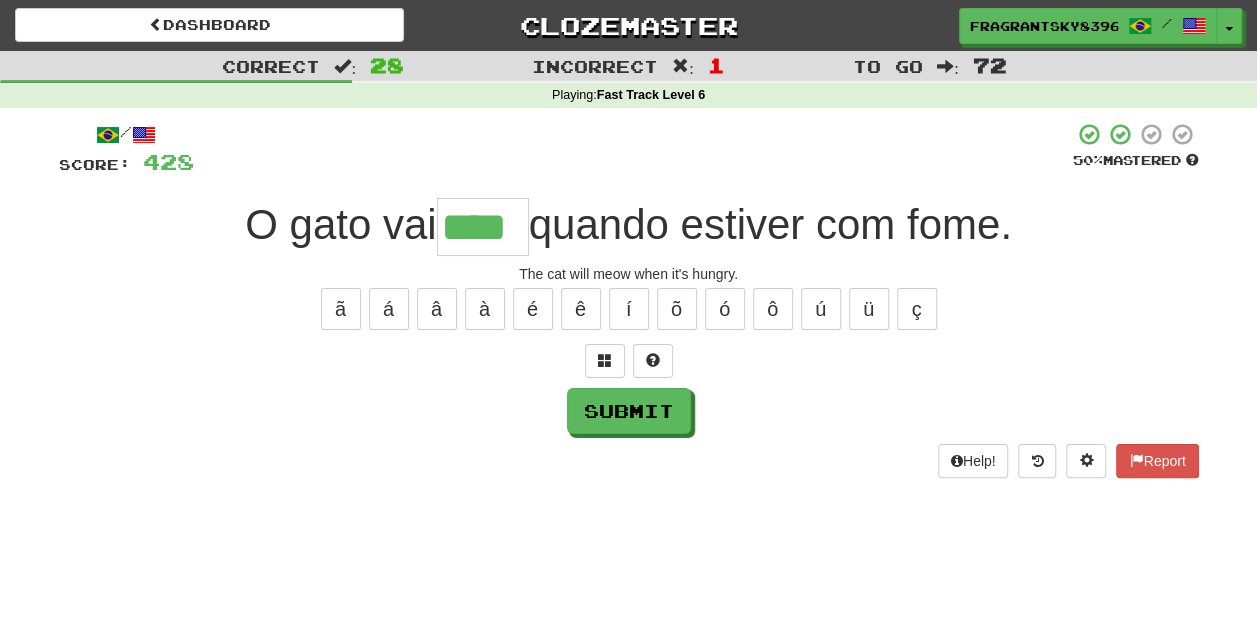 type on "****" 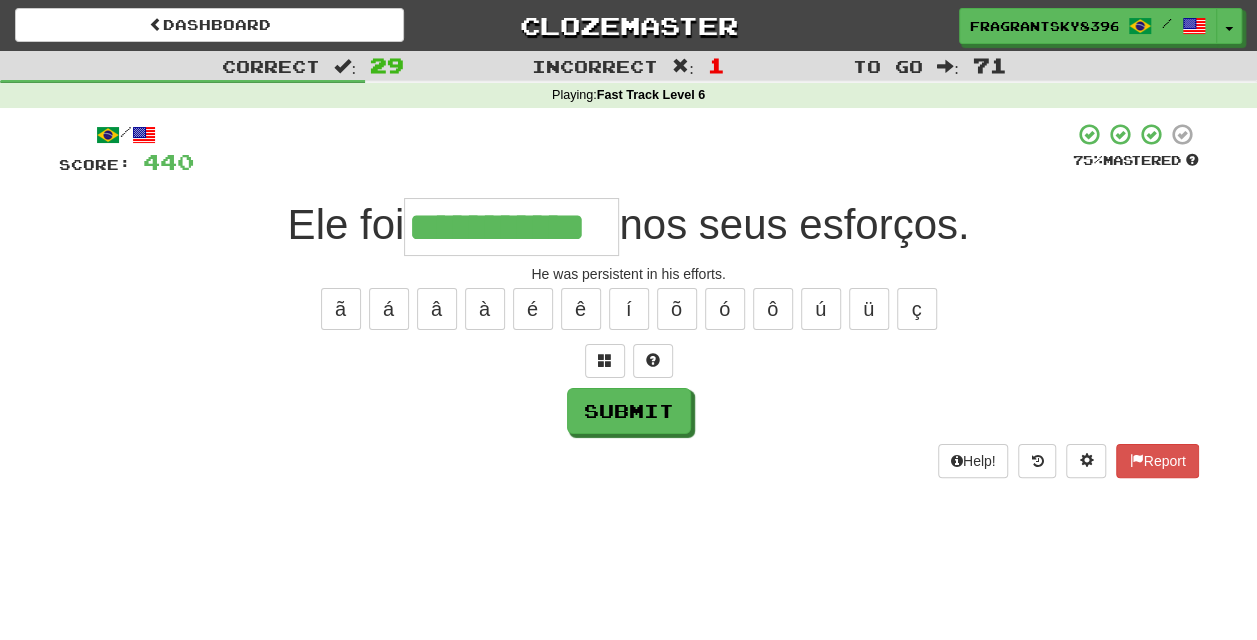 type on "**********" 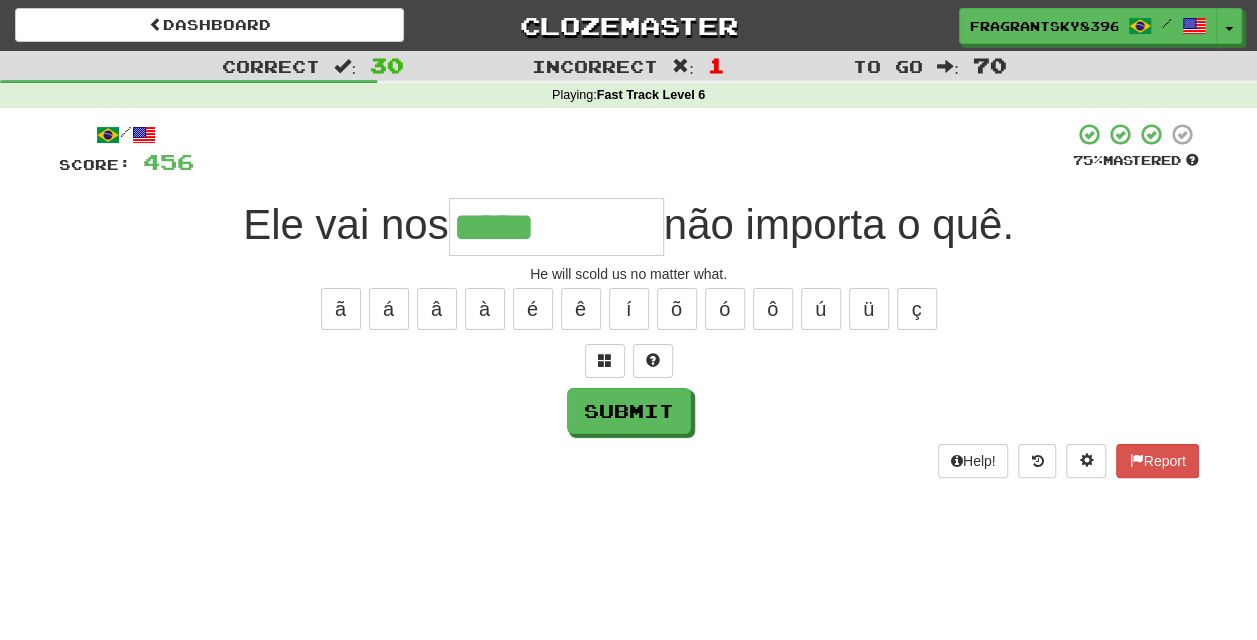 type on "**********" 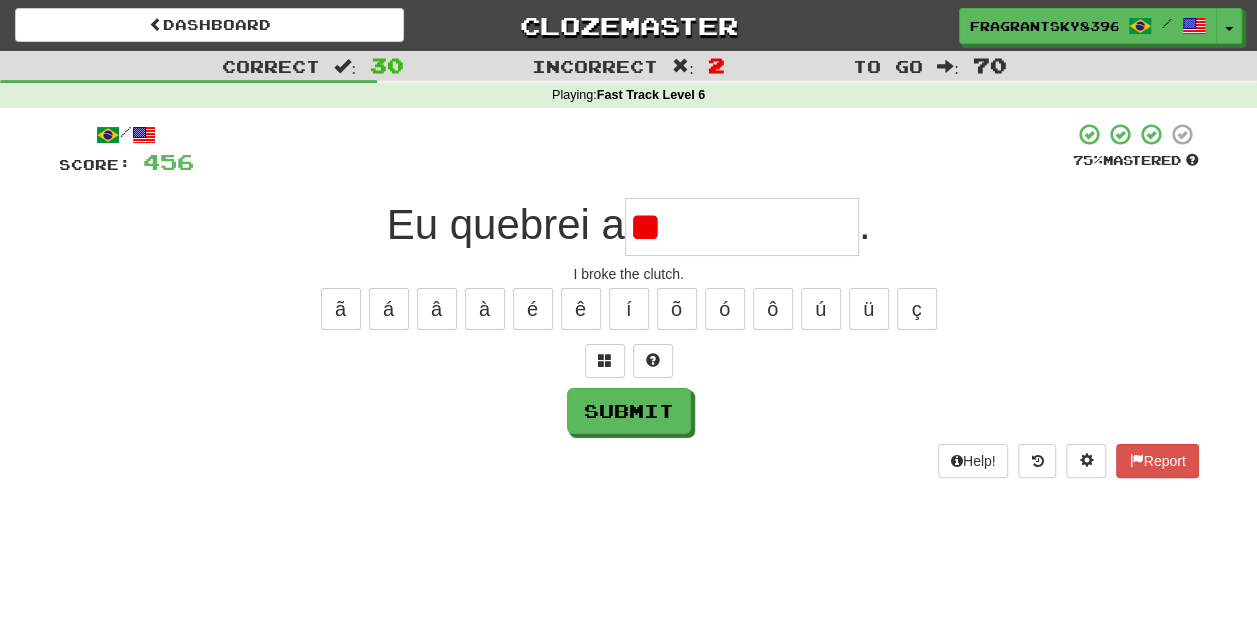 type on "*" 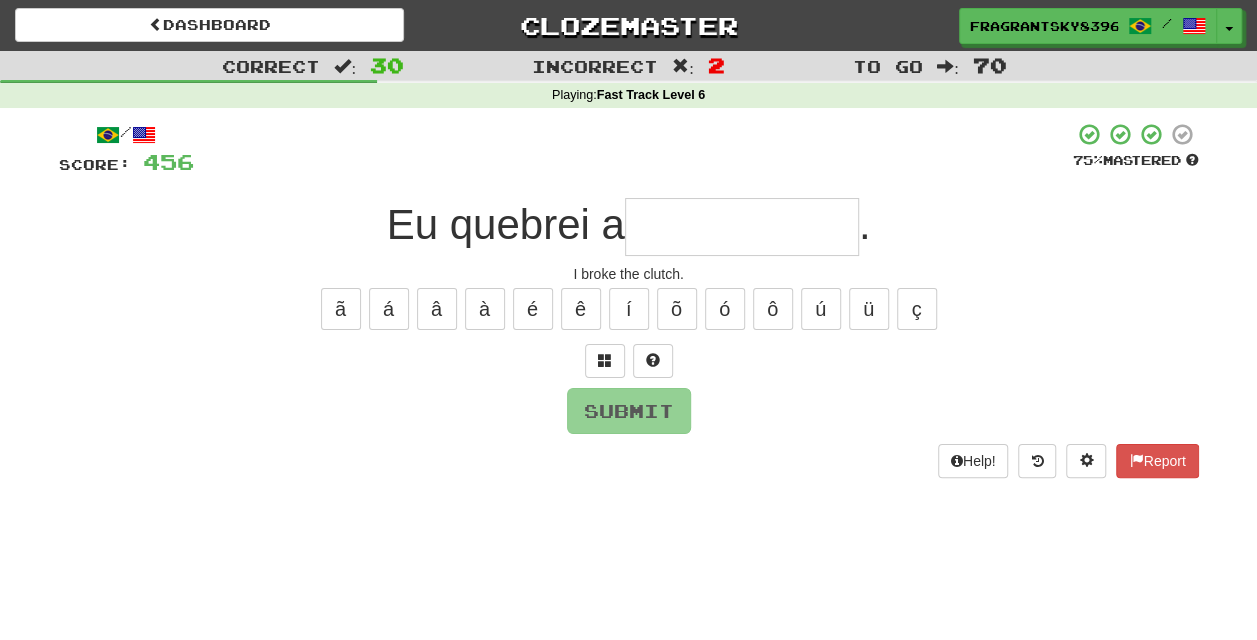 type on "*********" 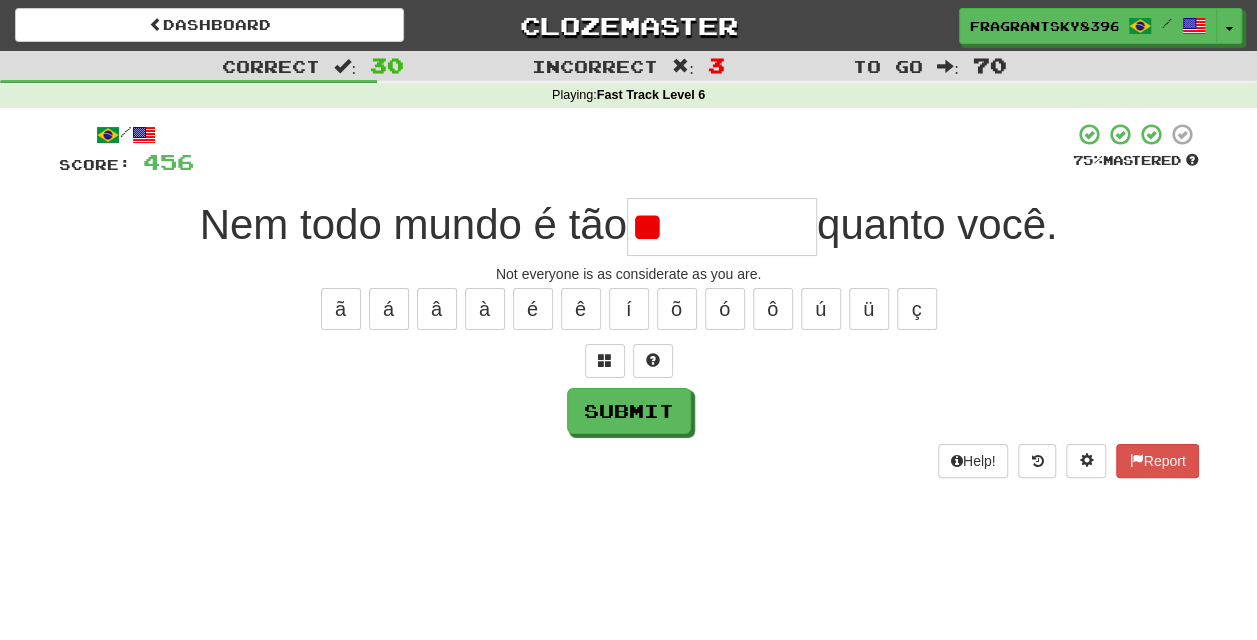 type on "*" 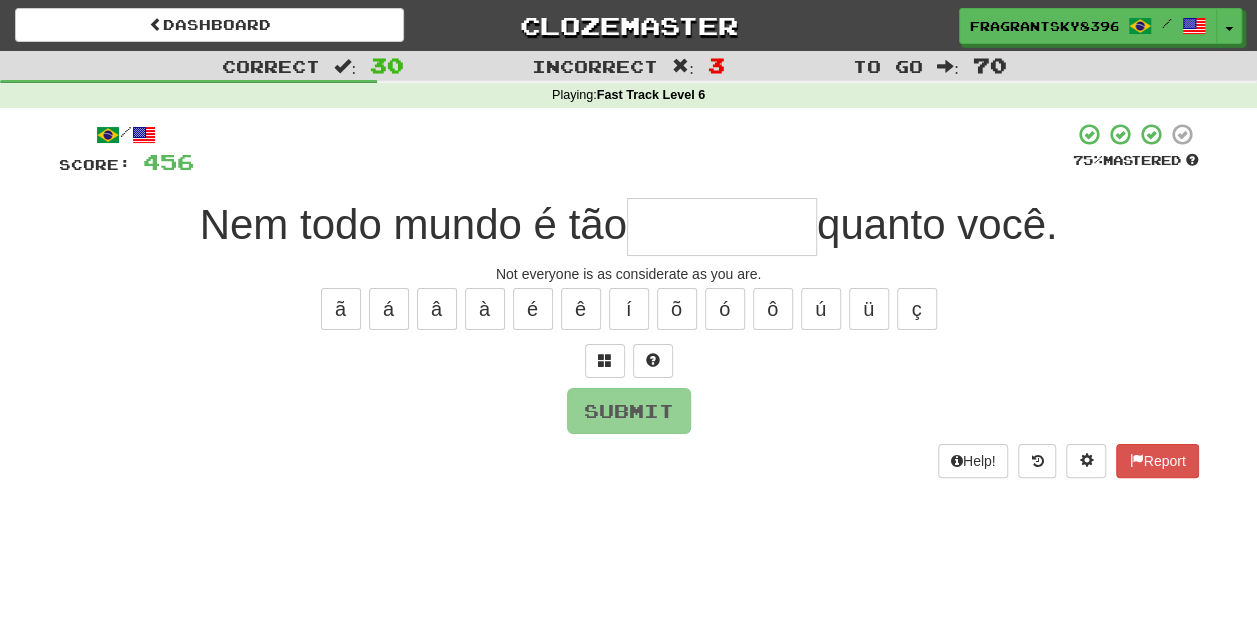 type on "*" 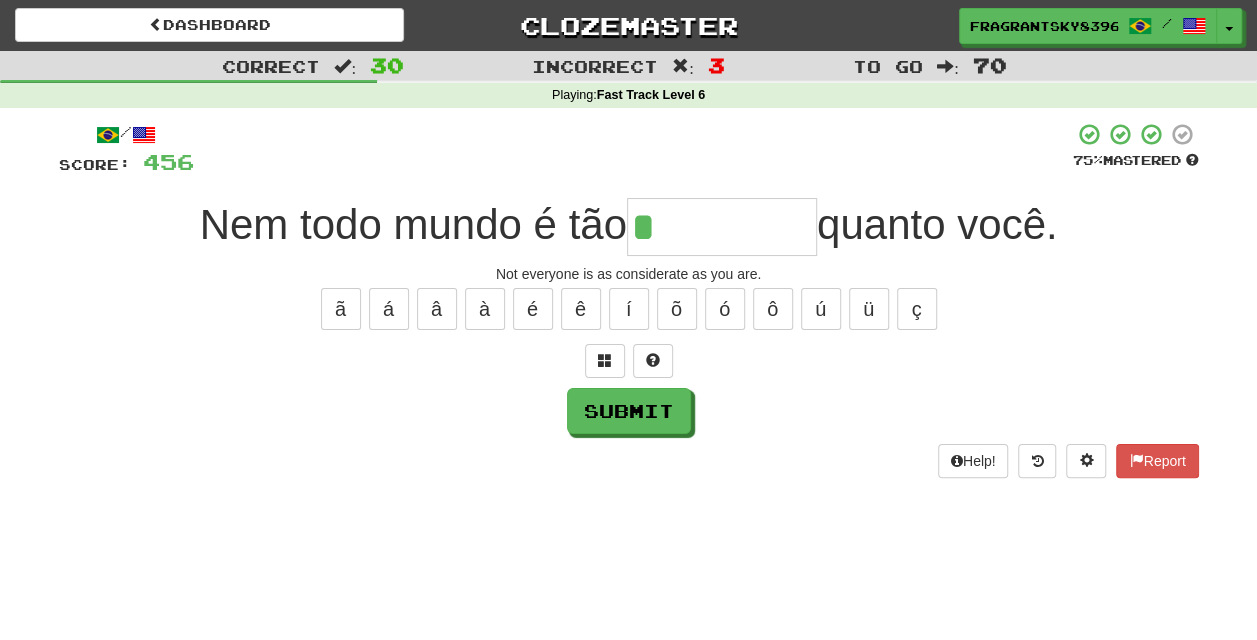 type on "*********" 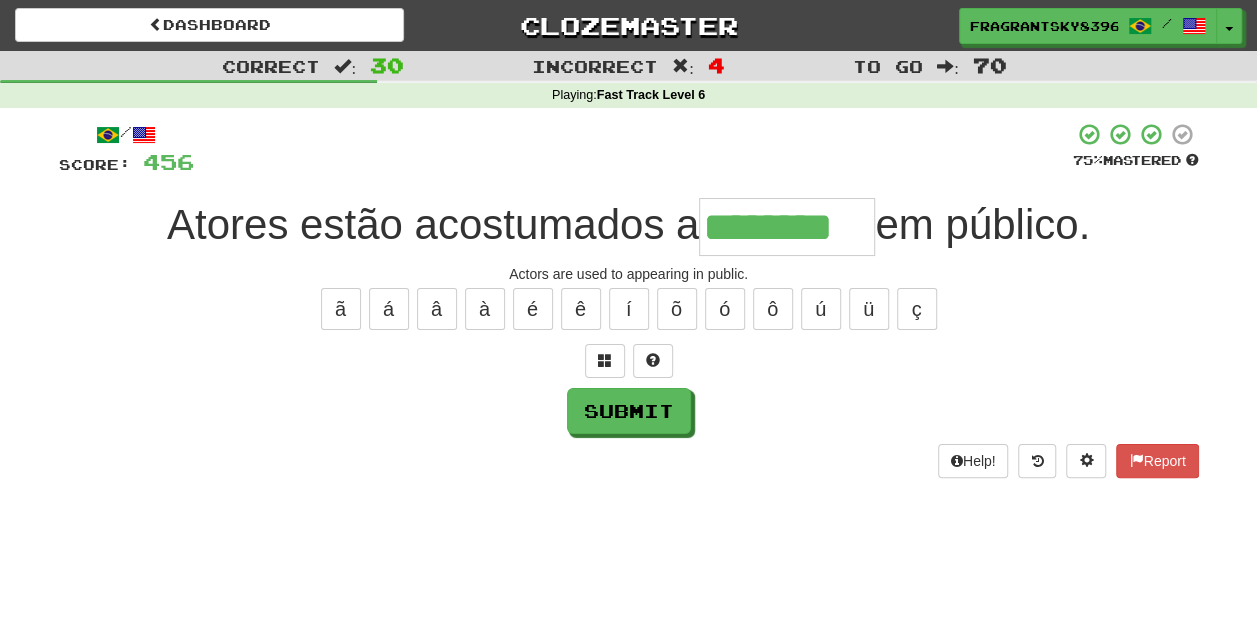 type on "********" 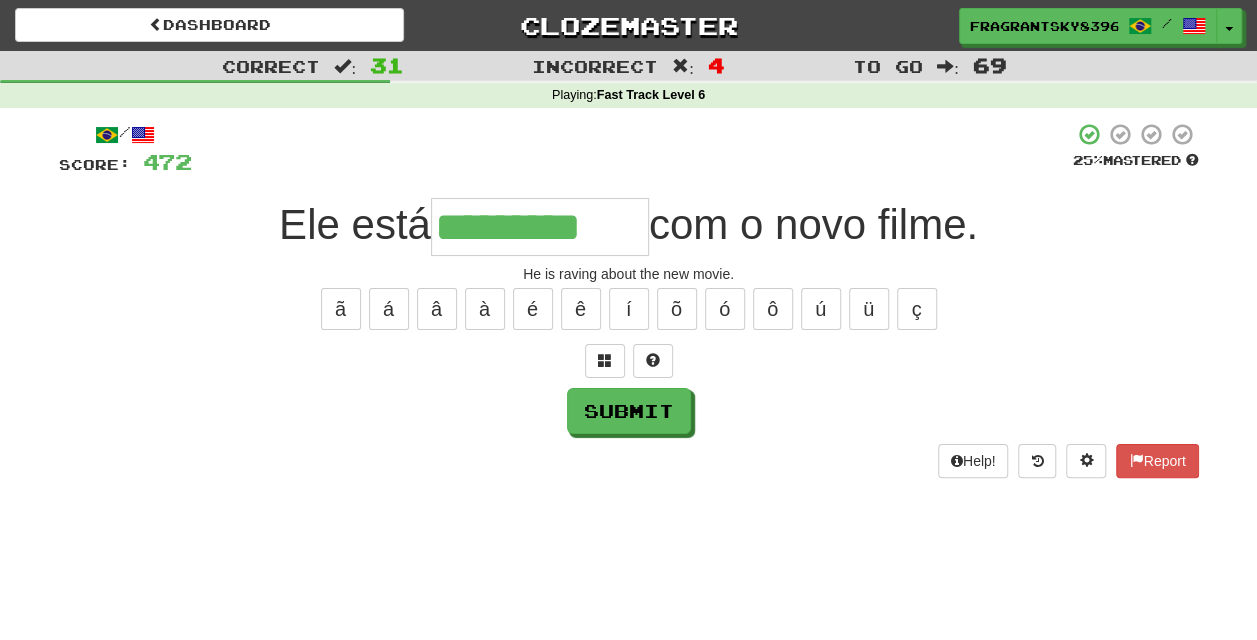 type on "*********" 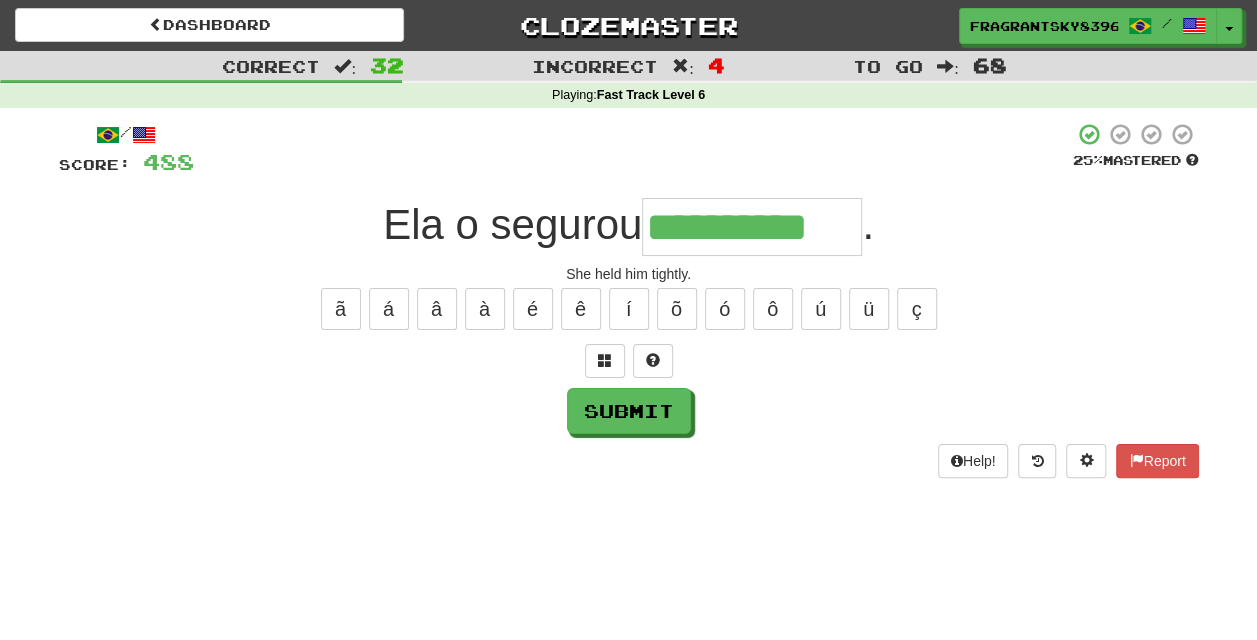 type on "**********" 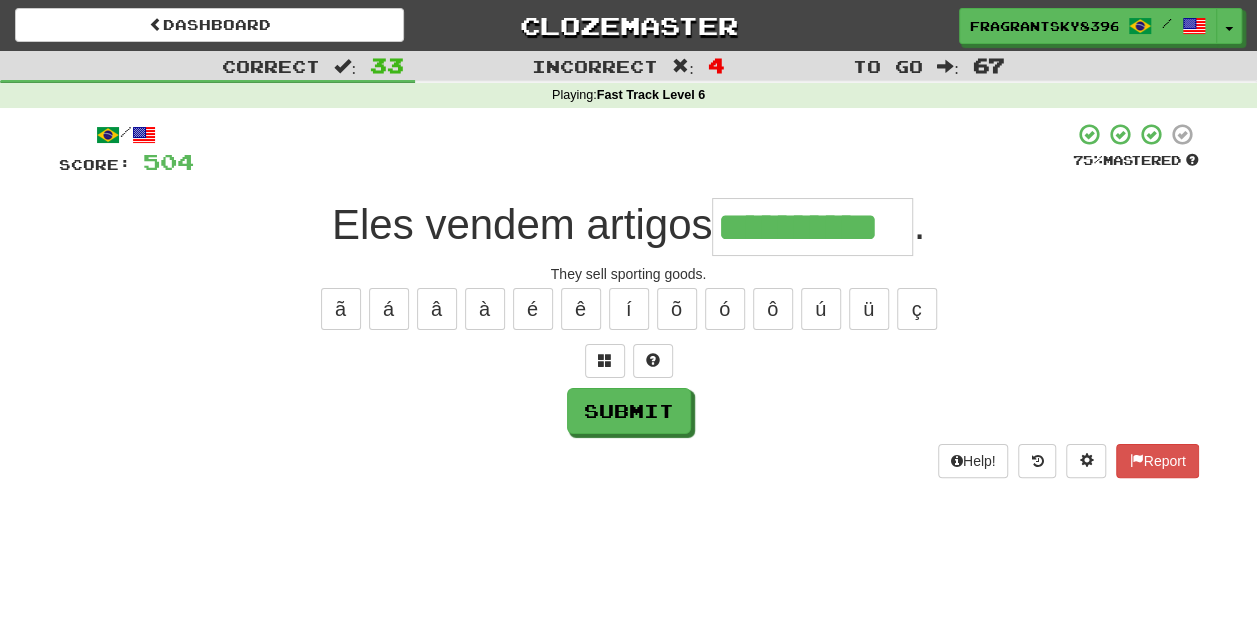 type on "**********" 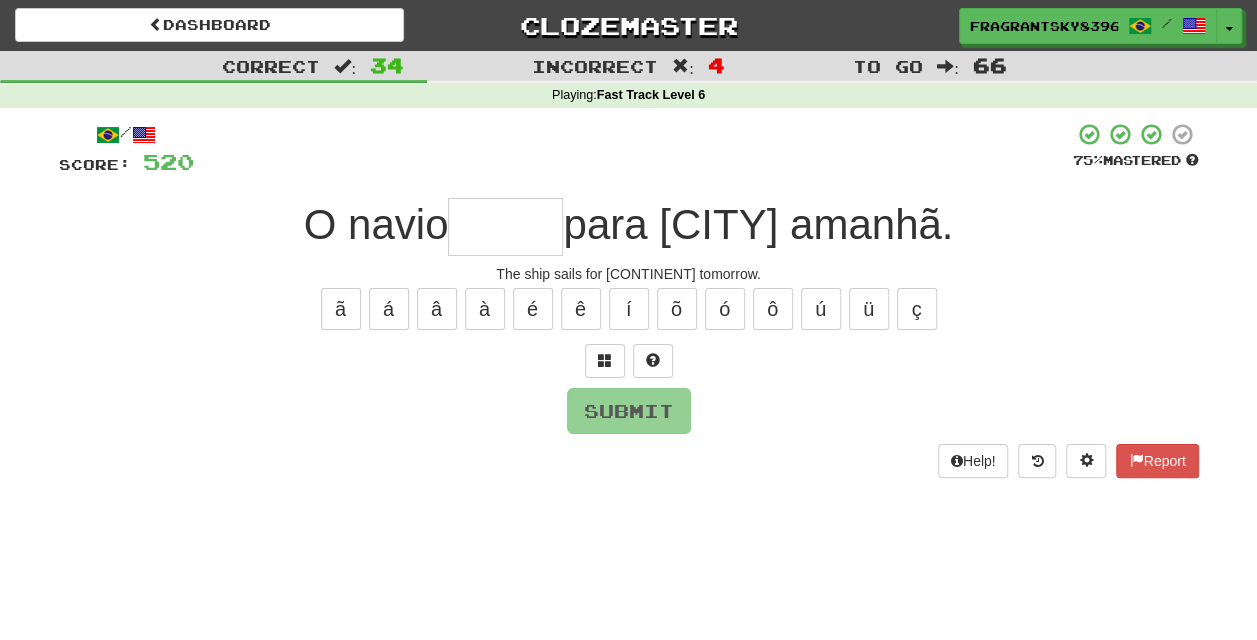 type on "*" 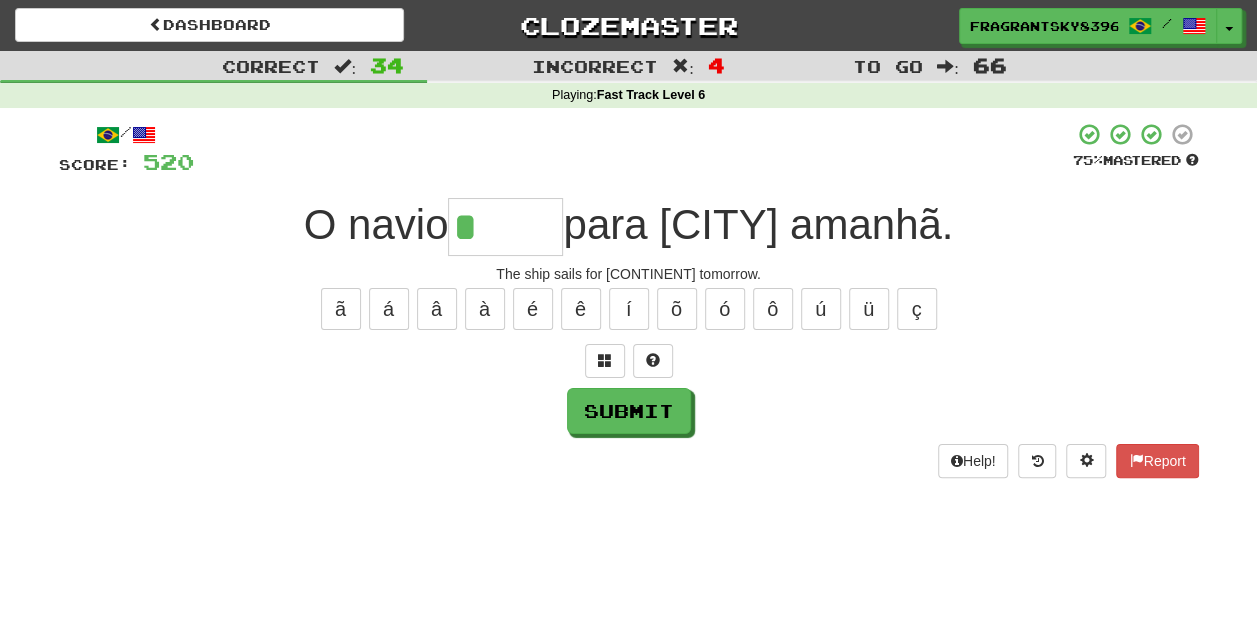 type on "*****" 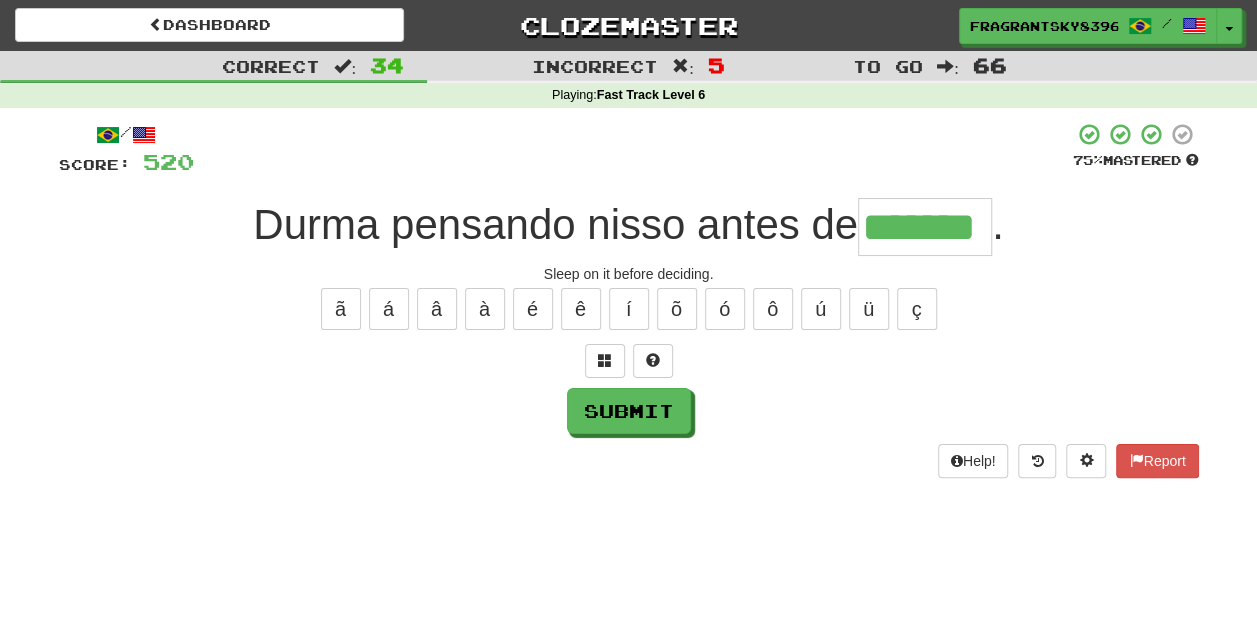 type on "*******" 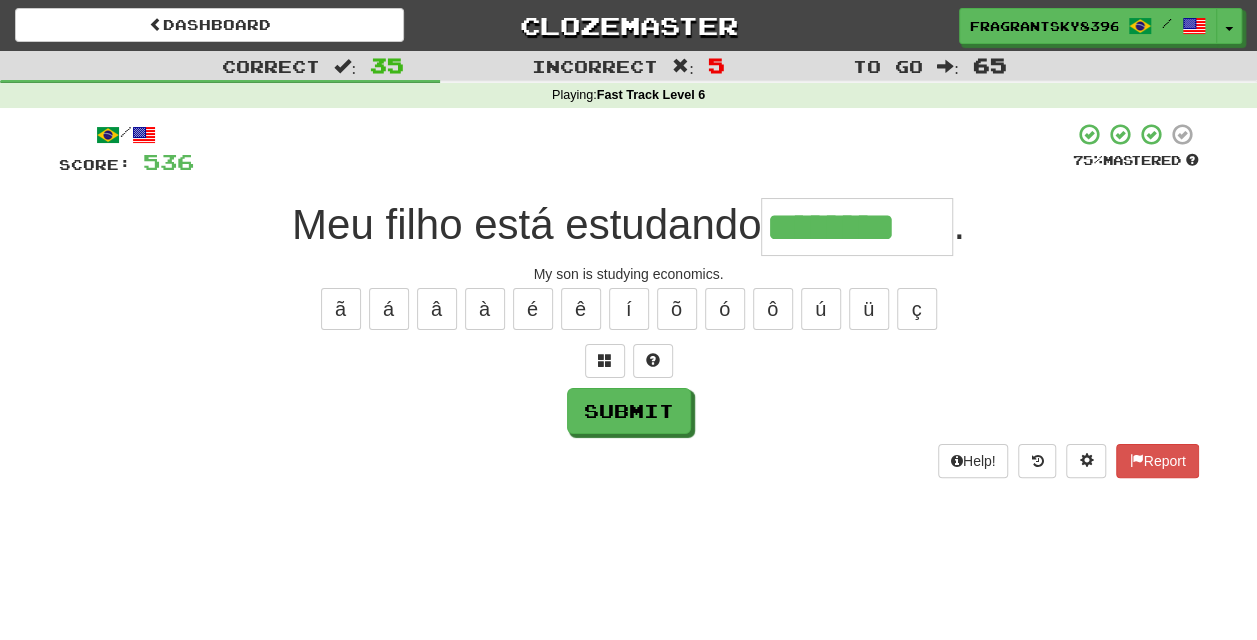 type on "********" 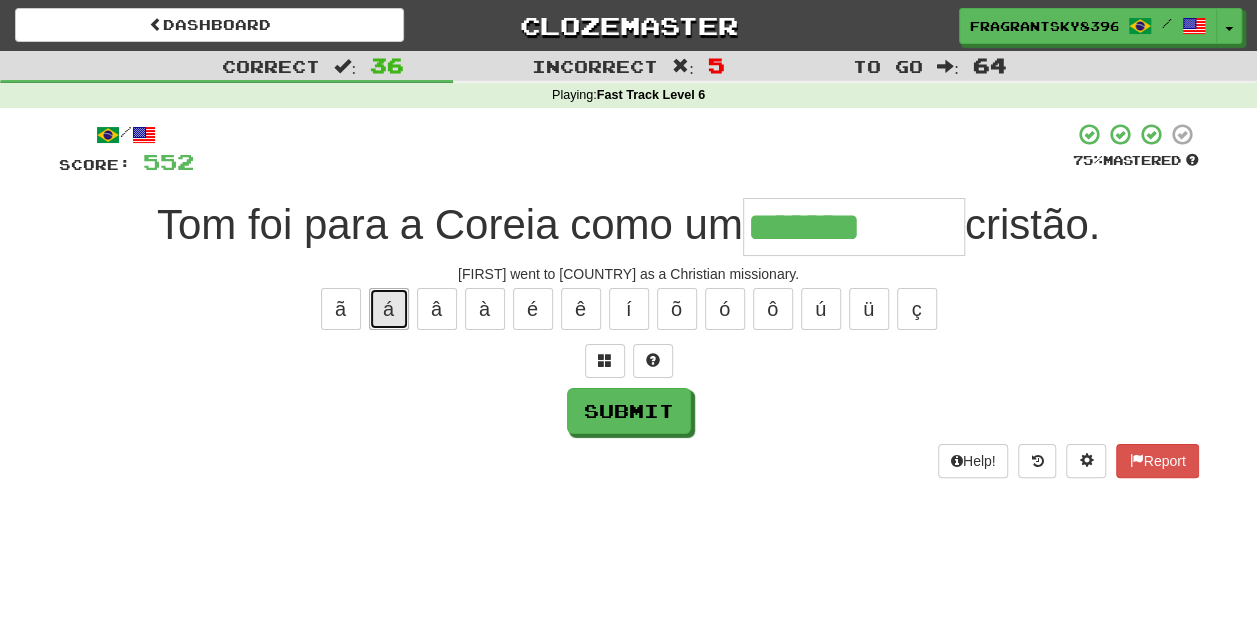 click on "á" at bounding box center [389, 309] 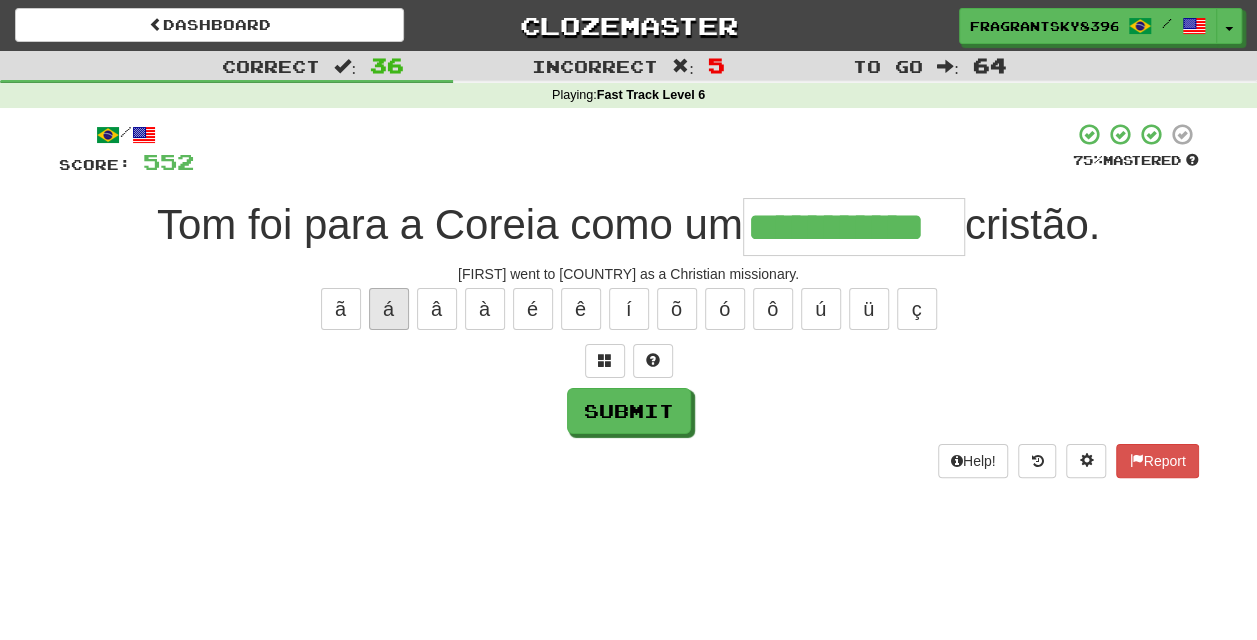 type on "**********" 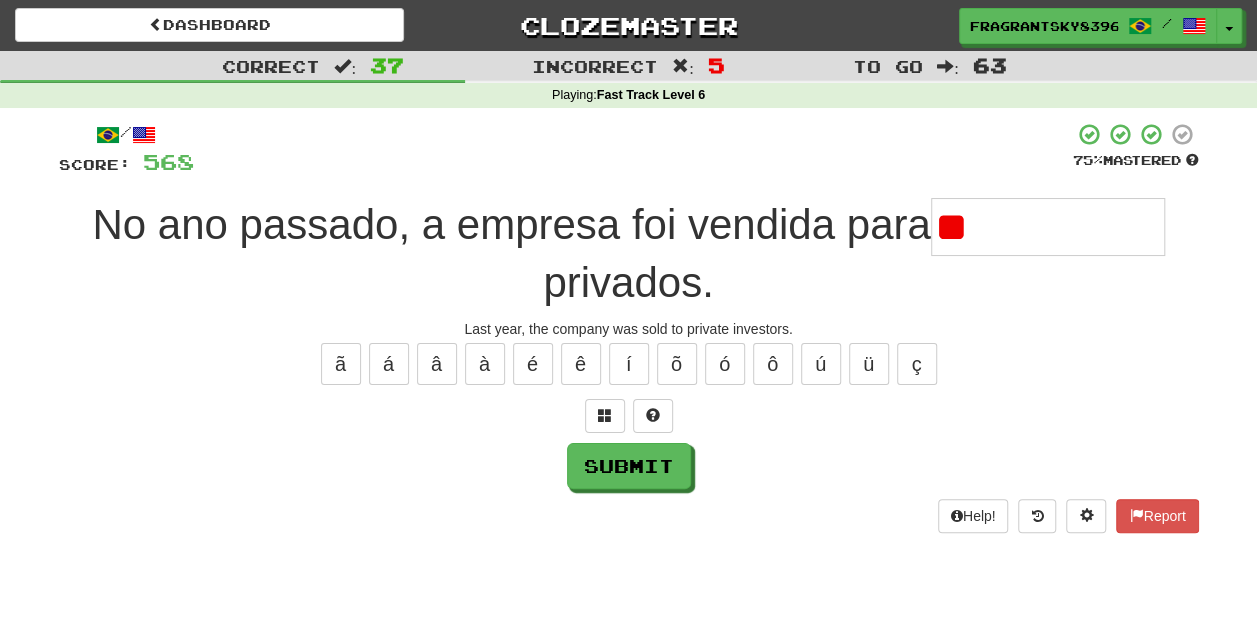 type on "*" 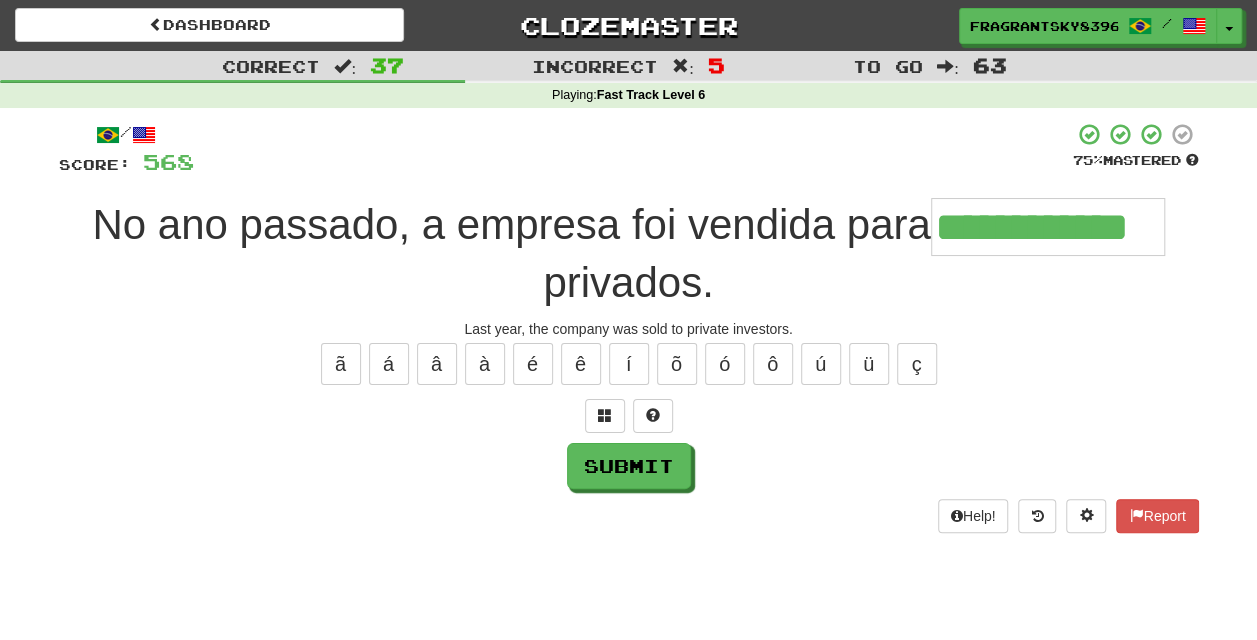 type on "**********" 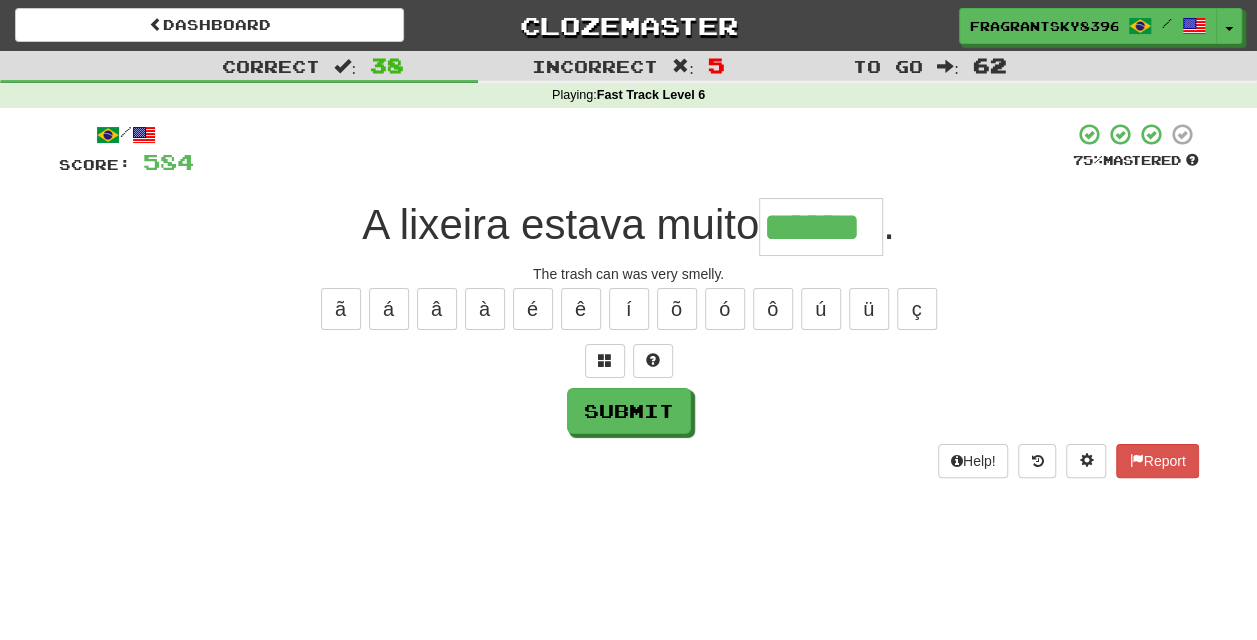 type on "******" 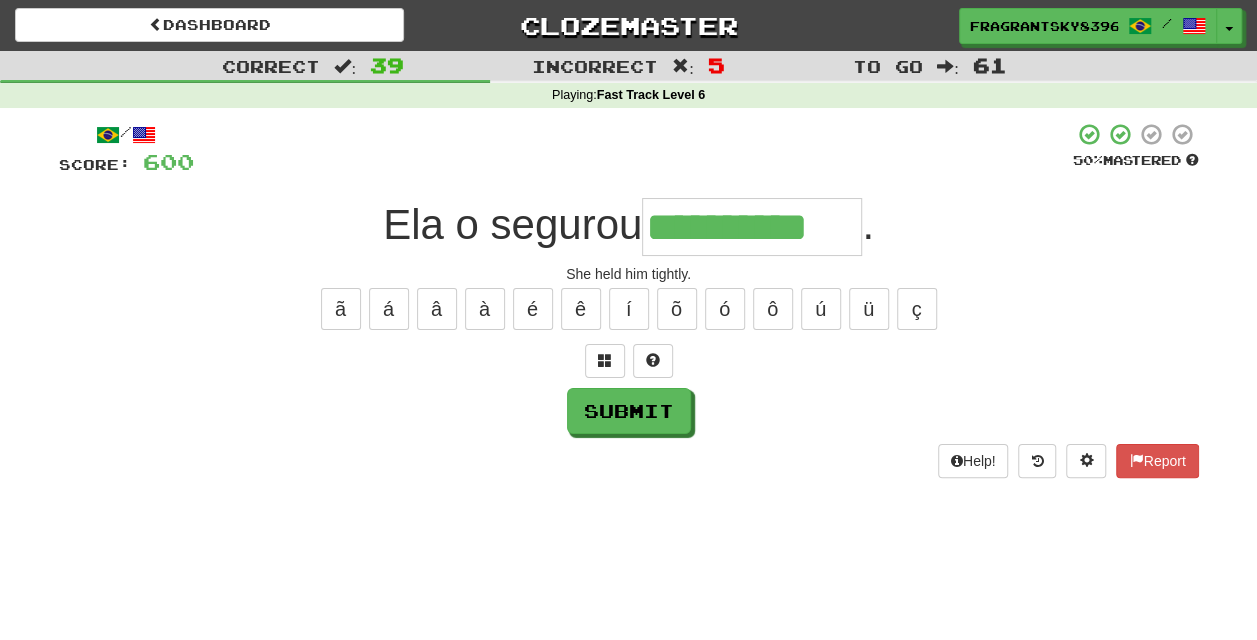 type on "**********" 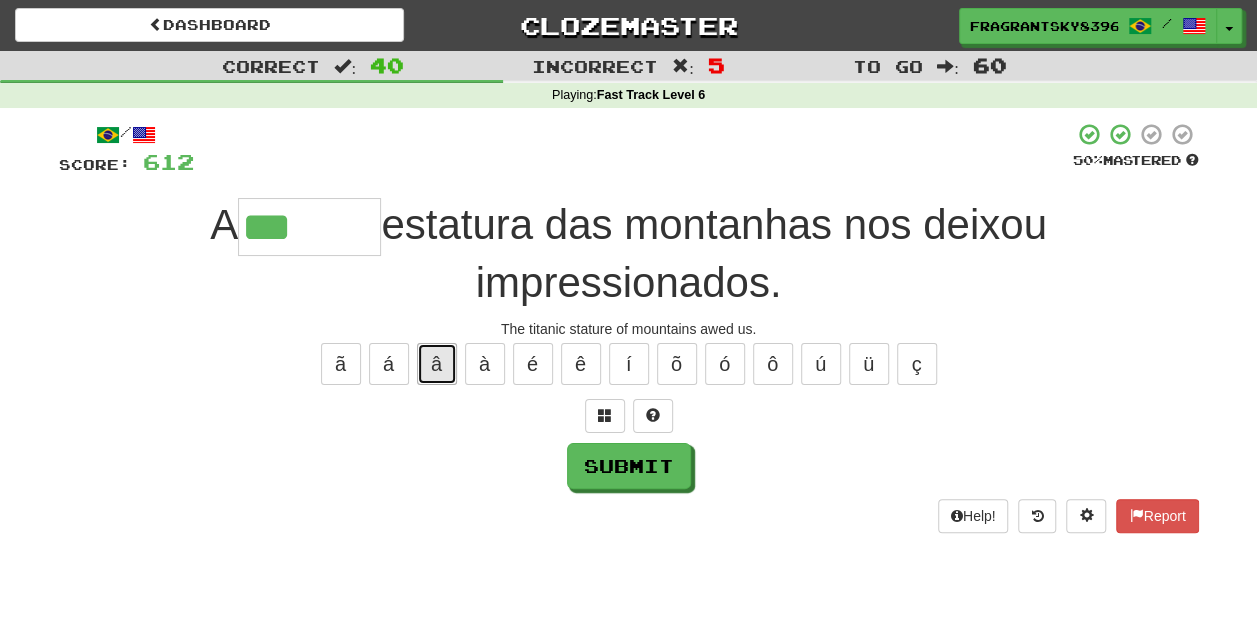 click on "â" at bounding box center (437, 364) 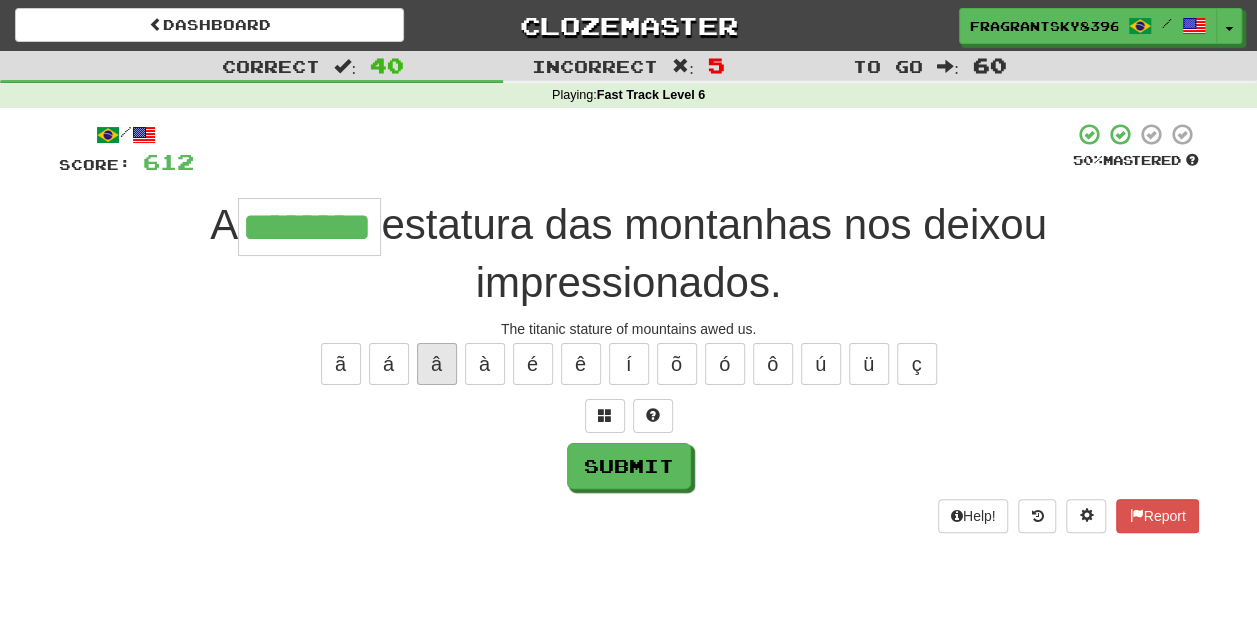type on "********" 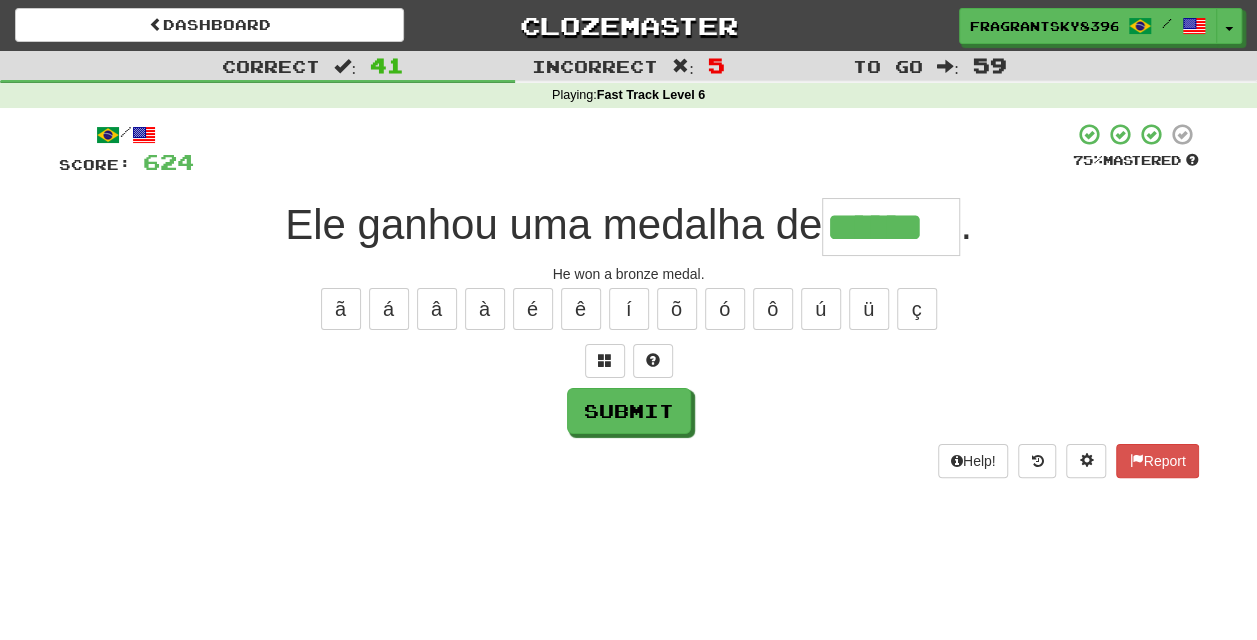 type on "******" 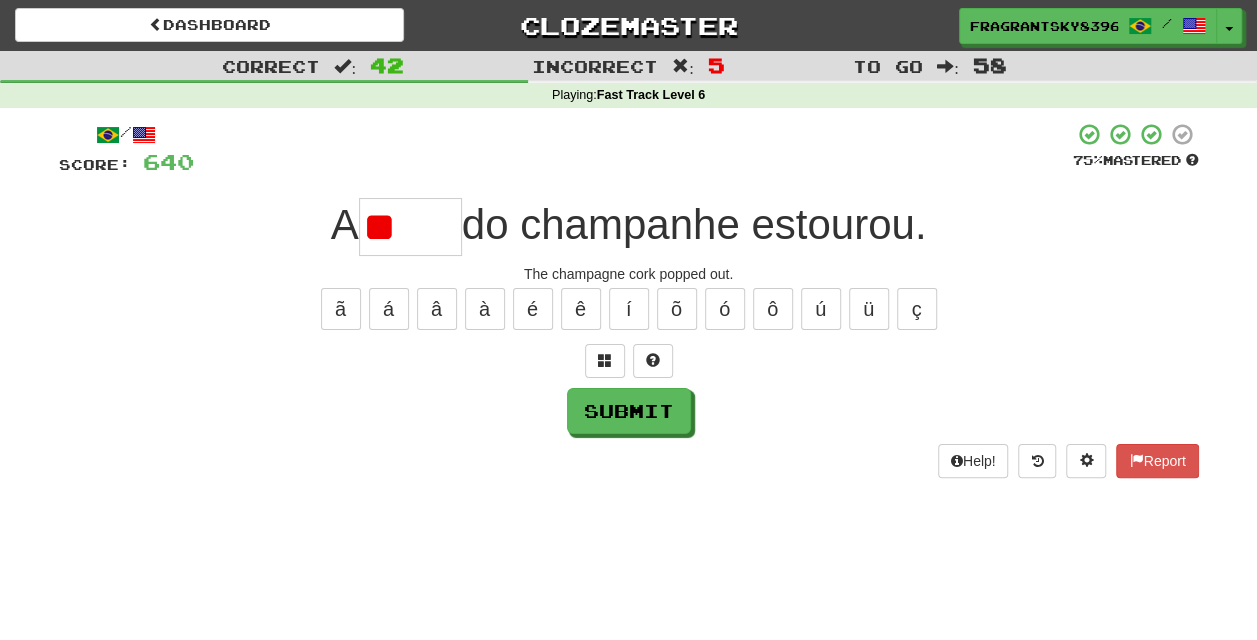 type on "*" 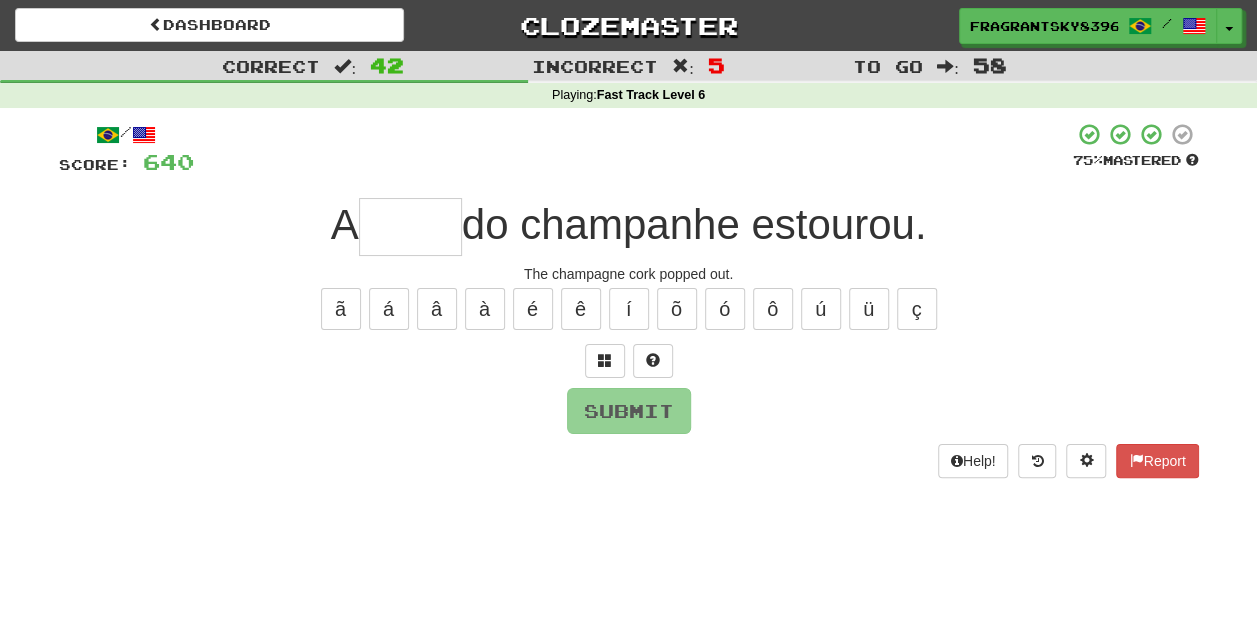 type on "*" 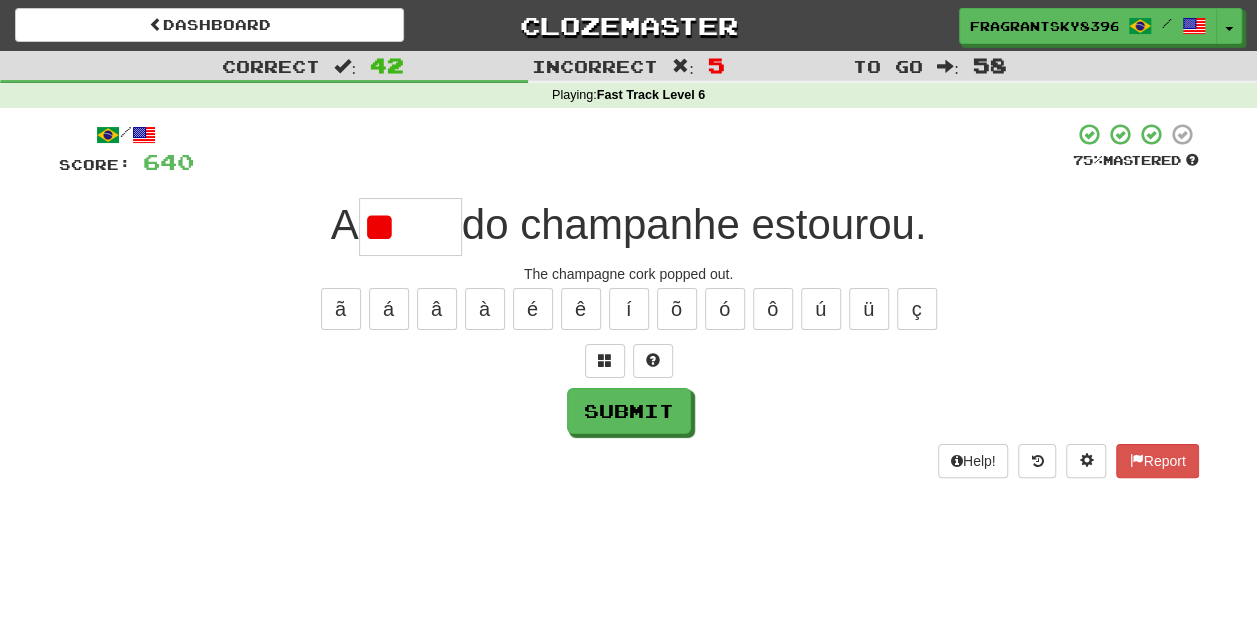 type on "*" 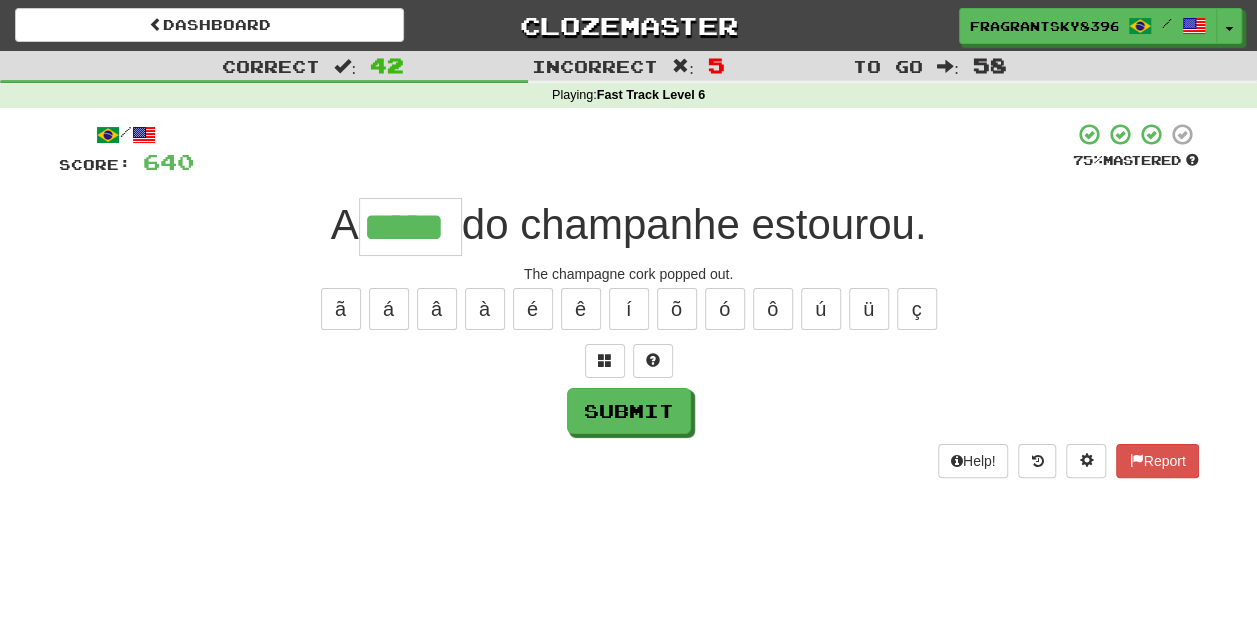 type on "*****" 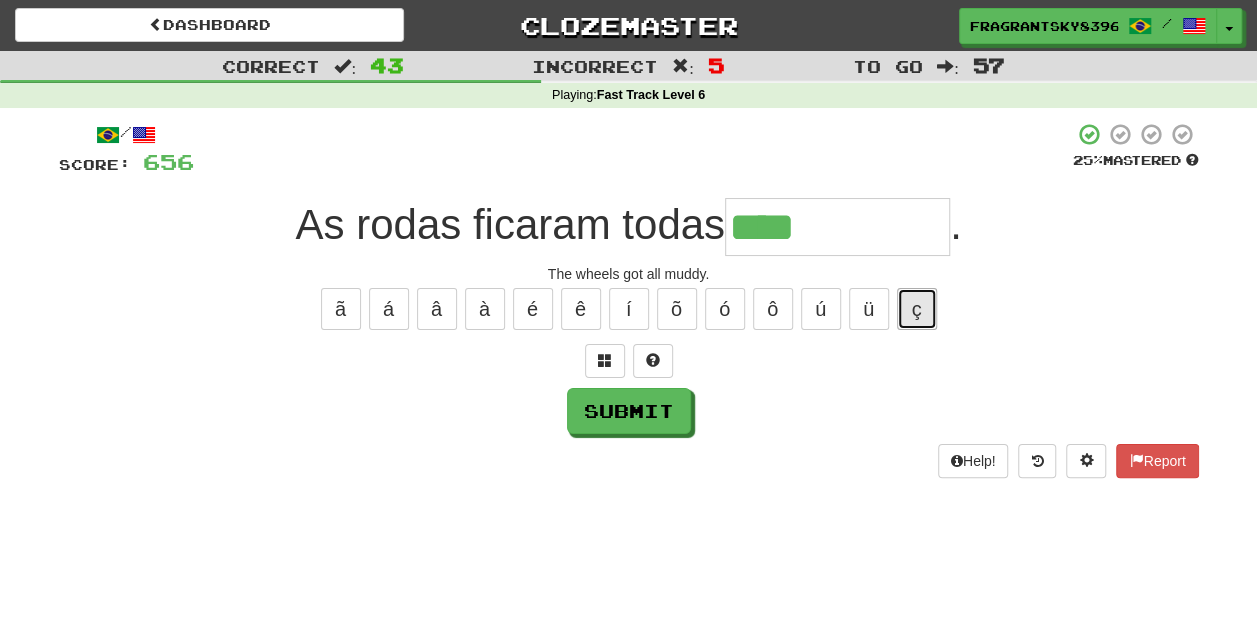 click on "ç" at bounding box center [917, 309] 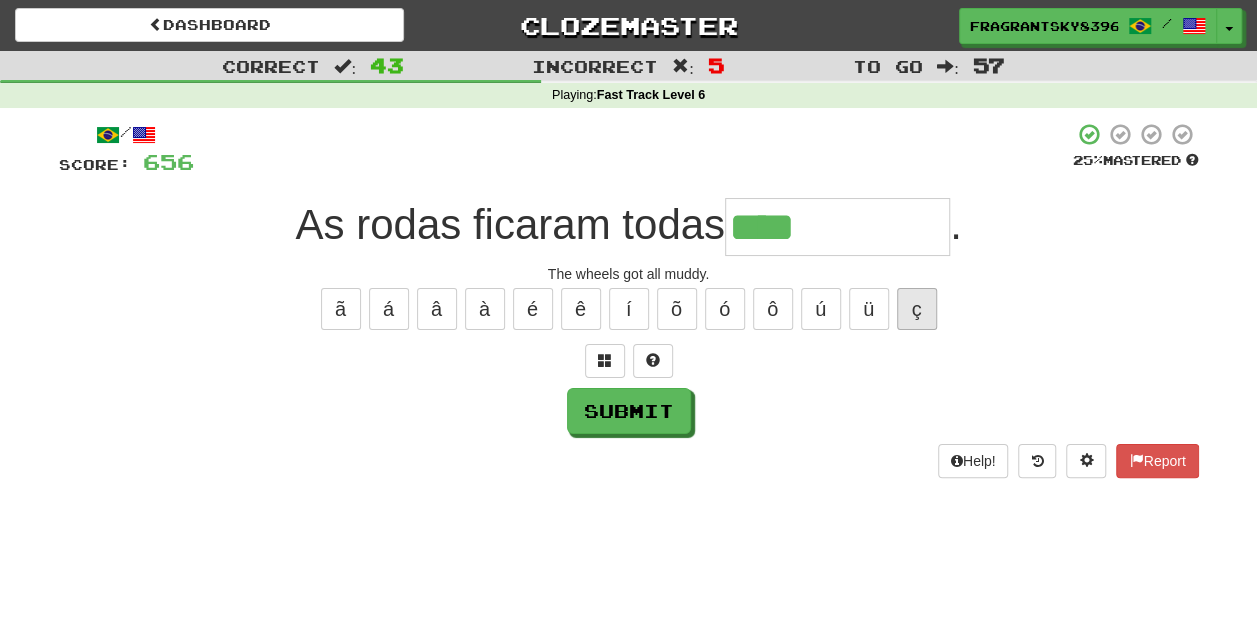 type on "**********" 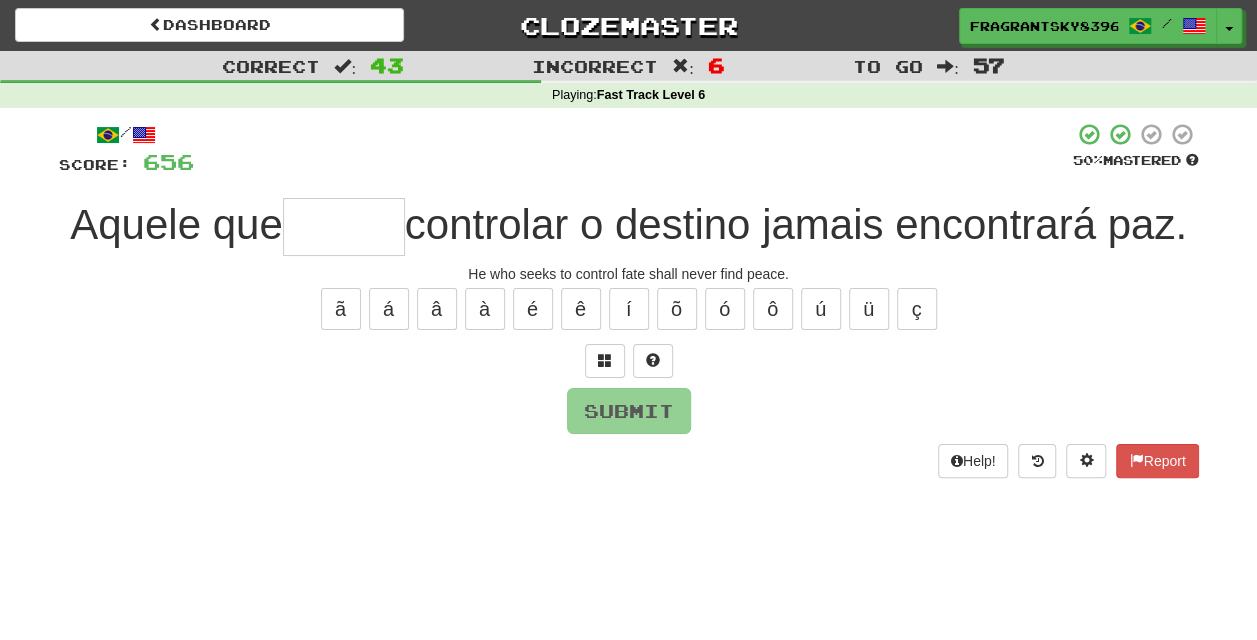 type on "*" 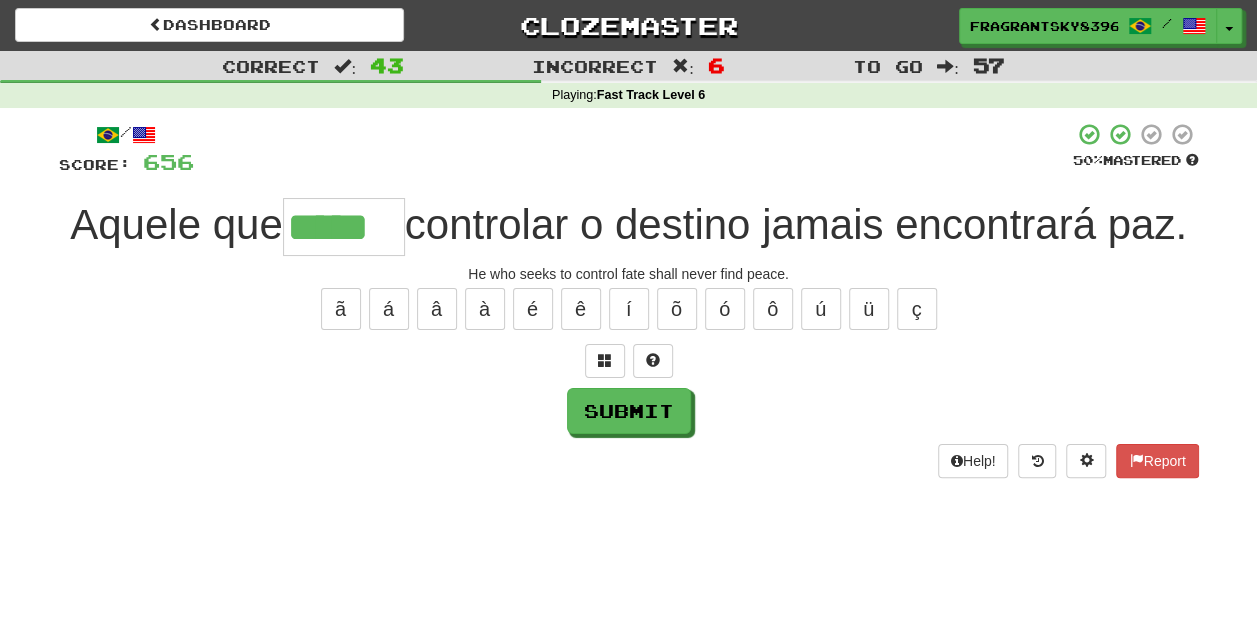 type on "*****" 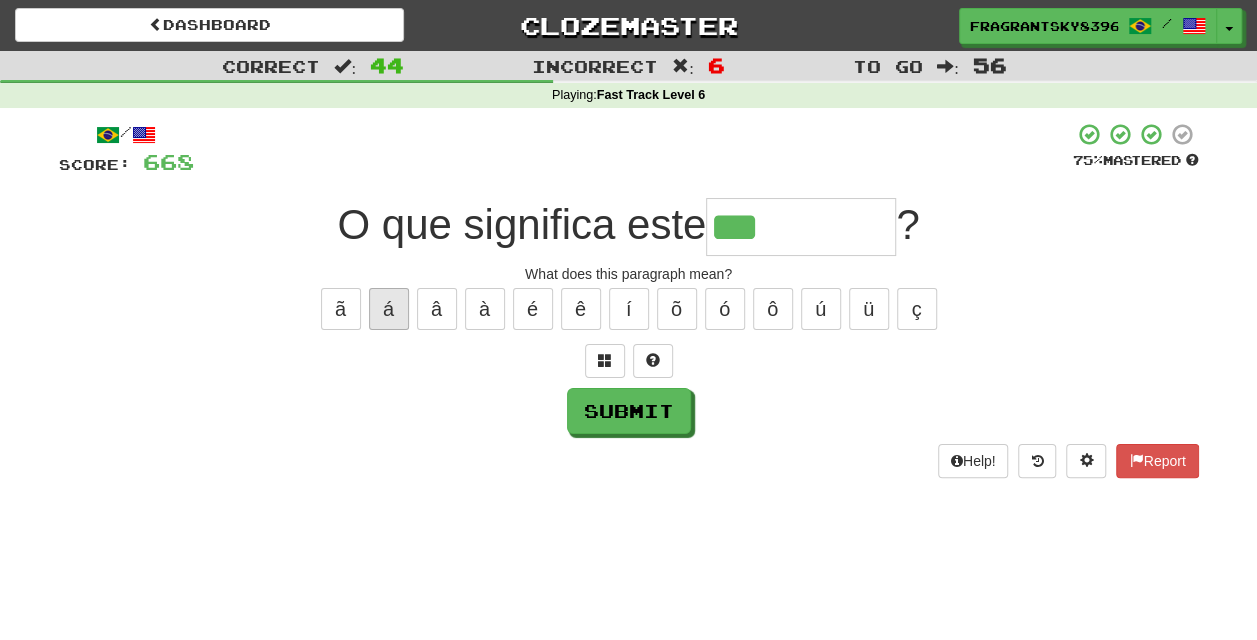type on "***" 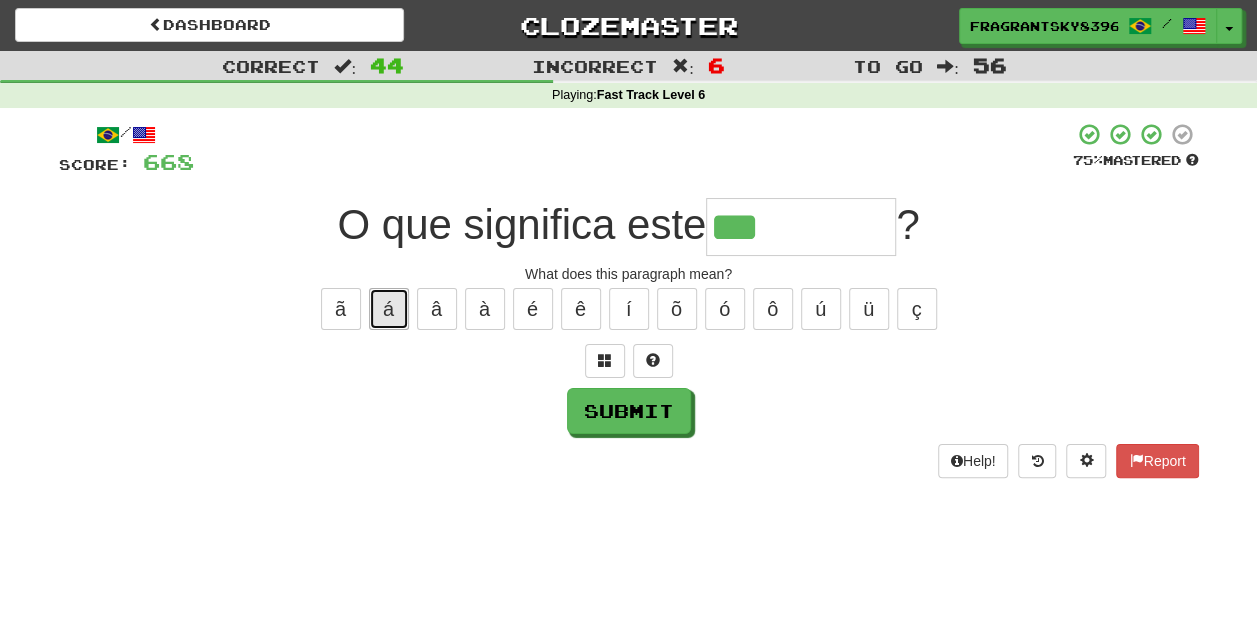type 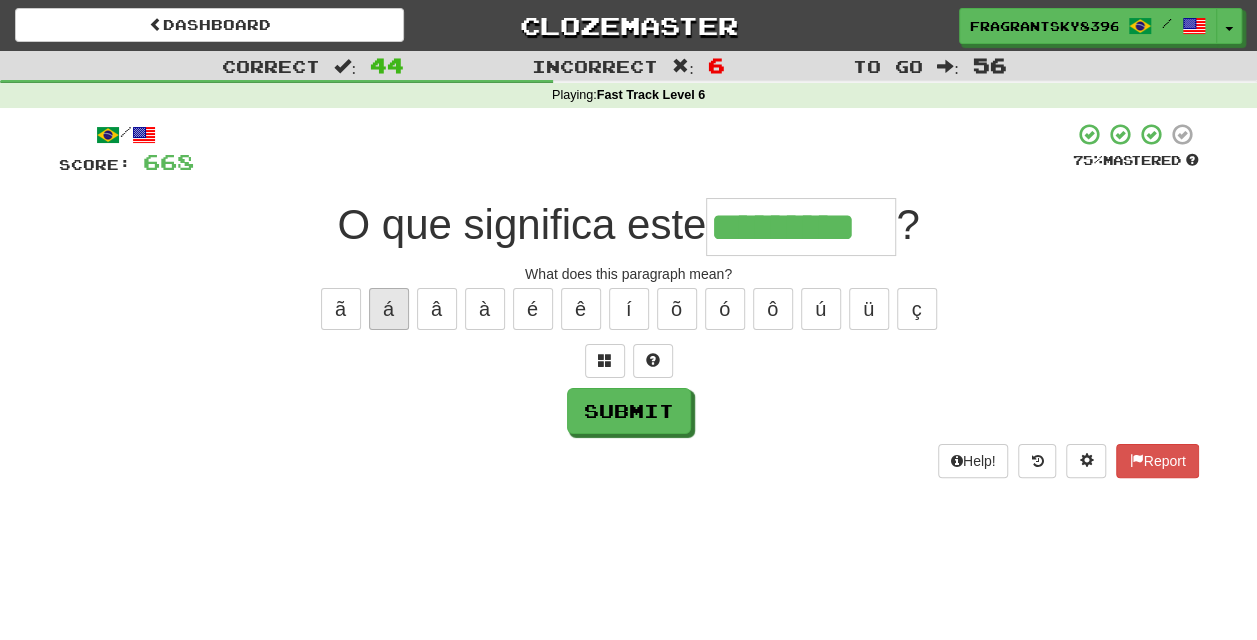 type on "*********" 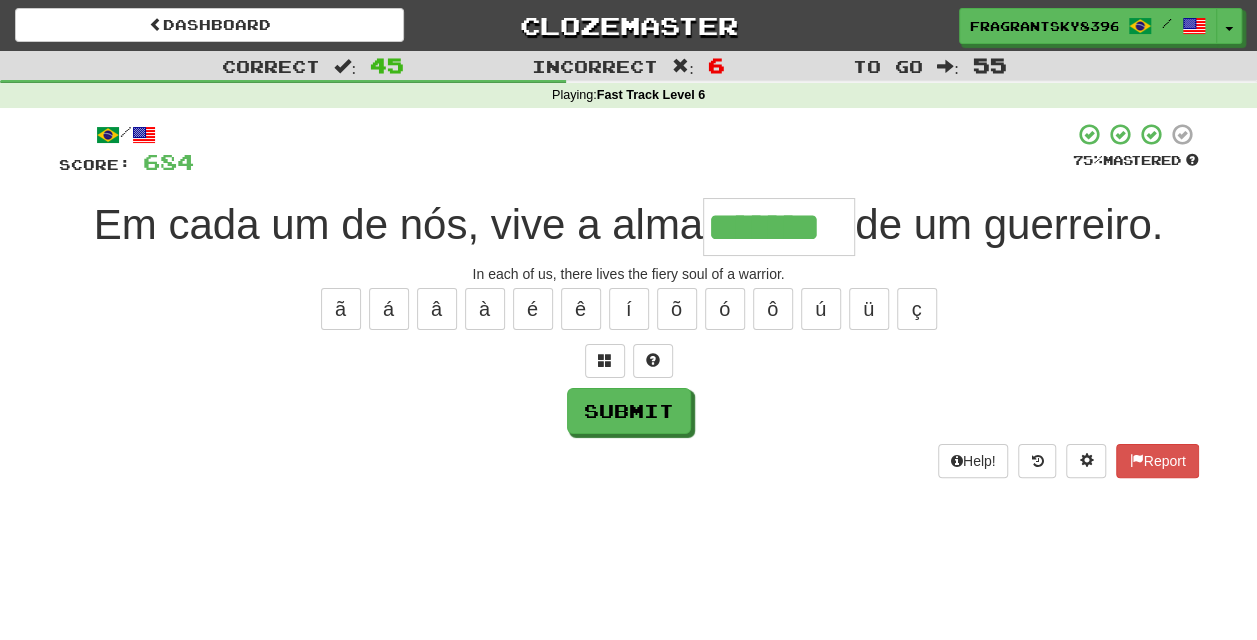 type on "*******" 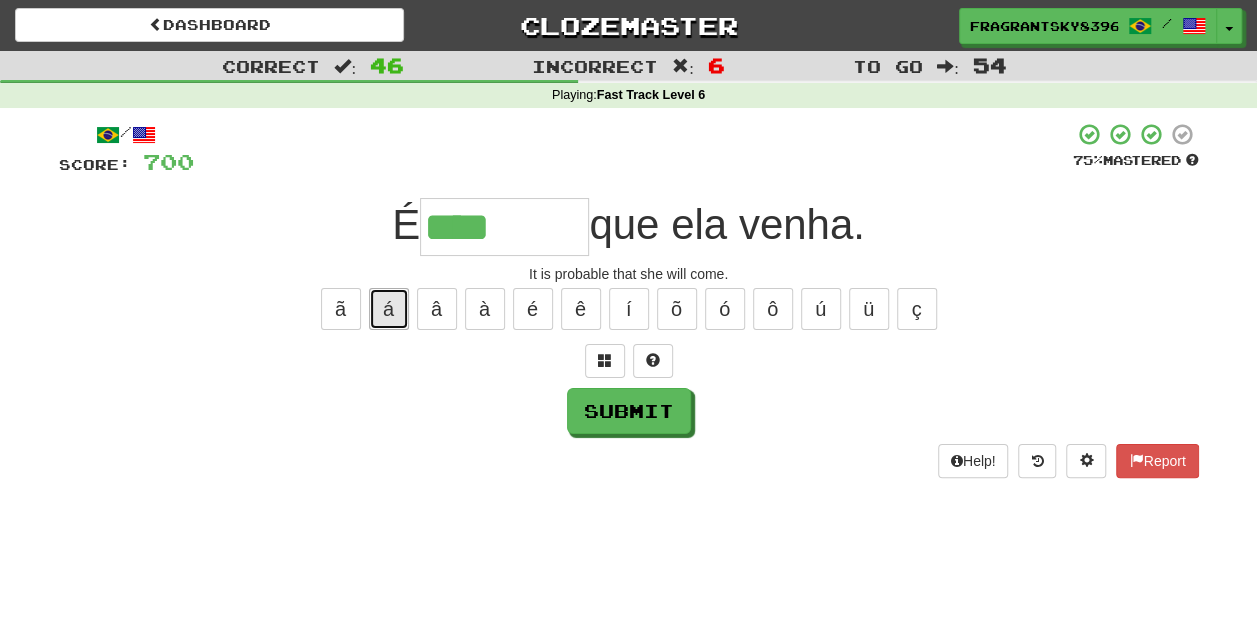 click on "á" at bounding box center [389, 309] 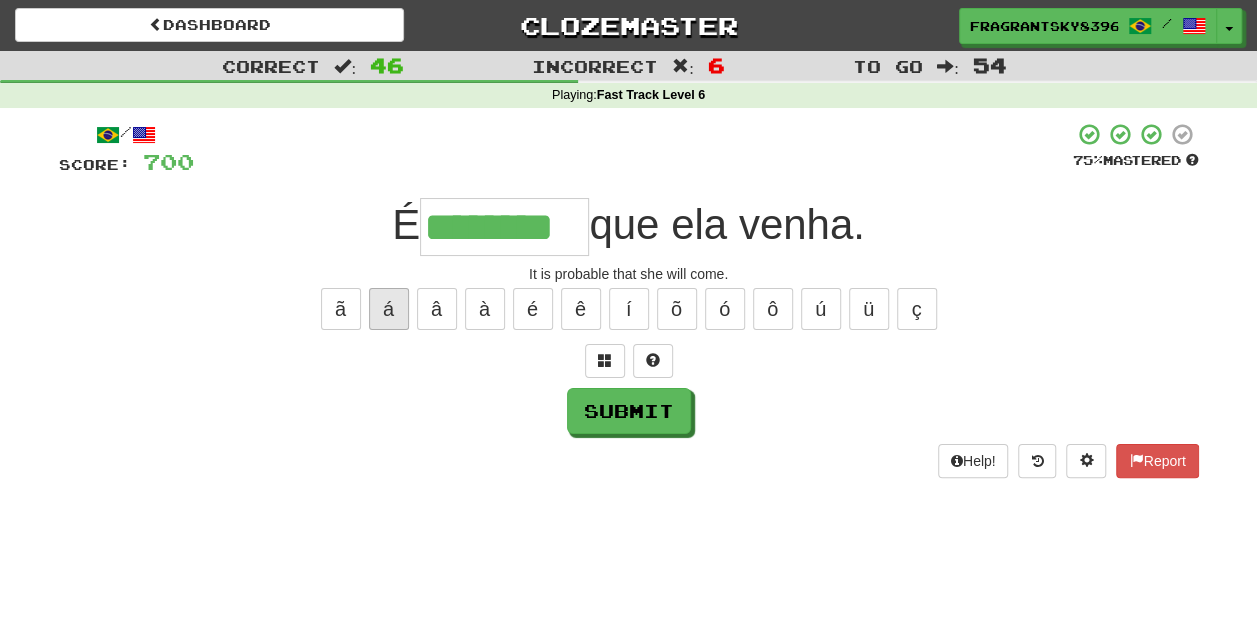 type on "********" 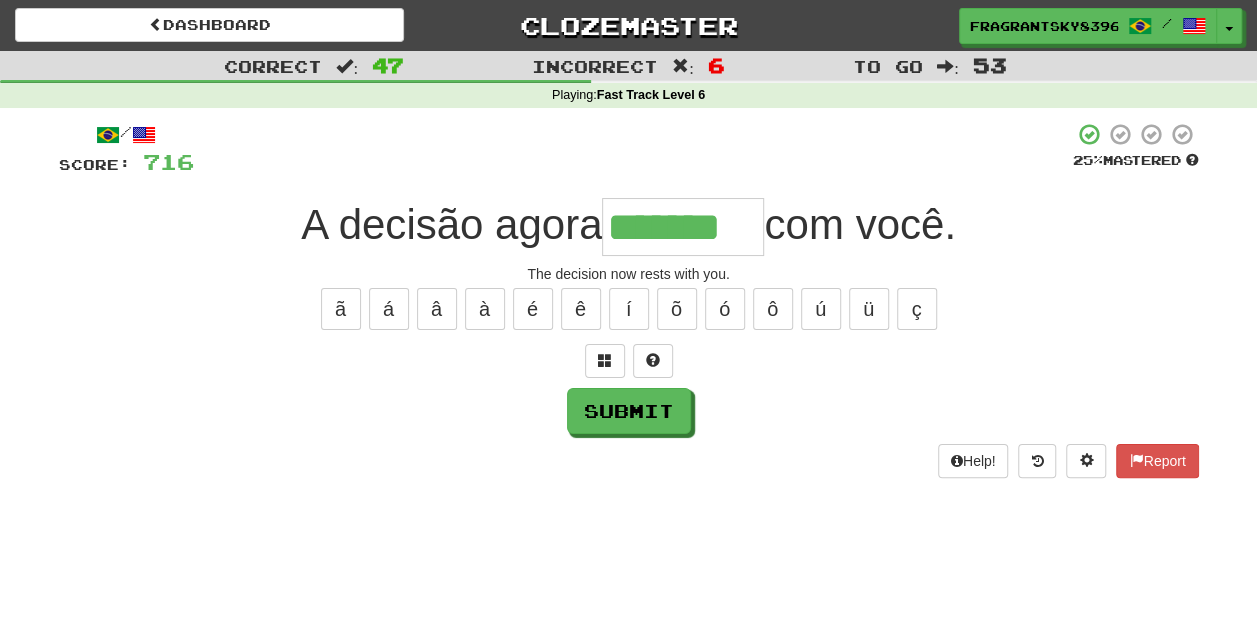 type on "*******" 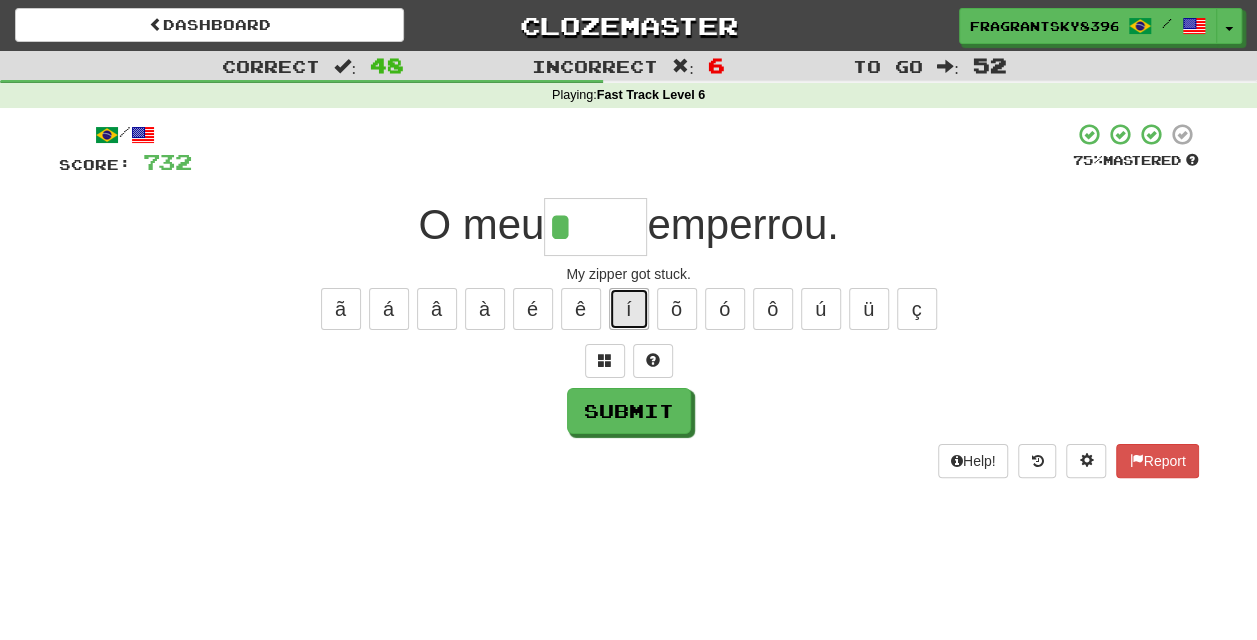 click on "í" at bounding box center (629, 309) 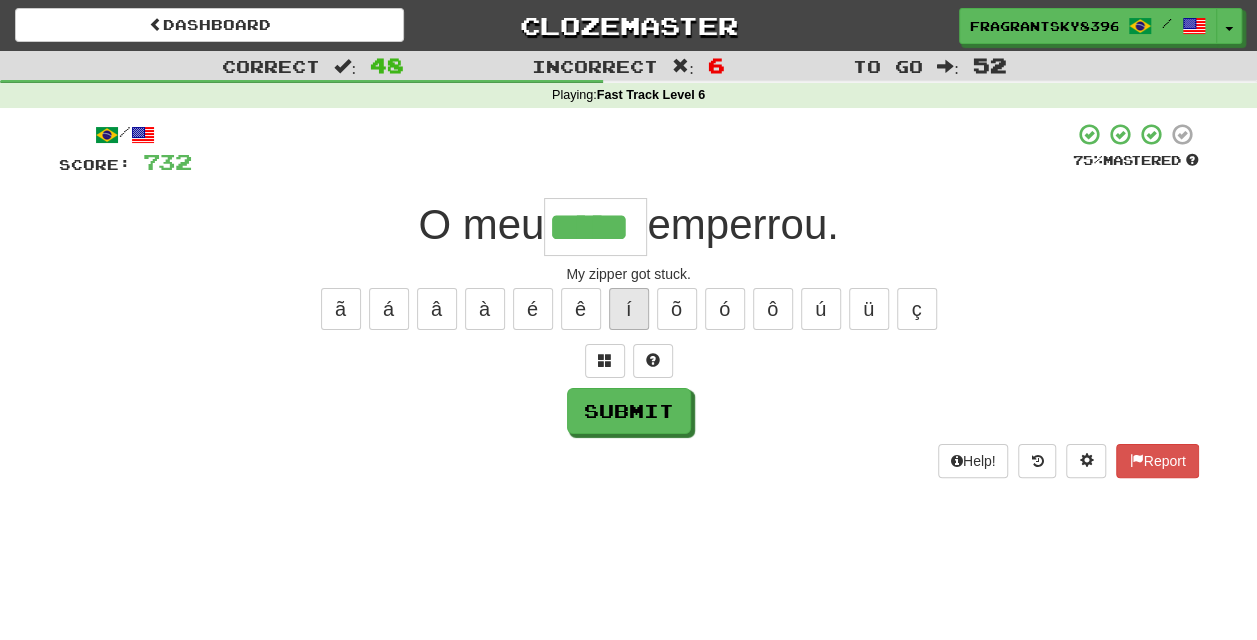 type on "*****" 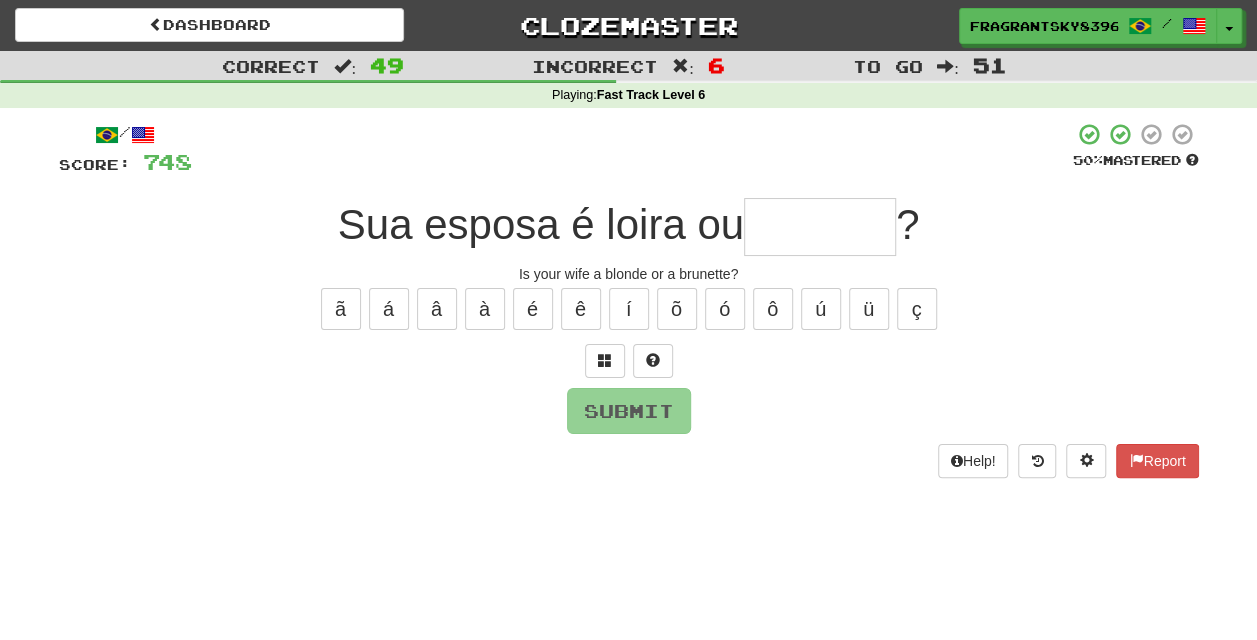 type on "*" 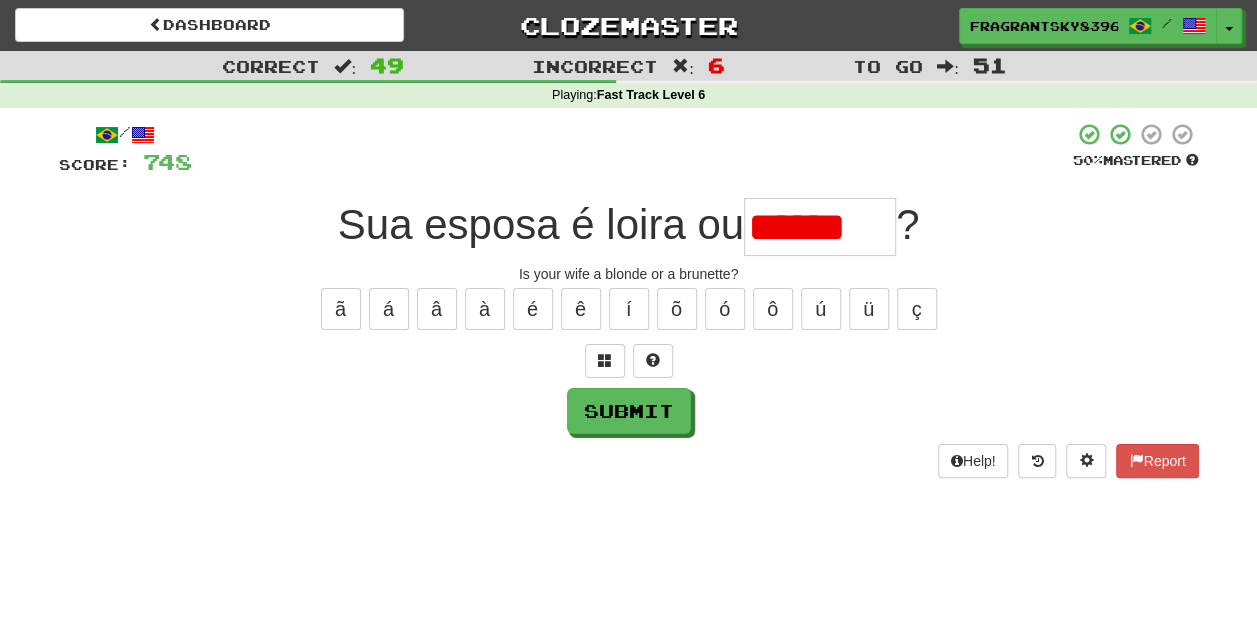 scroll, scrollTop: 0, scrollLeft: 0, axis: both 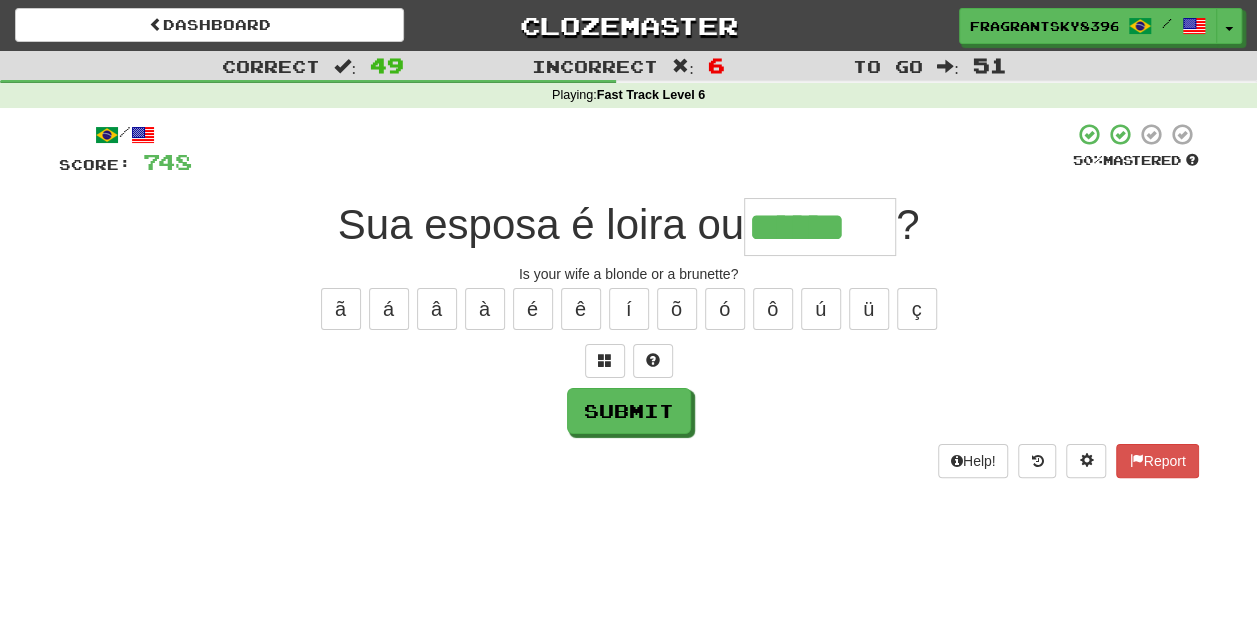 type on "******" 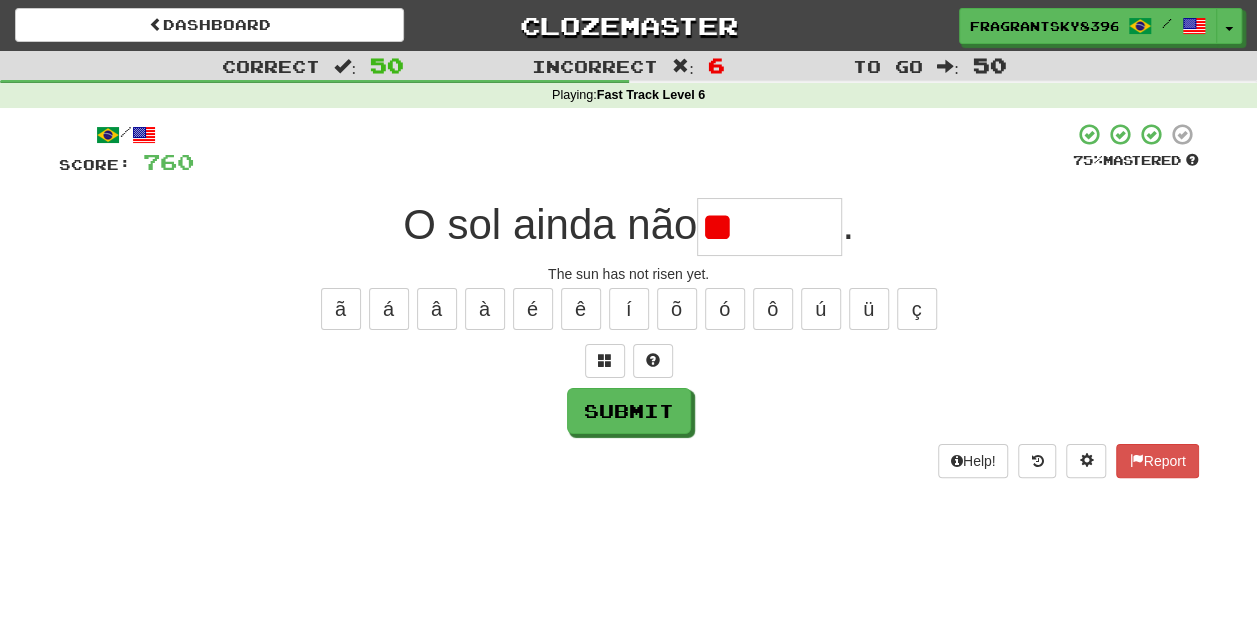 type on "*" 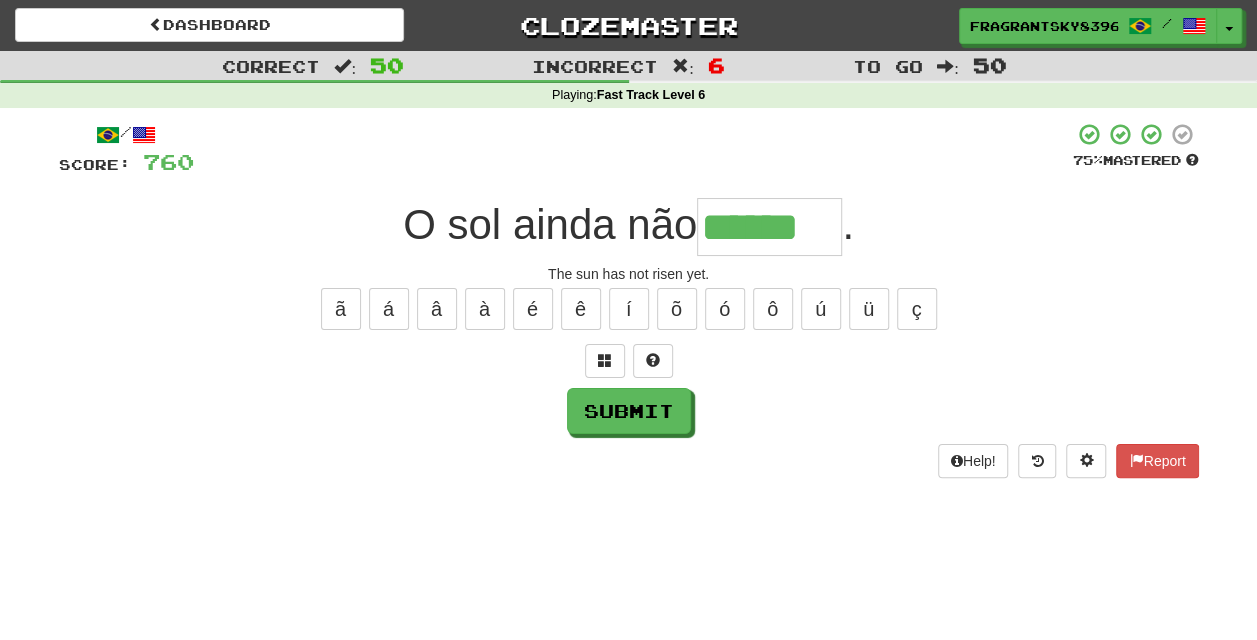 type on "******" 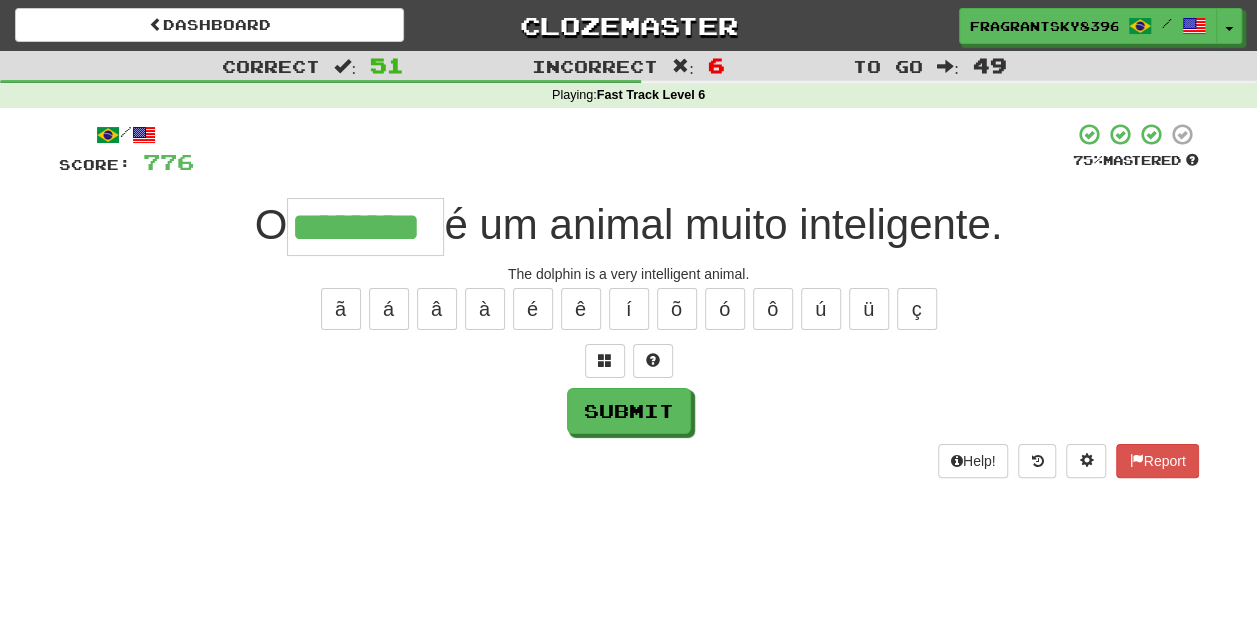 type on "********" 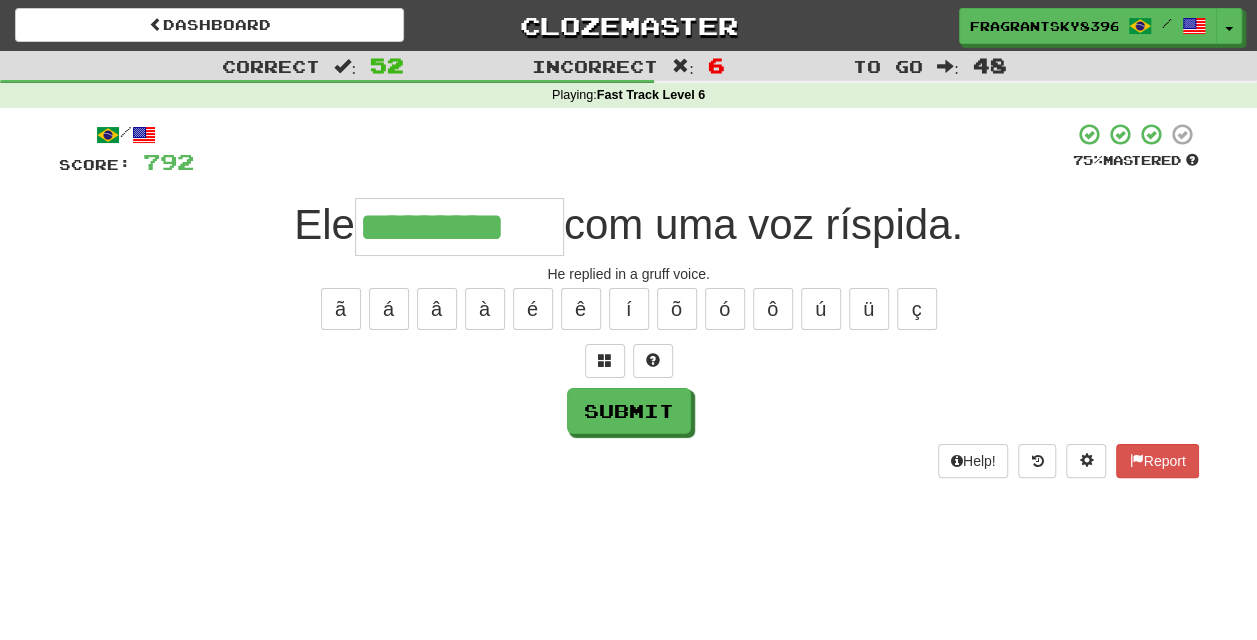 type on "*********" 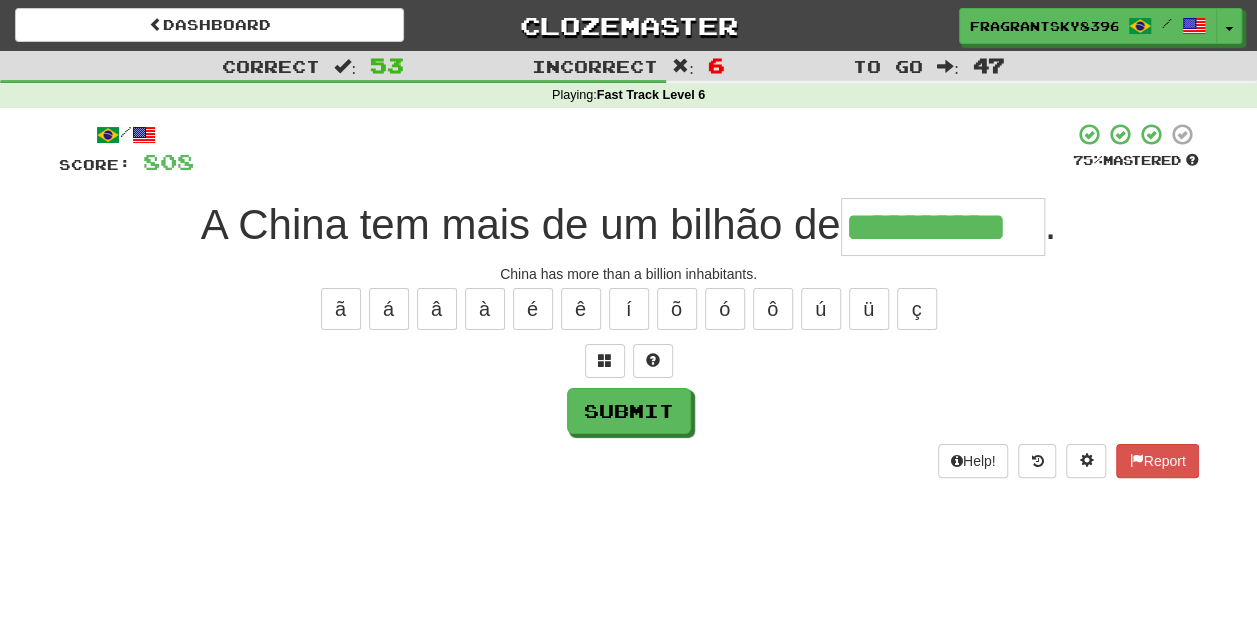 type on "**********" 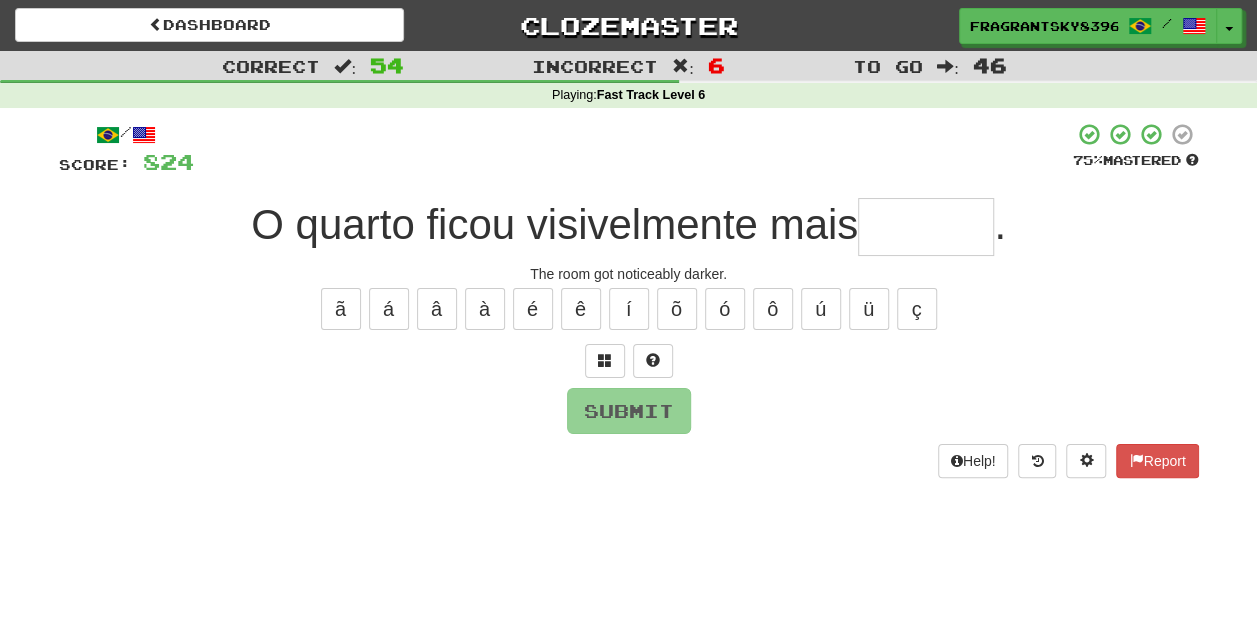 type on "*" 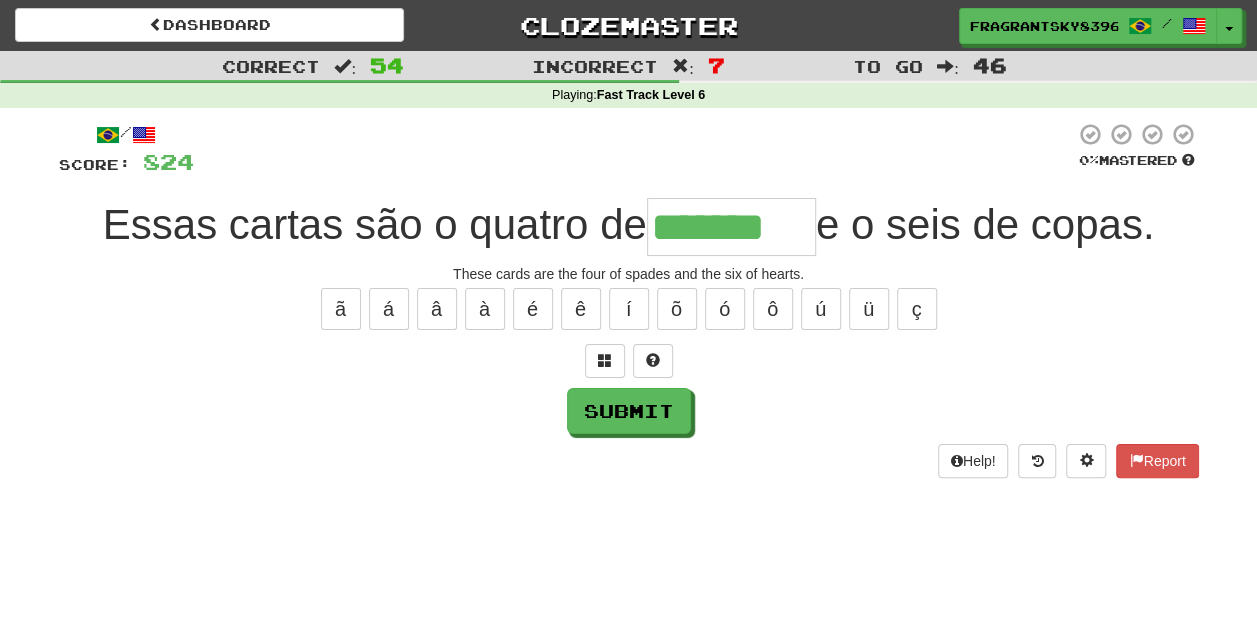 type on "*******" 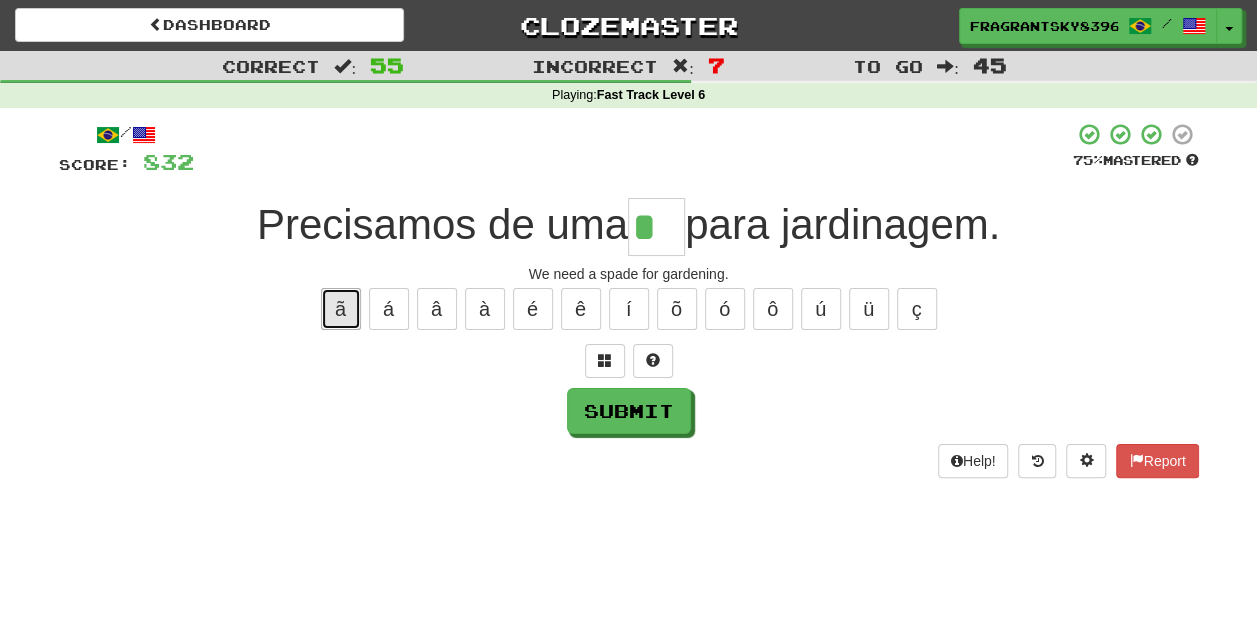 click on "ã" at bounding box center (341, 309) 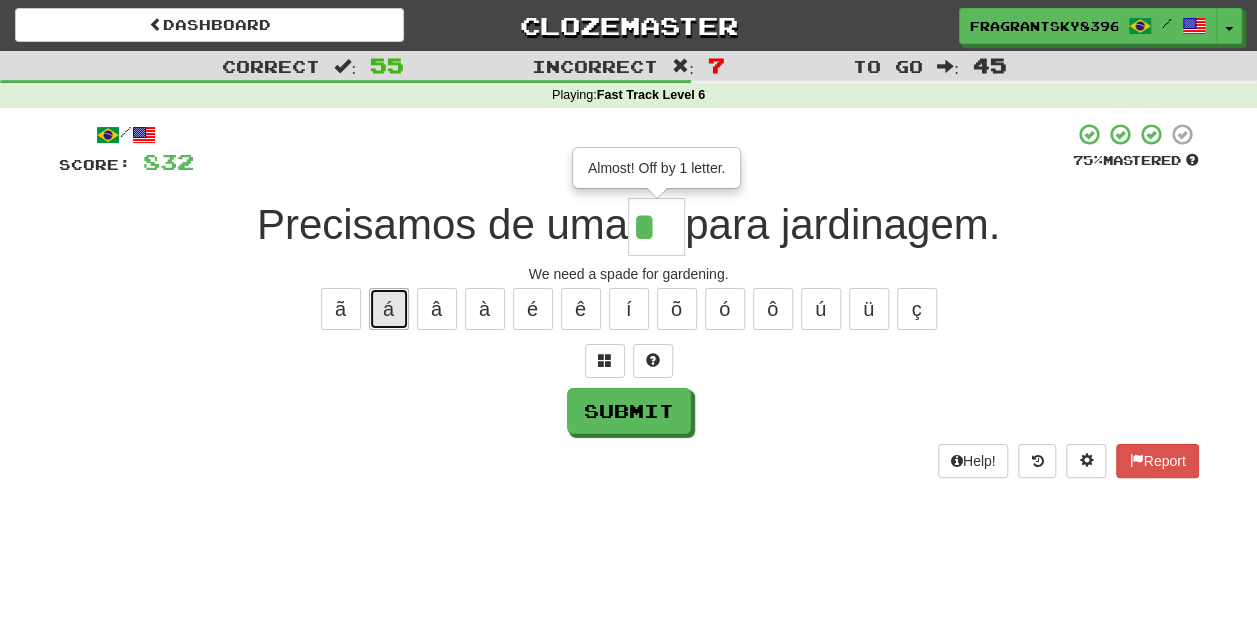 click on "á" at bounding box center [389, 309] 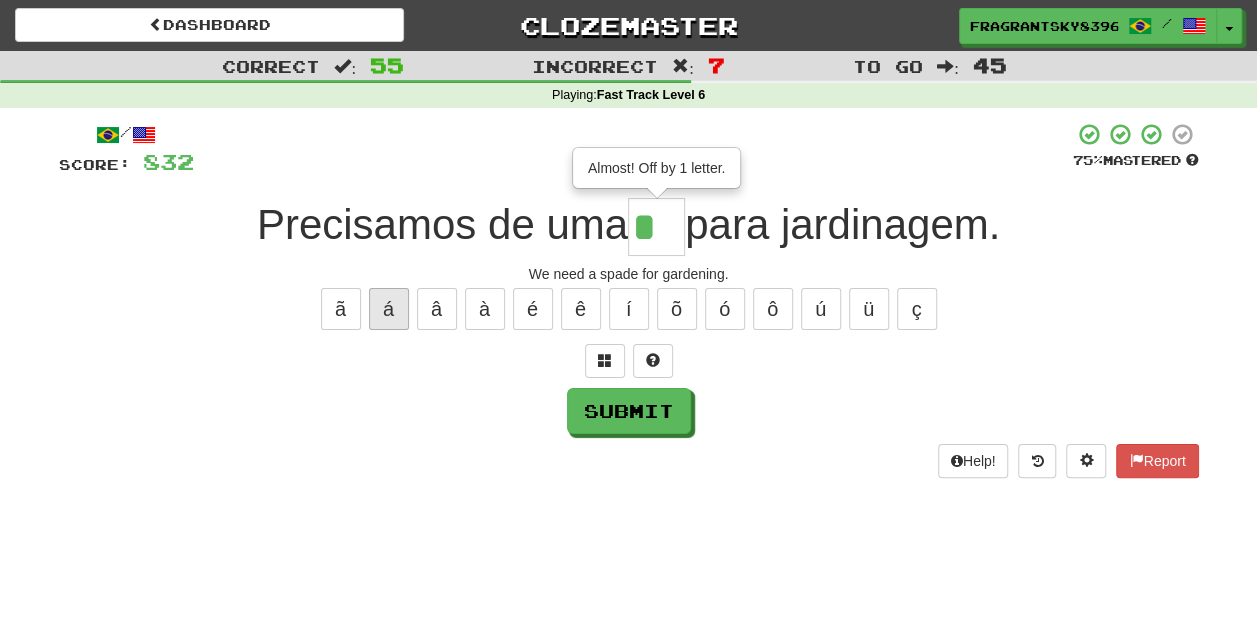 type on "**" 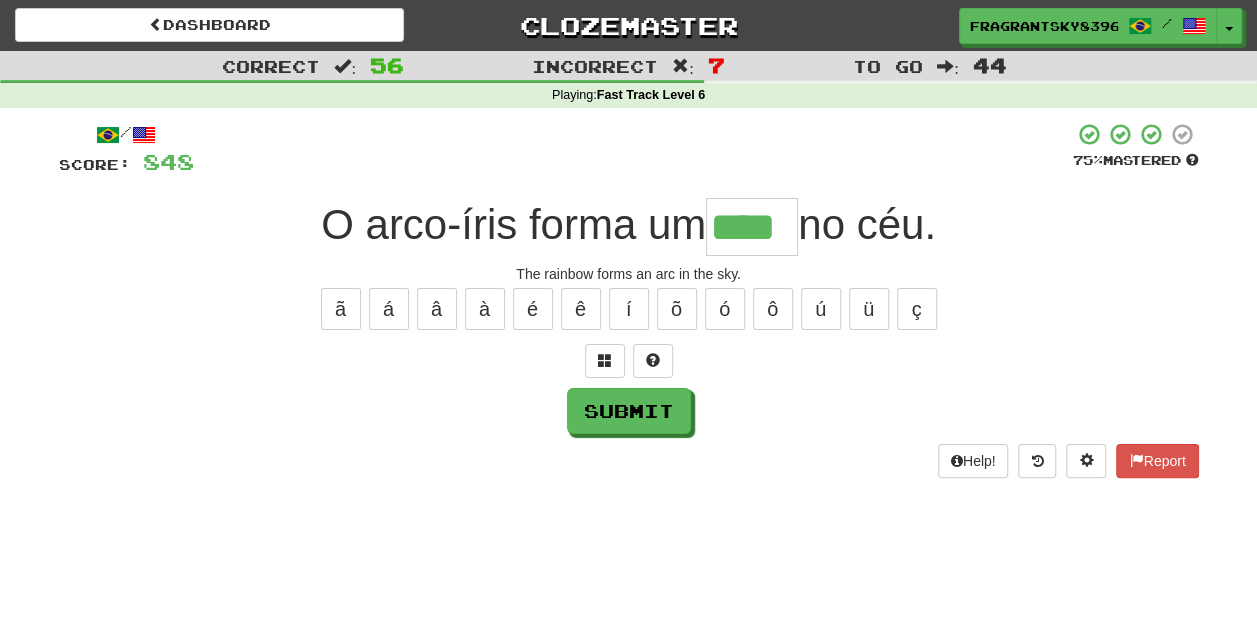 type on "****" 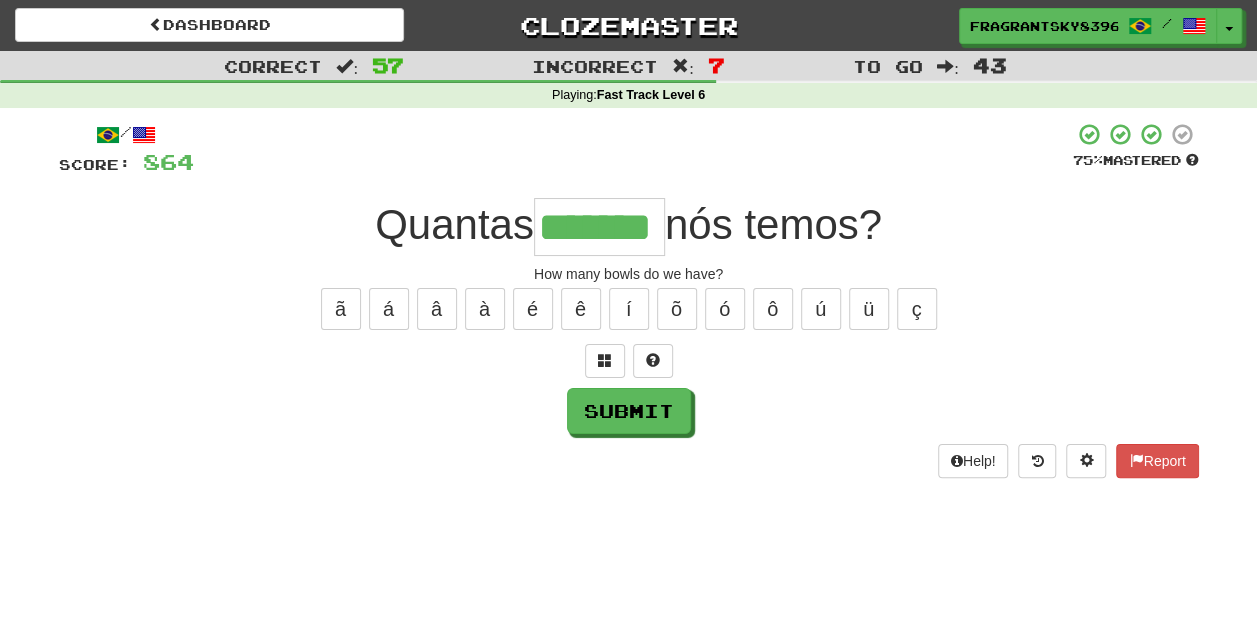 type on "*******" 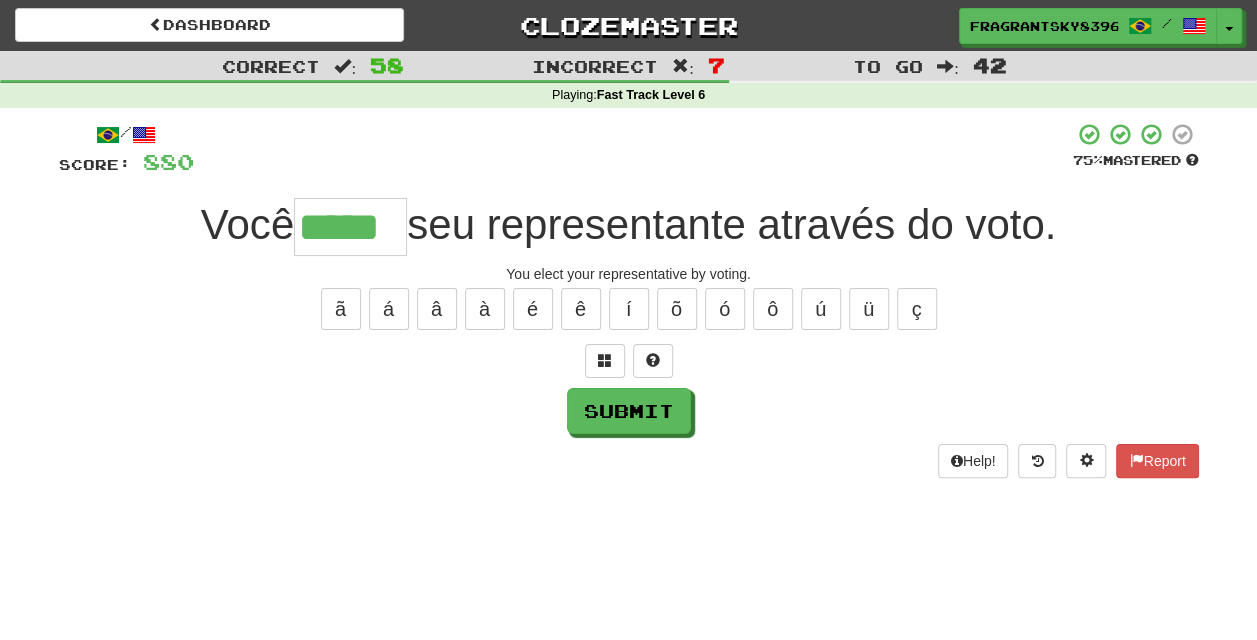 type on "*****" 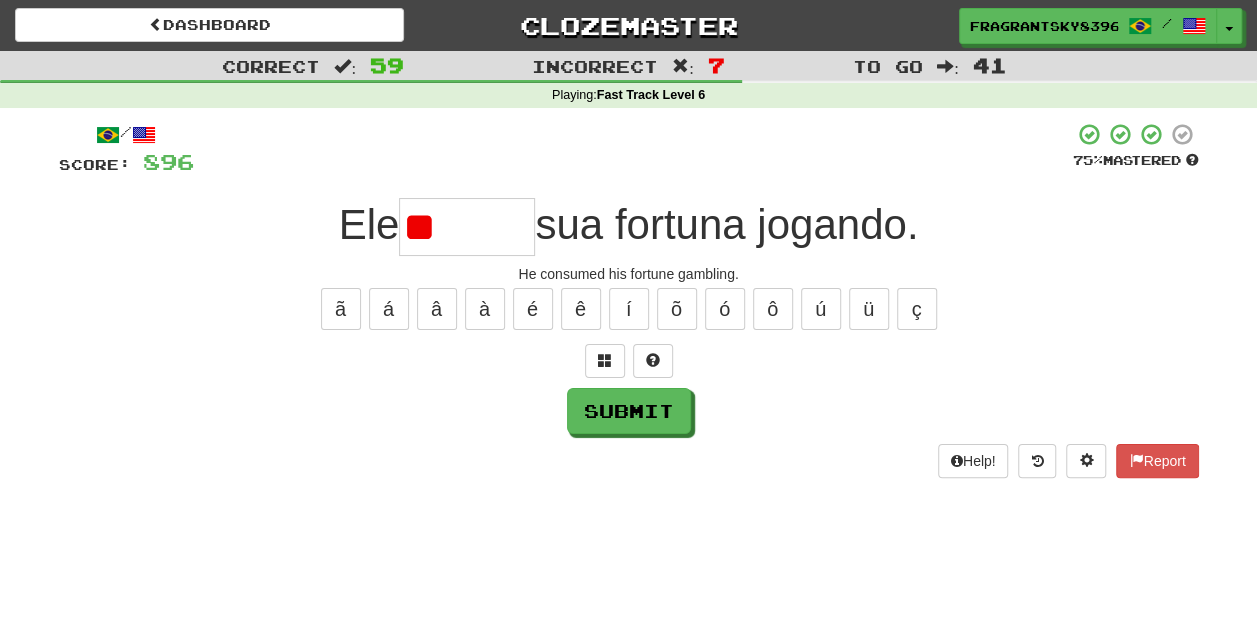 type on "*" 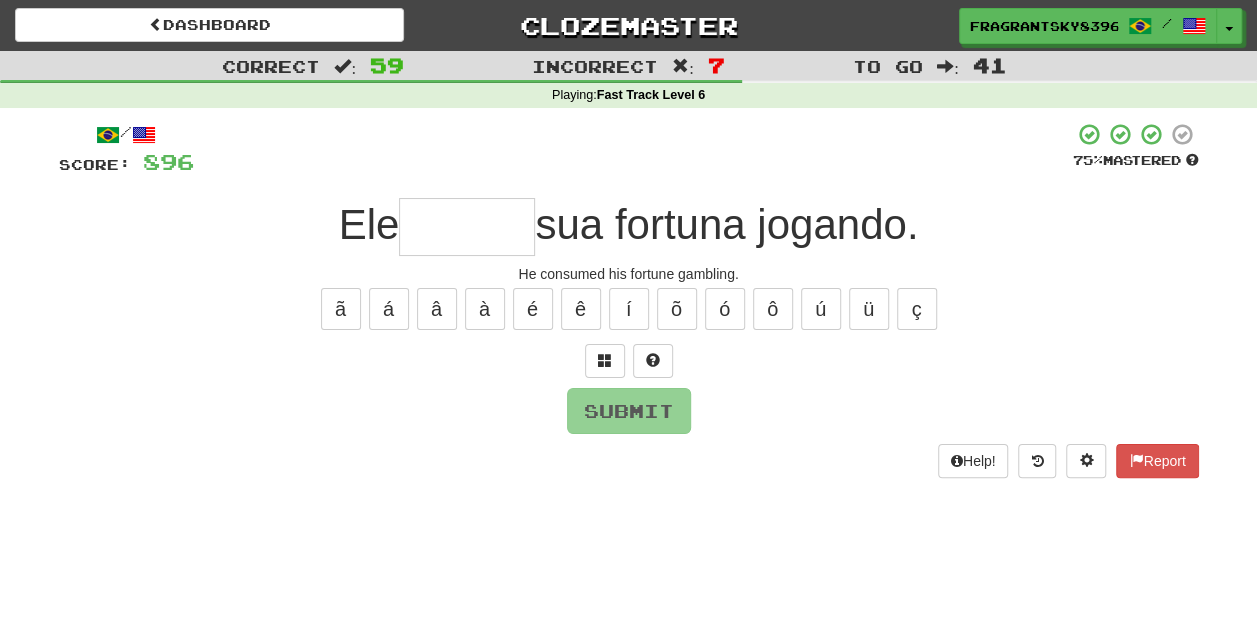 type on "*" 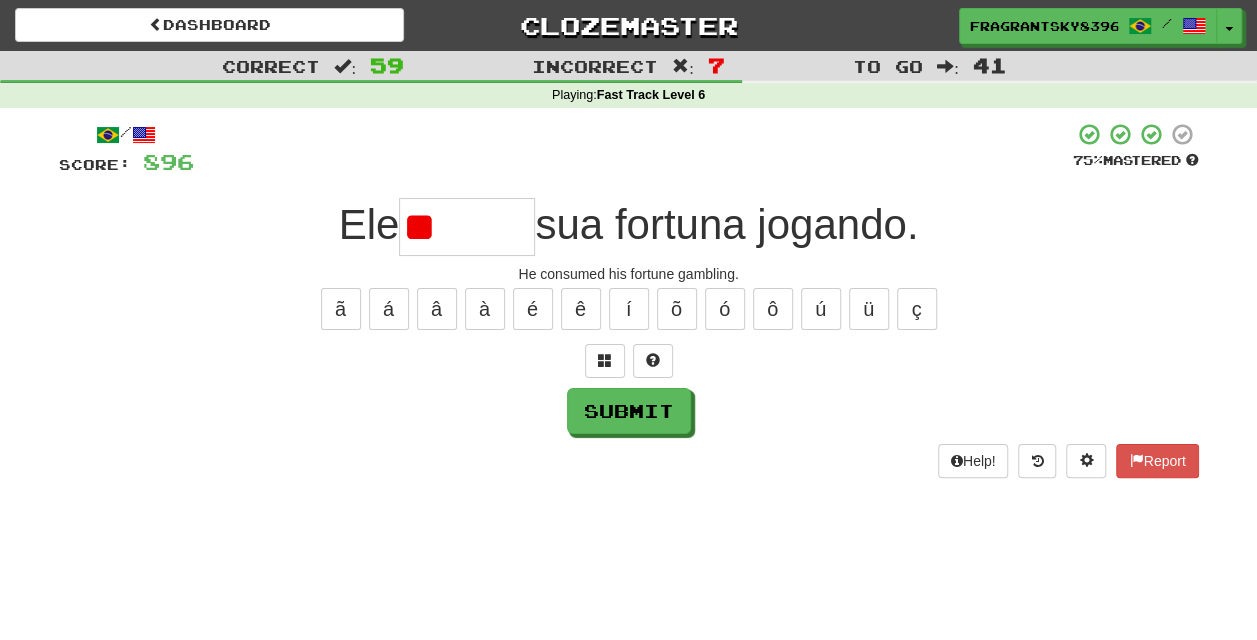 type on "*" 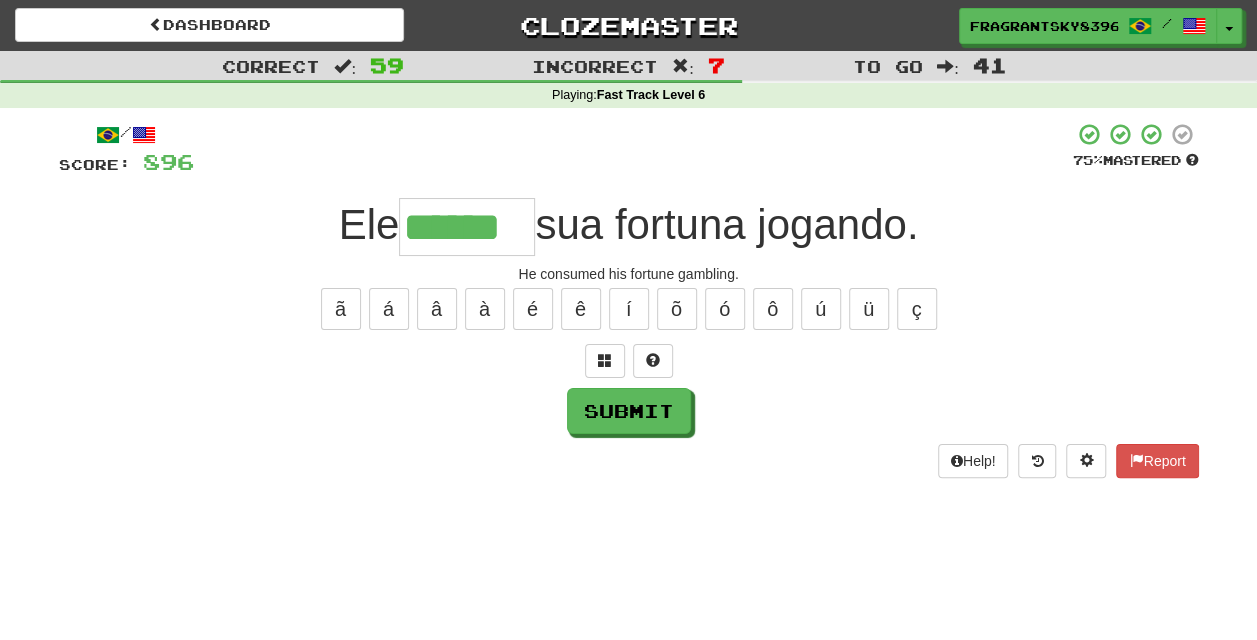 type on "******" 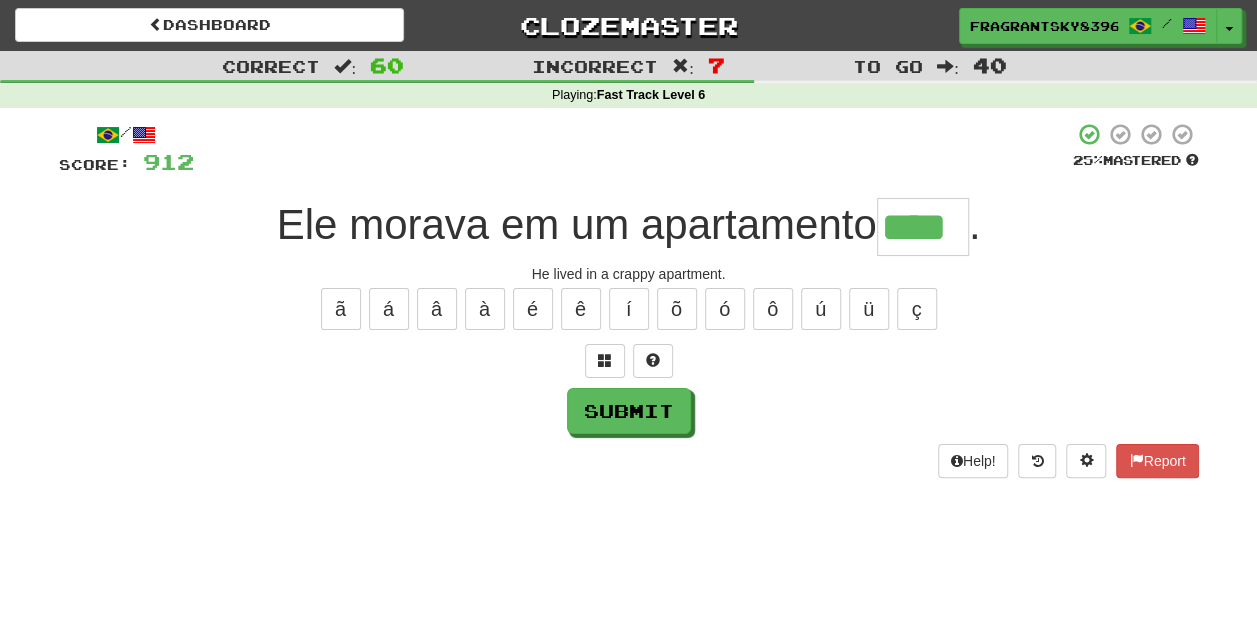 type on "****" 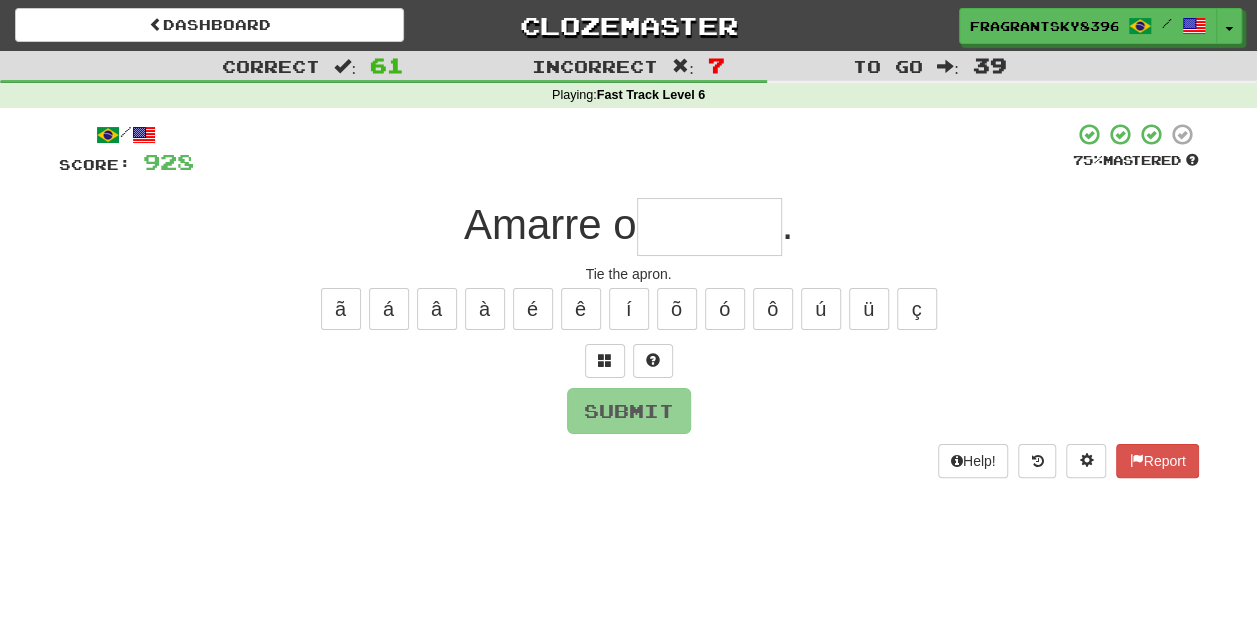 type on "*" 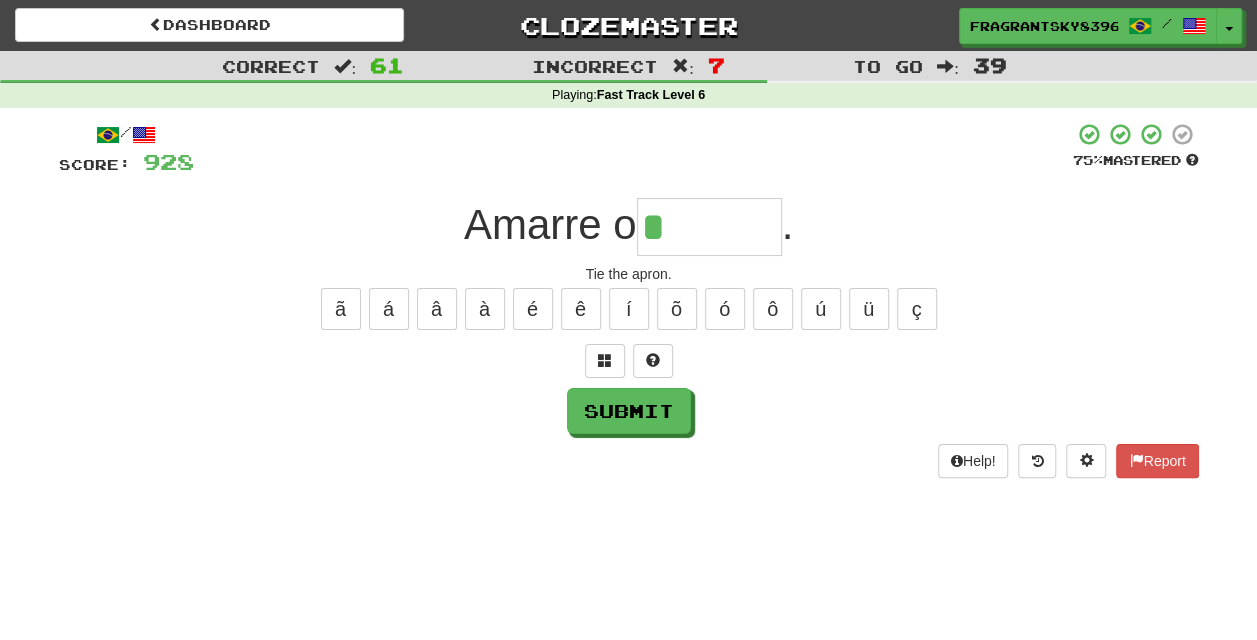 type on "*******" 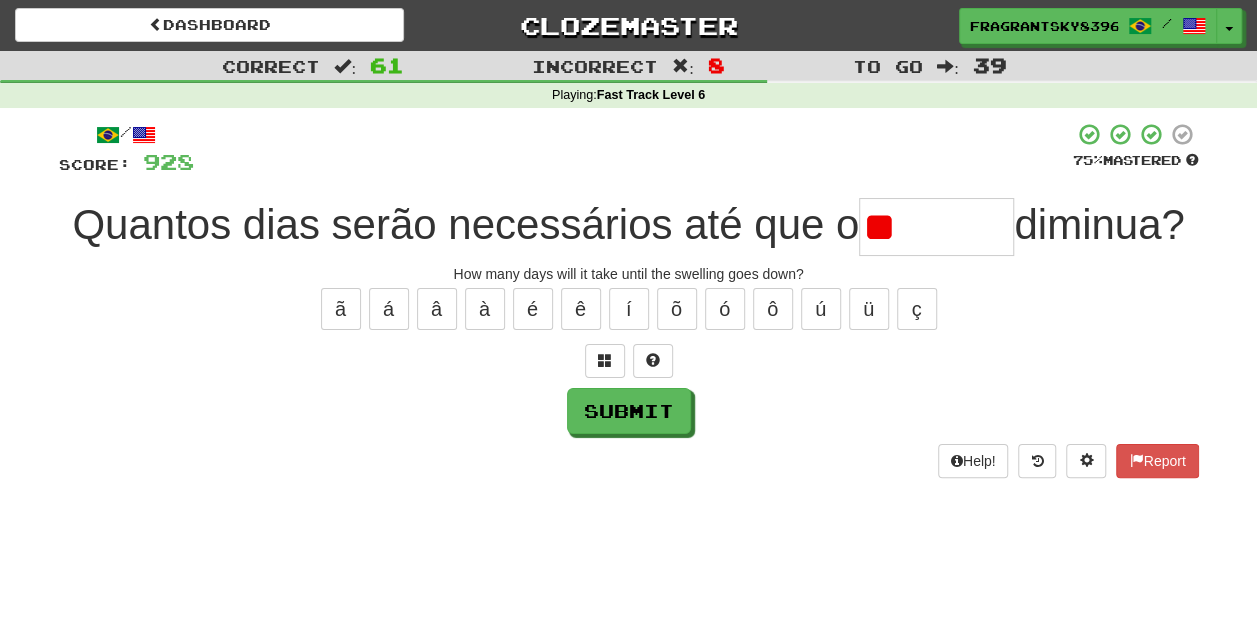type on "*" 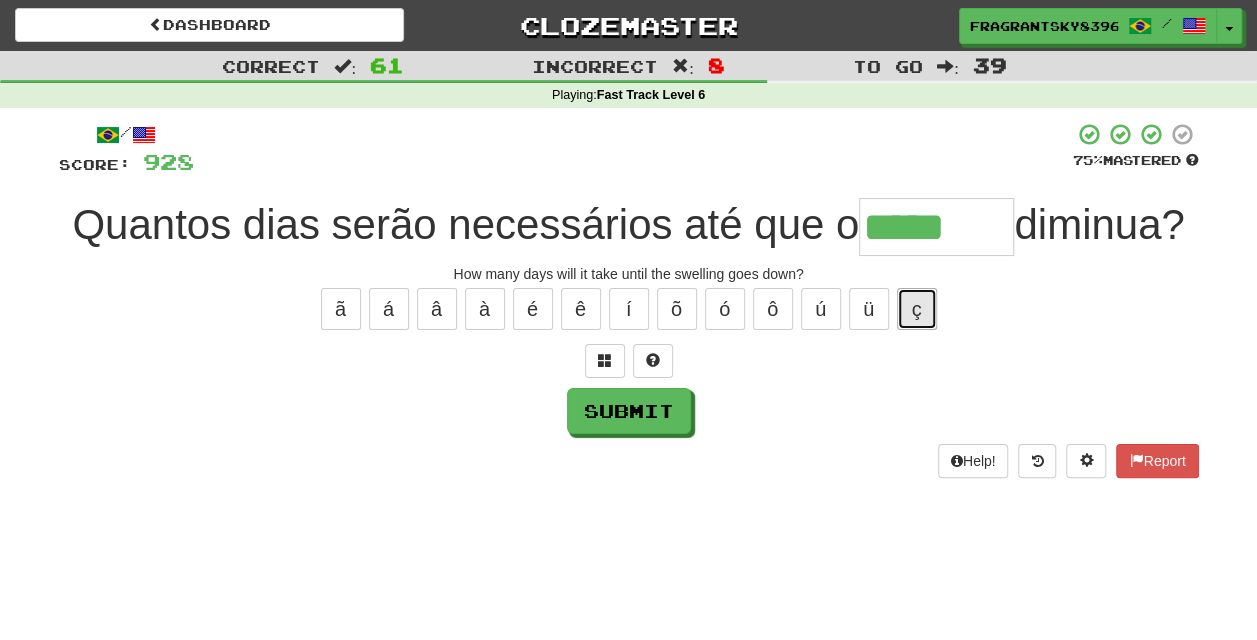 click on "ç" at bounding box center [917, 309] 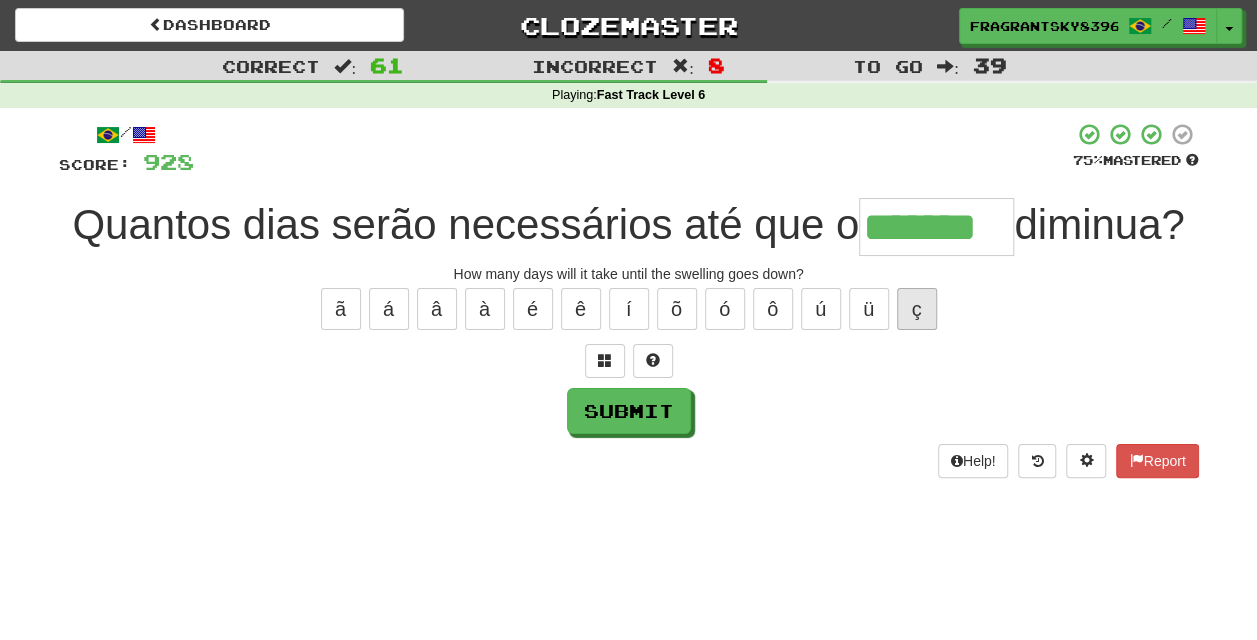 type on "*******" 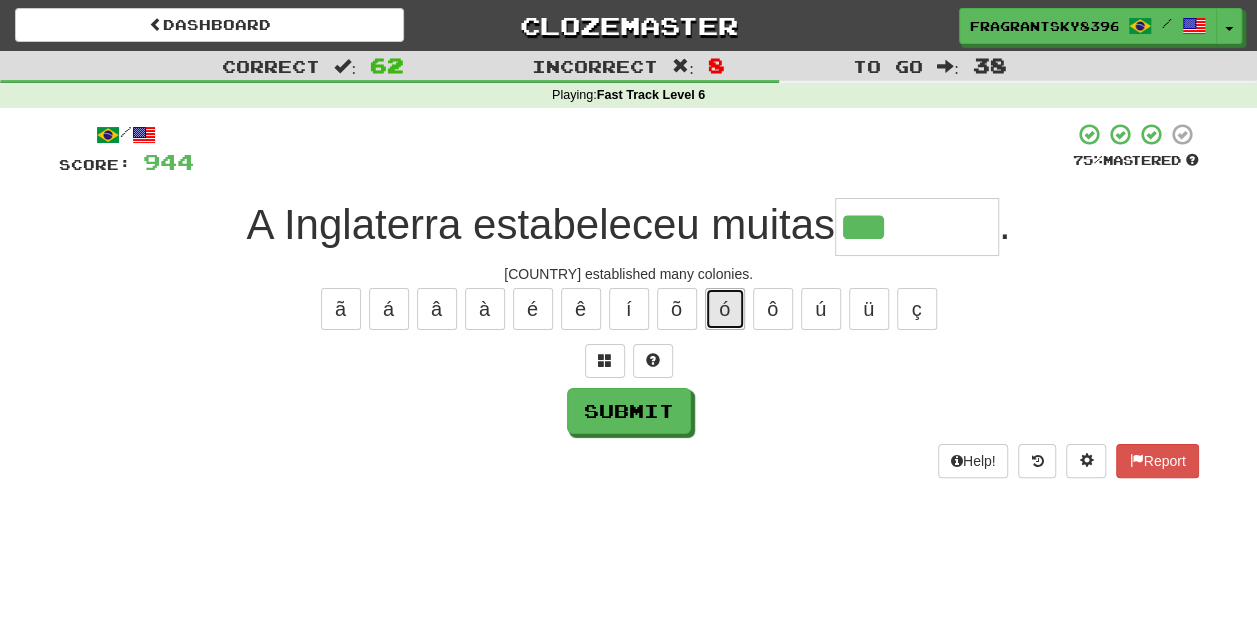 click on "ó" at bounding box center [725, 309] 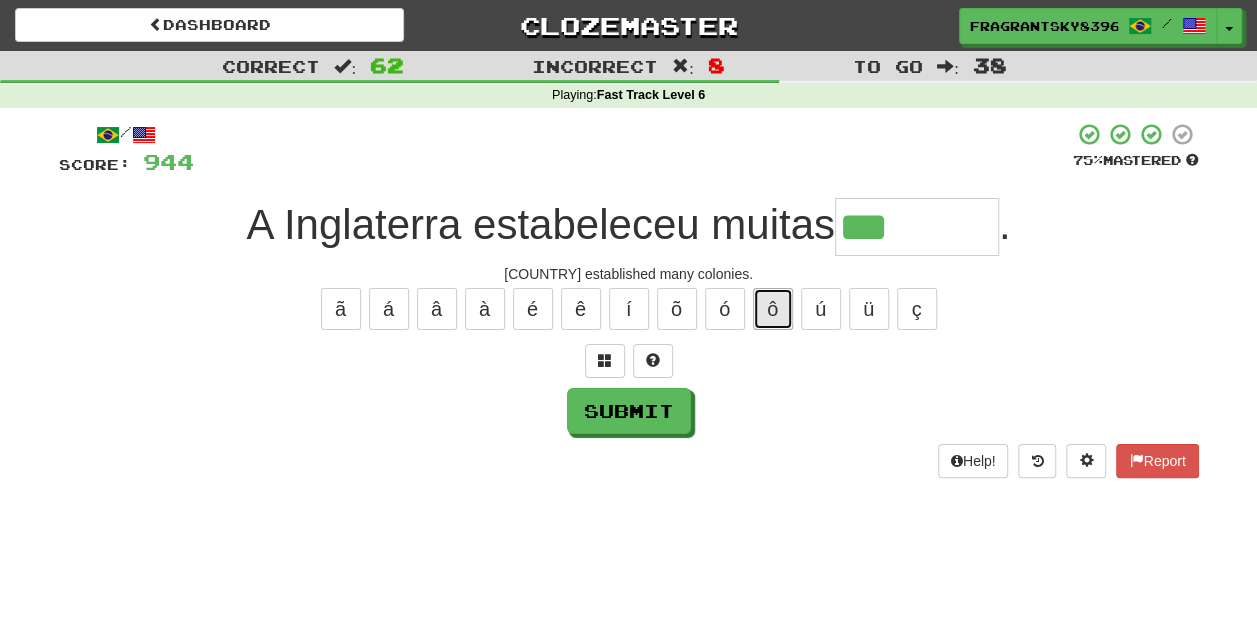 click on "ô" at bounding box center [773, 309] 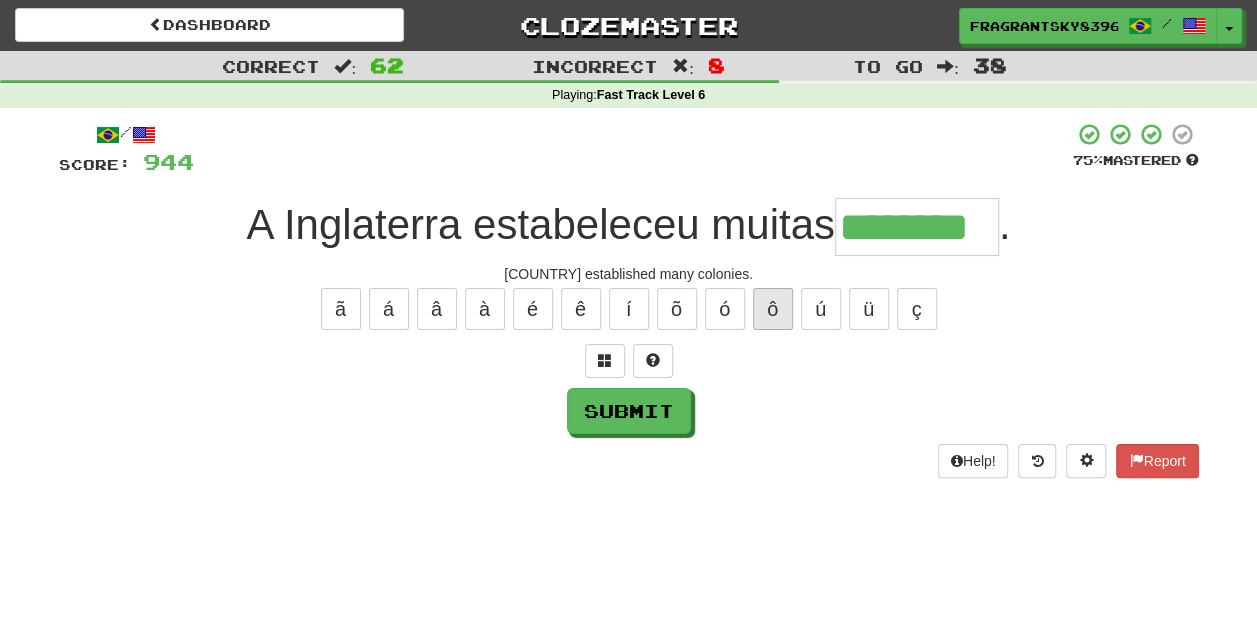 type on "********" 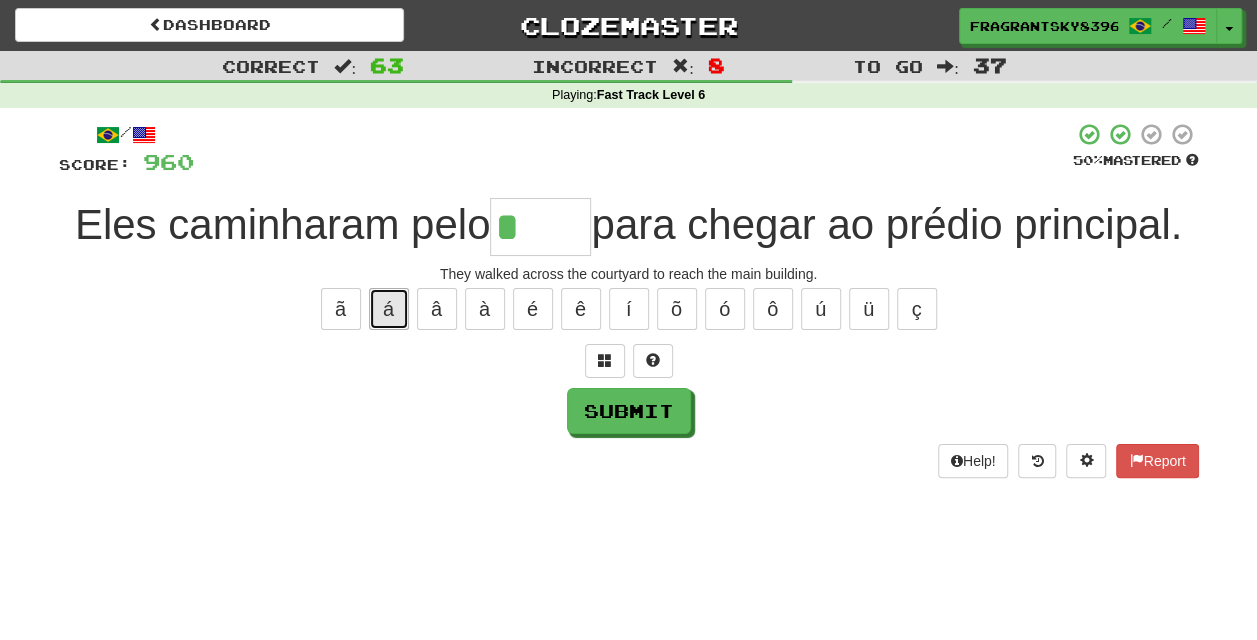 click on "á" at bounding box center [389, 309] 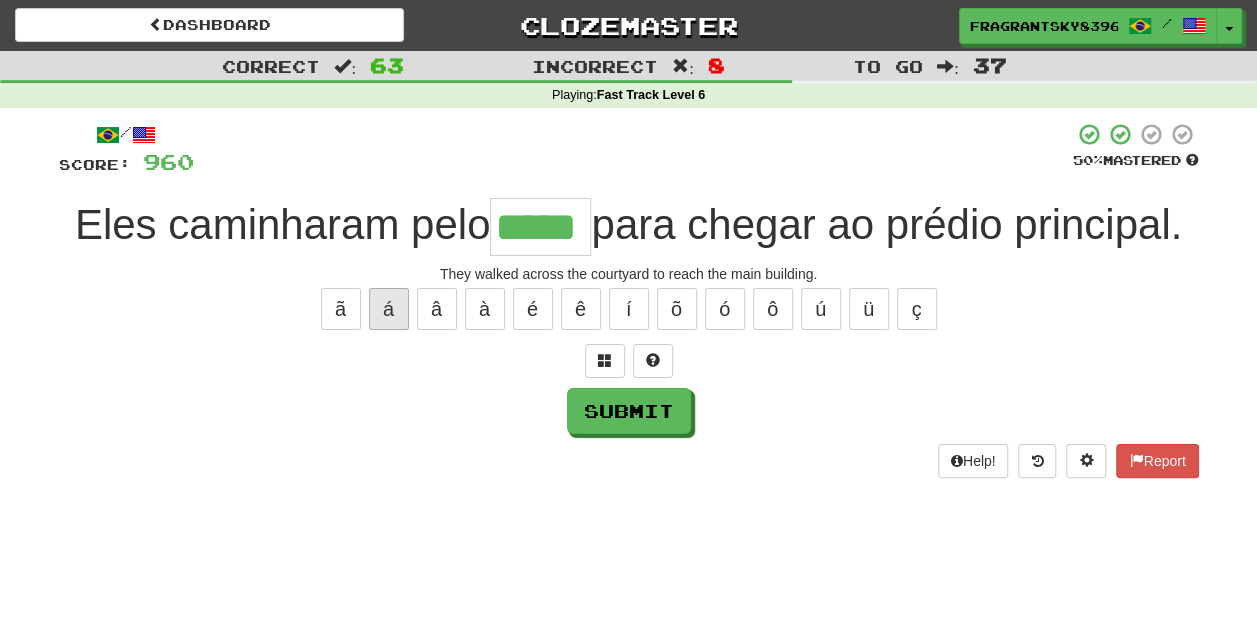 type on "*****" 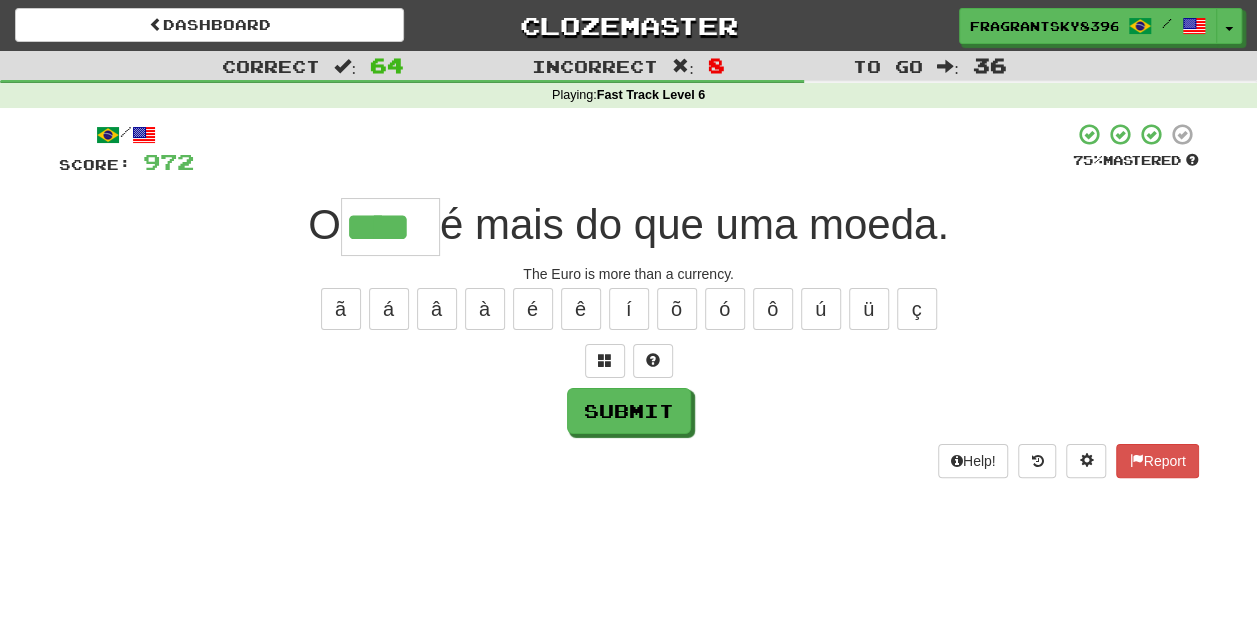 type on "****" 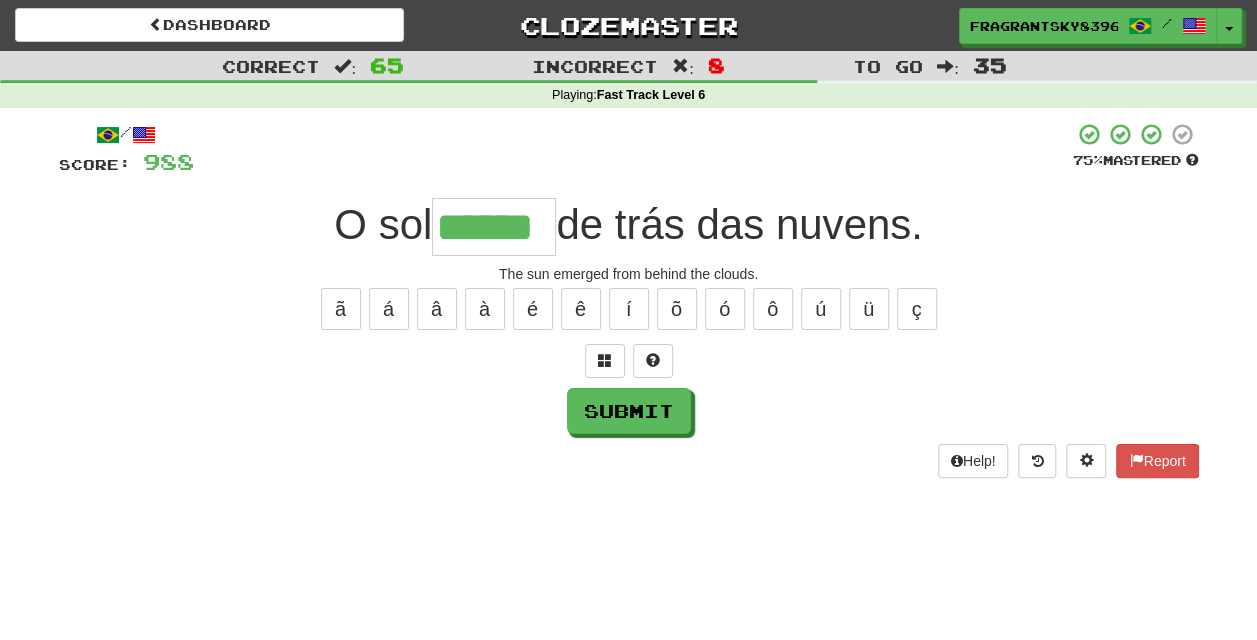 type on "******" 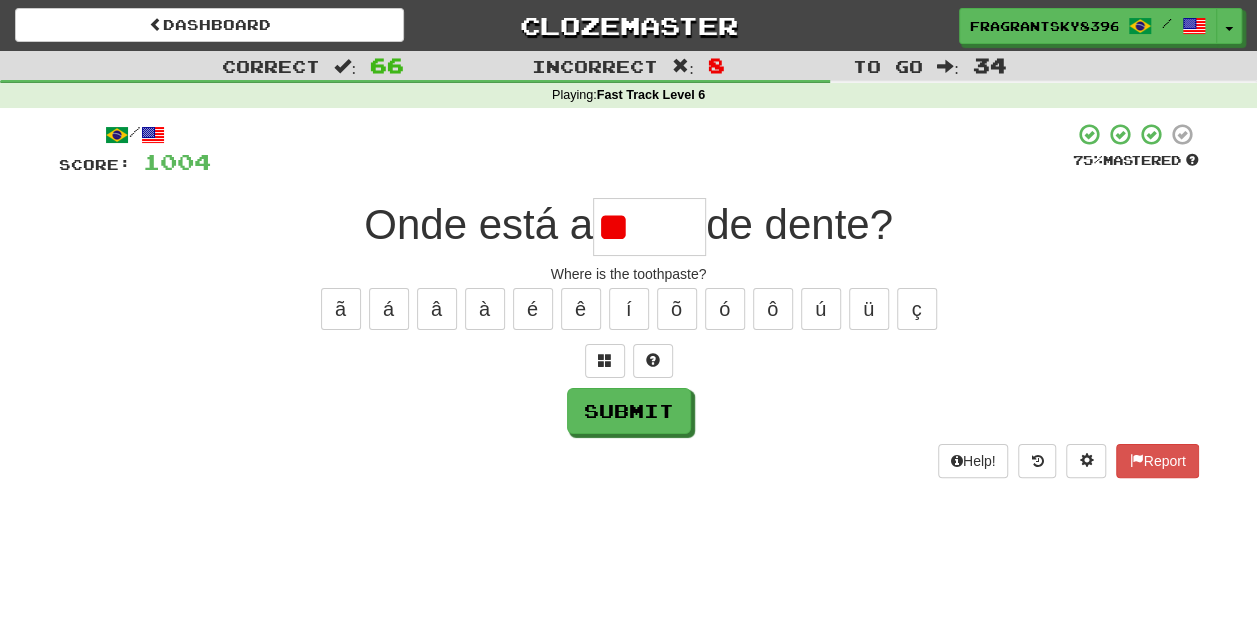 type on "*" 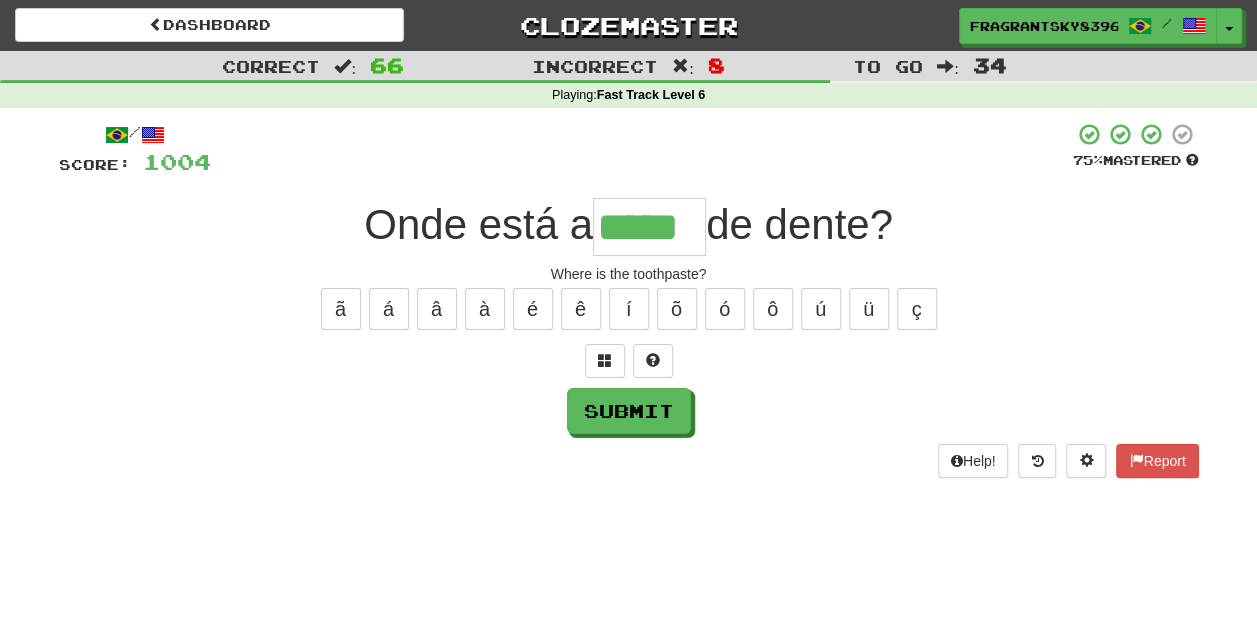 type on "*****" 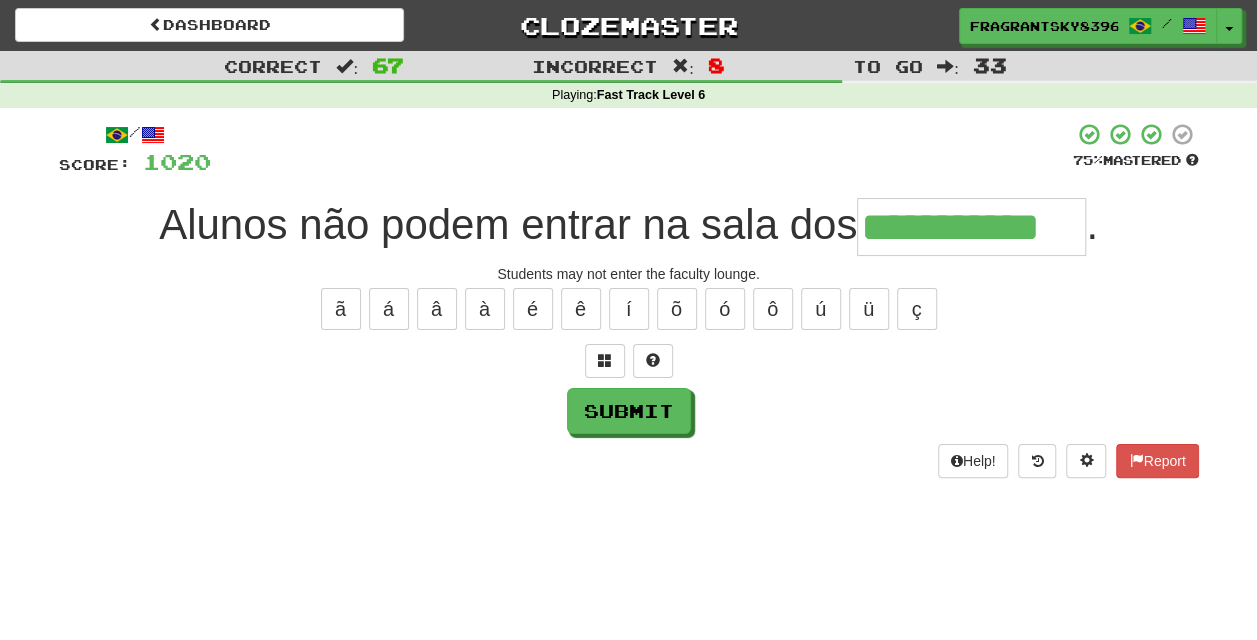 type on "**********" 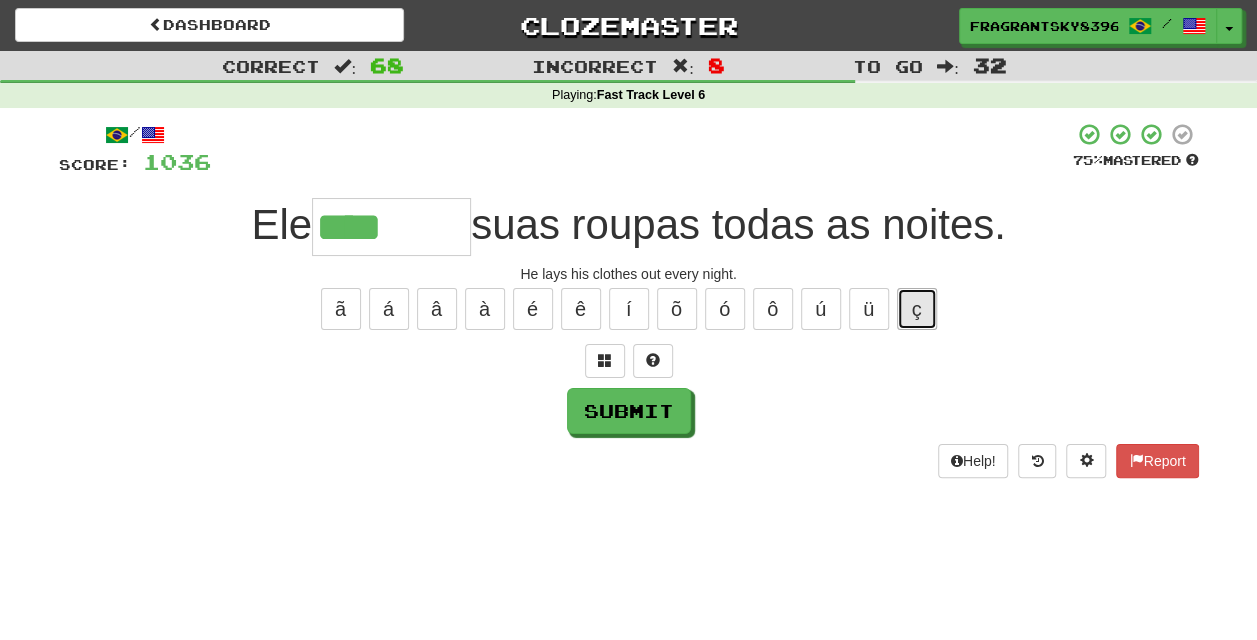 click on "ç" at bounding box center [917, 309] 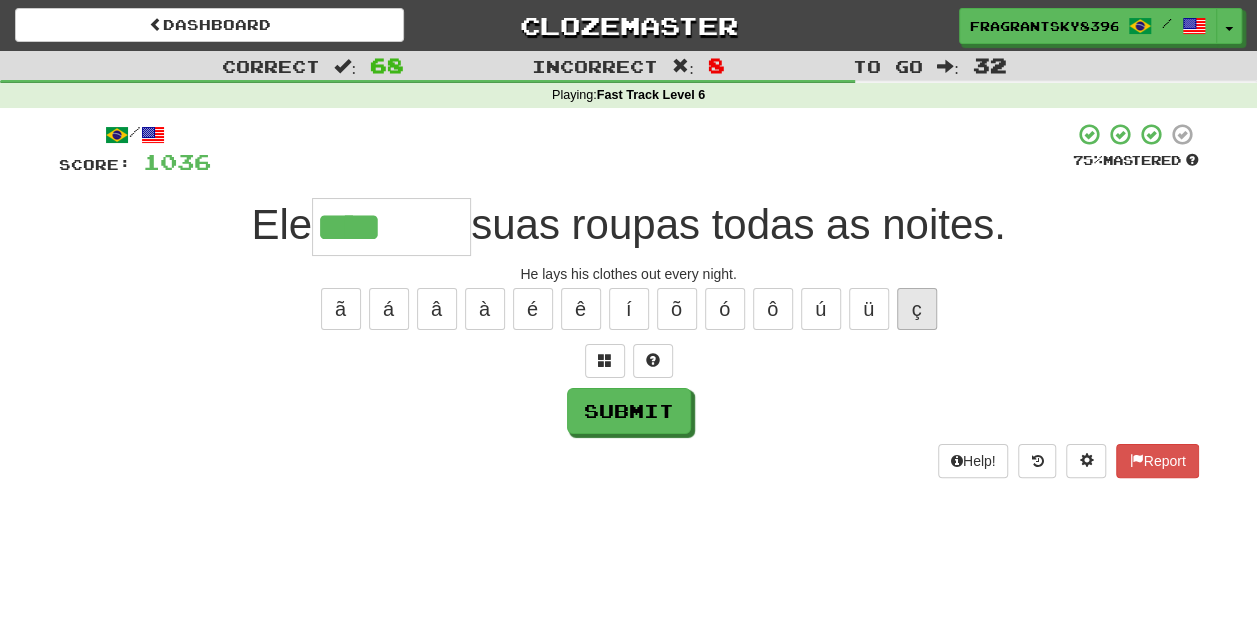 type on "*******" 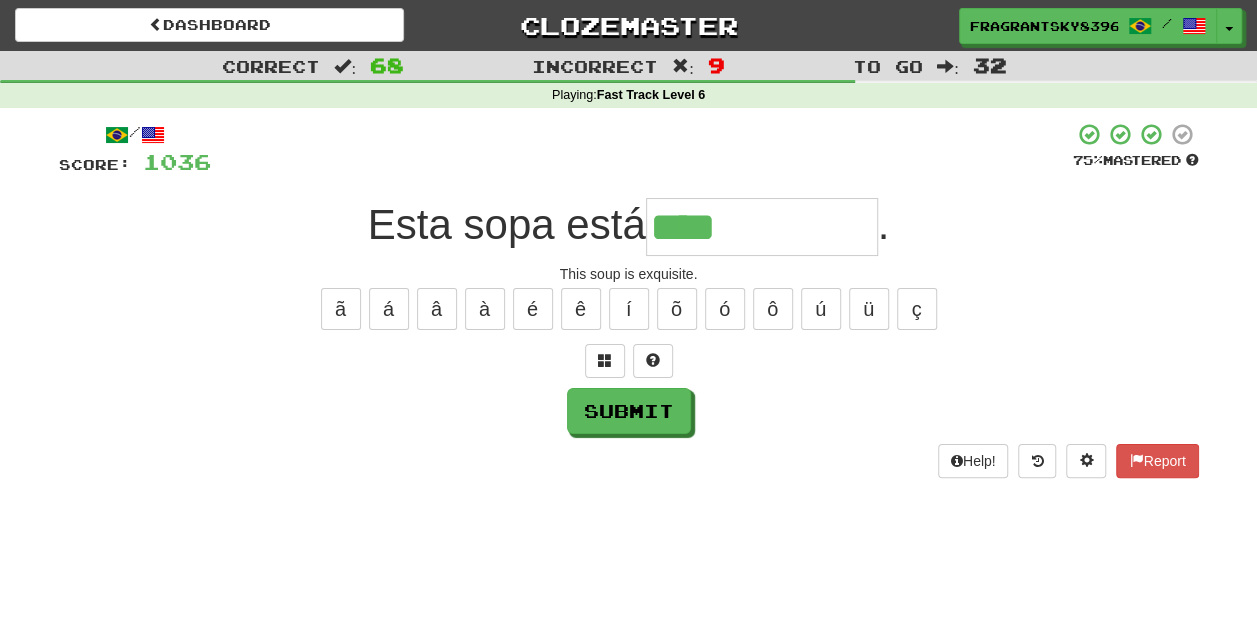 type on "**********" 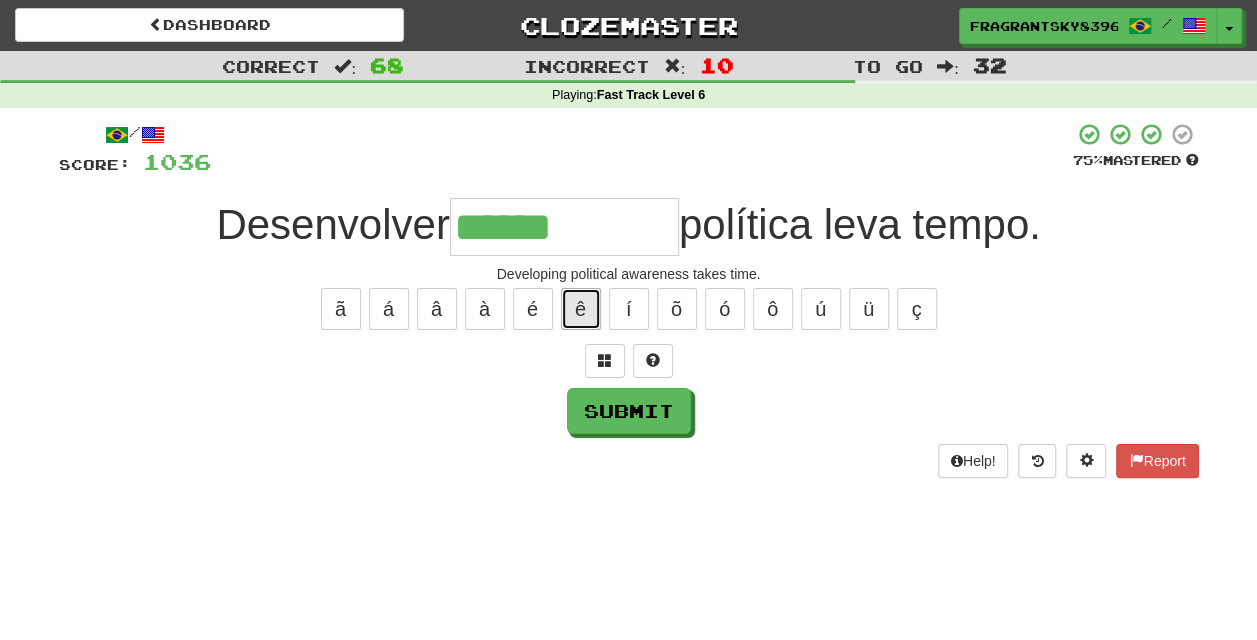 click on "ê" at bounding box center [581, 309] 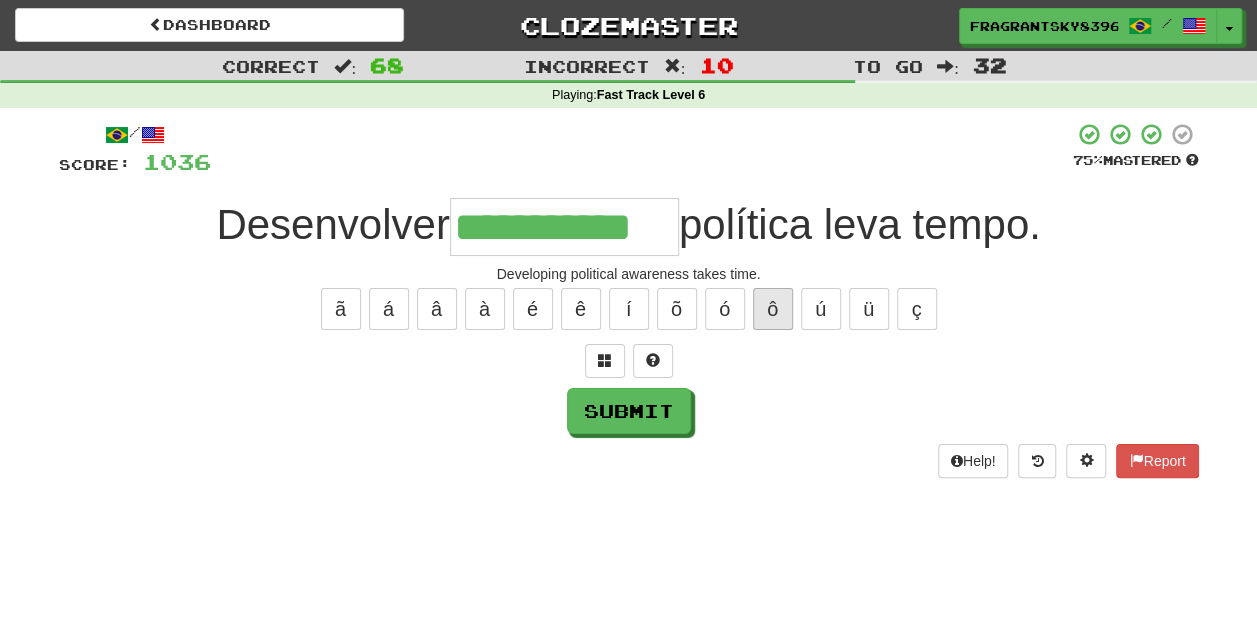 type on "**********" 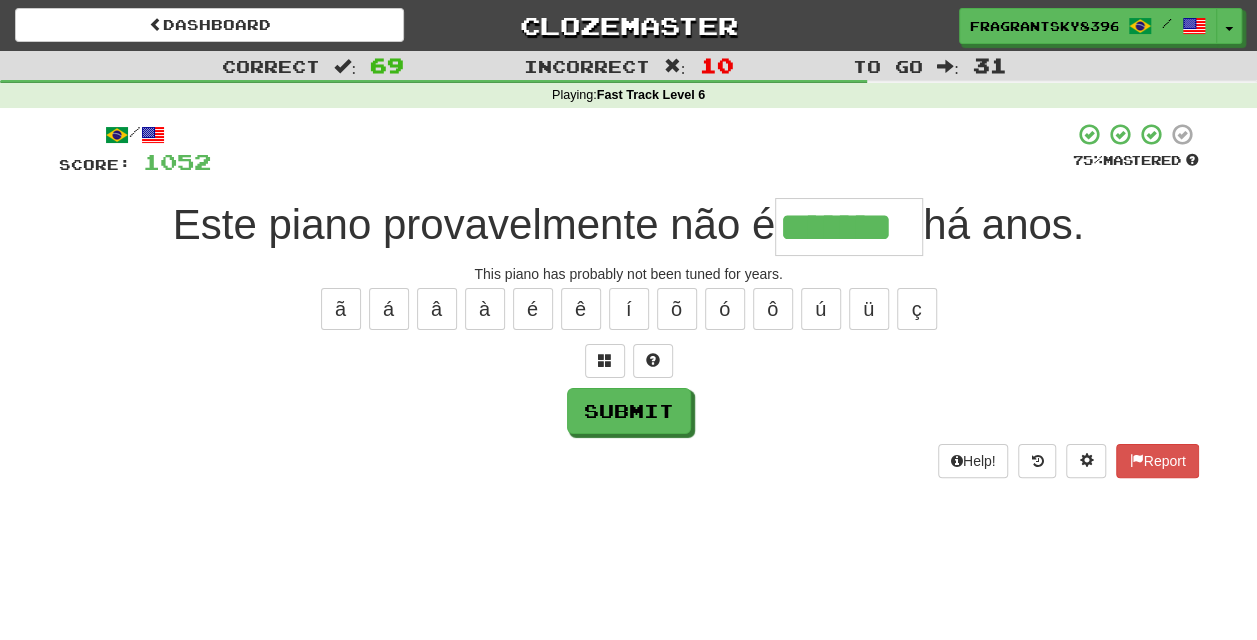 type on "*******" 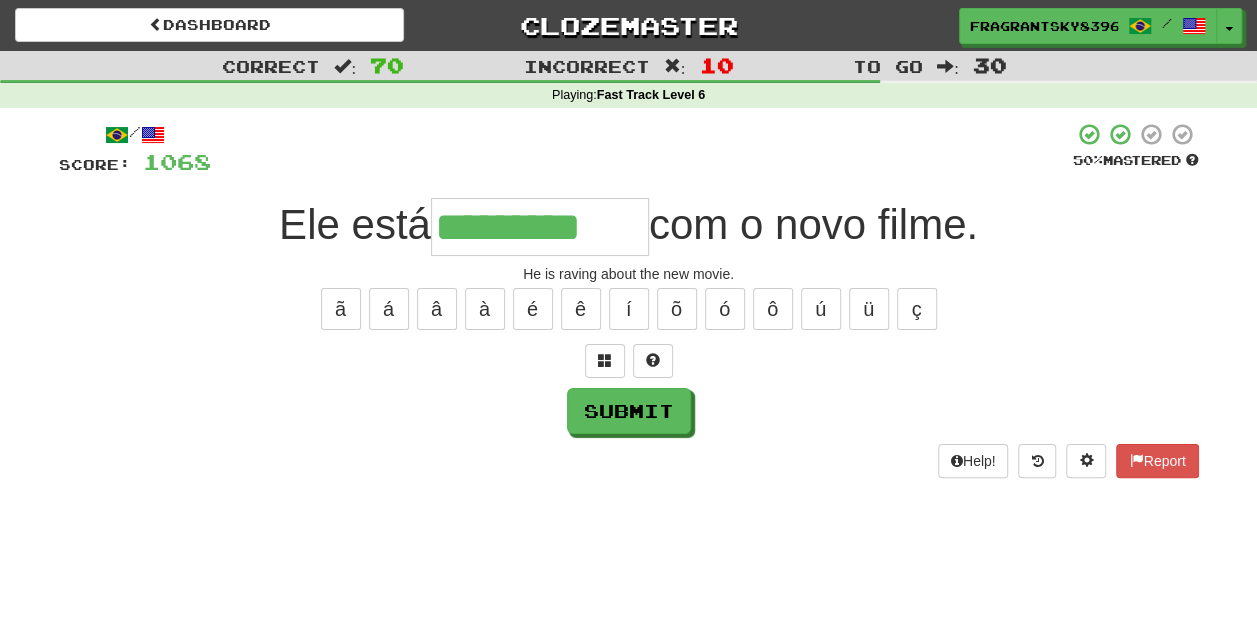 type on "*********" 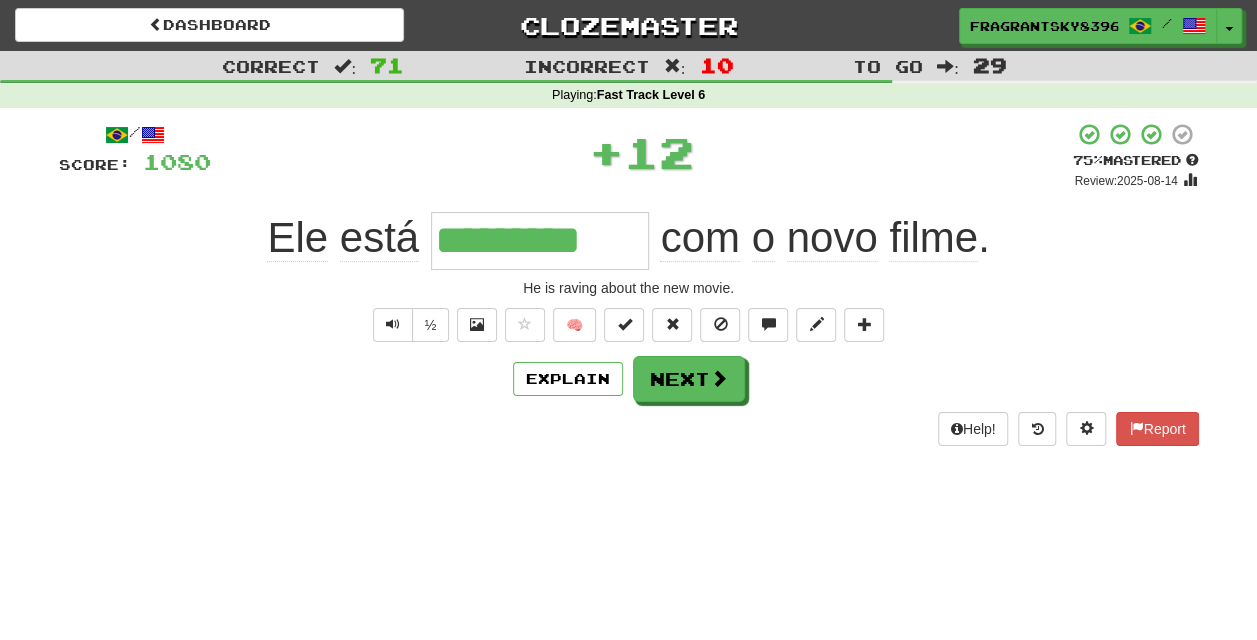 type 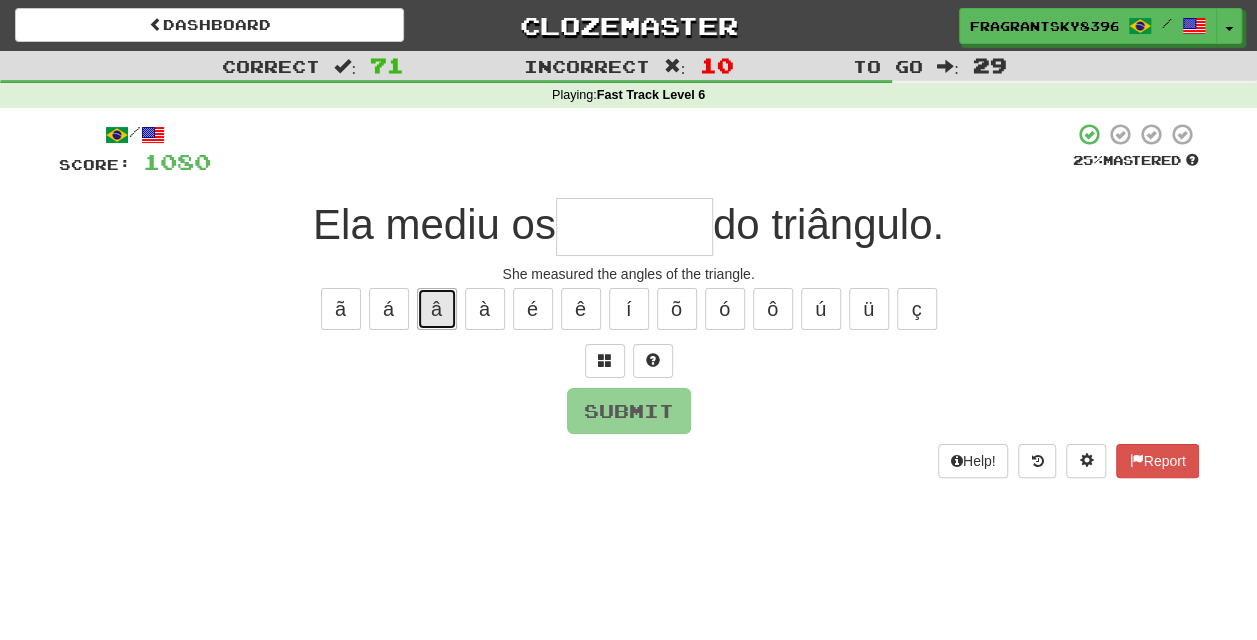 type 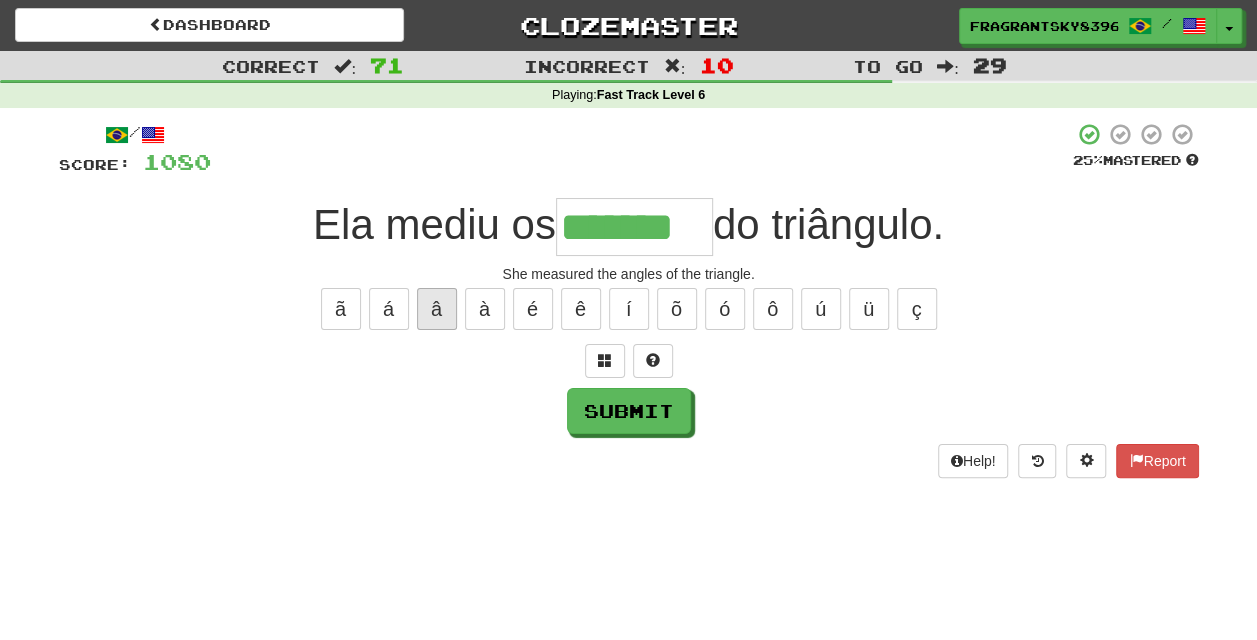 type on "*******" 